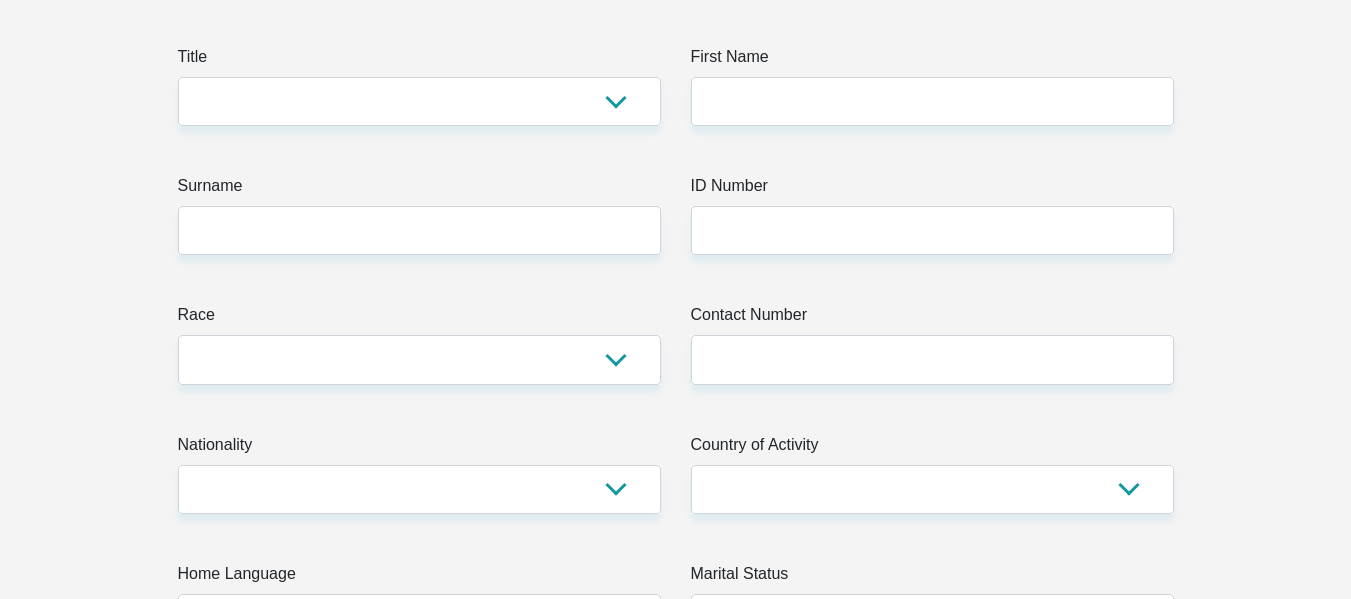 scroll, scrollTop: 0, scrollLeft: 0, axis: both 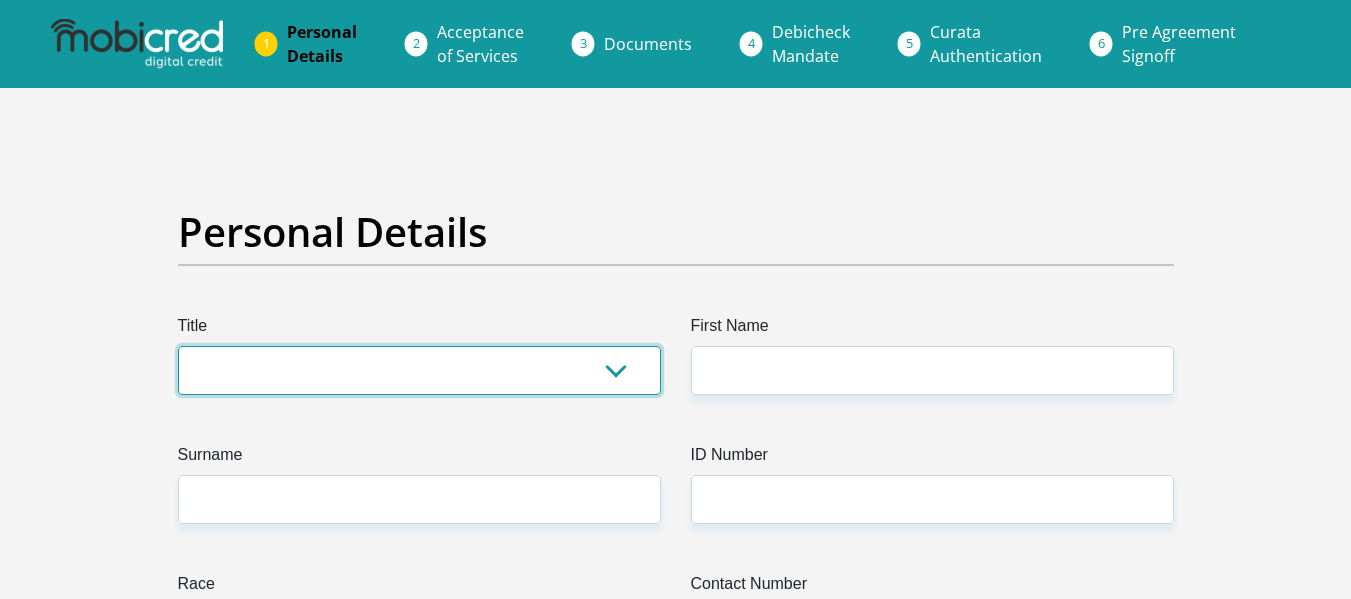 click on "Mr
Ms
Mrs
Dr
[PERSON_NAME]" at bounding box center [419, 370] 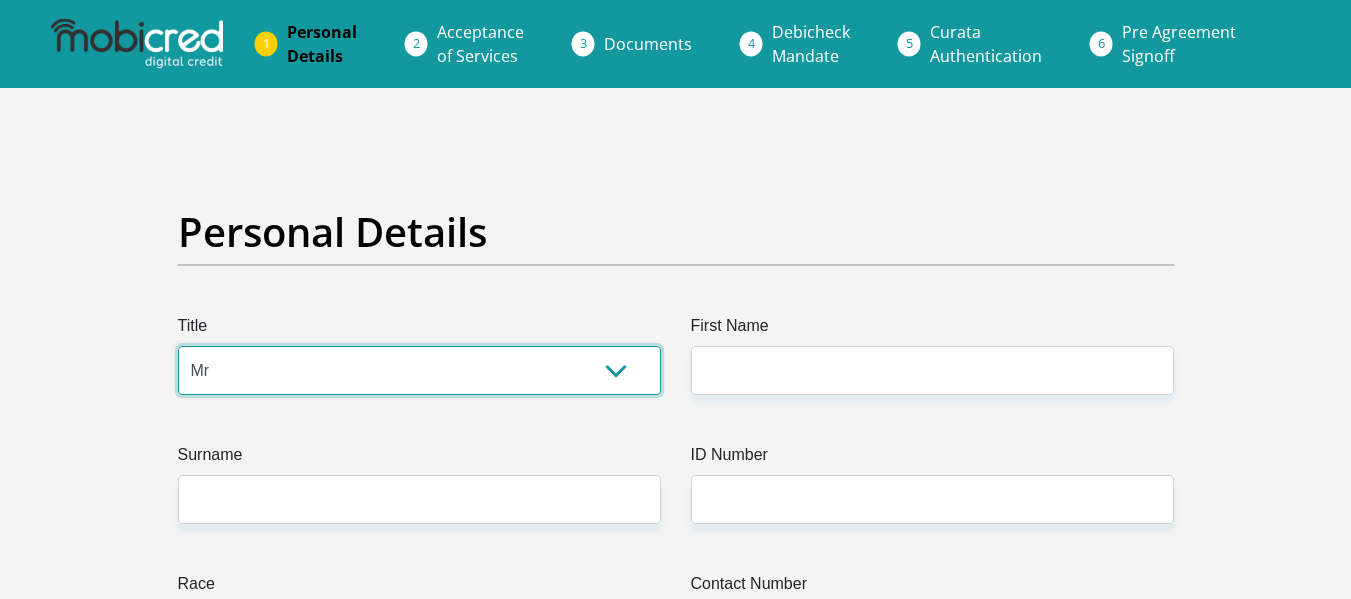 click on "Mr
Ms
Mrs
Dr
[PERSON_NAME]" at bounding box center [419, 370] 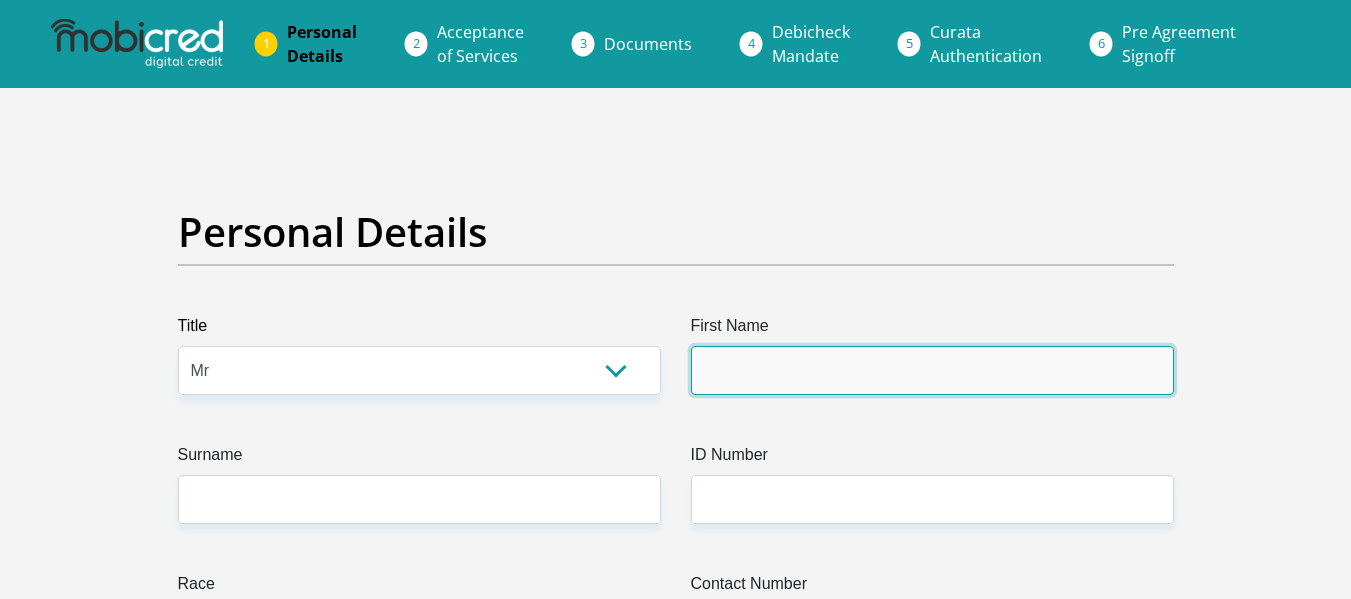 click on "First Name" at bounding box center (932, 370) 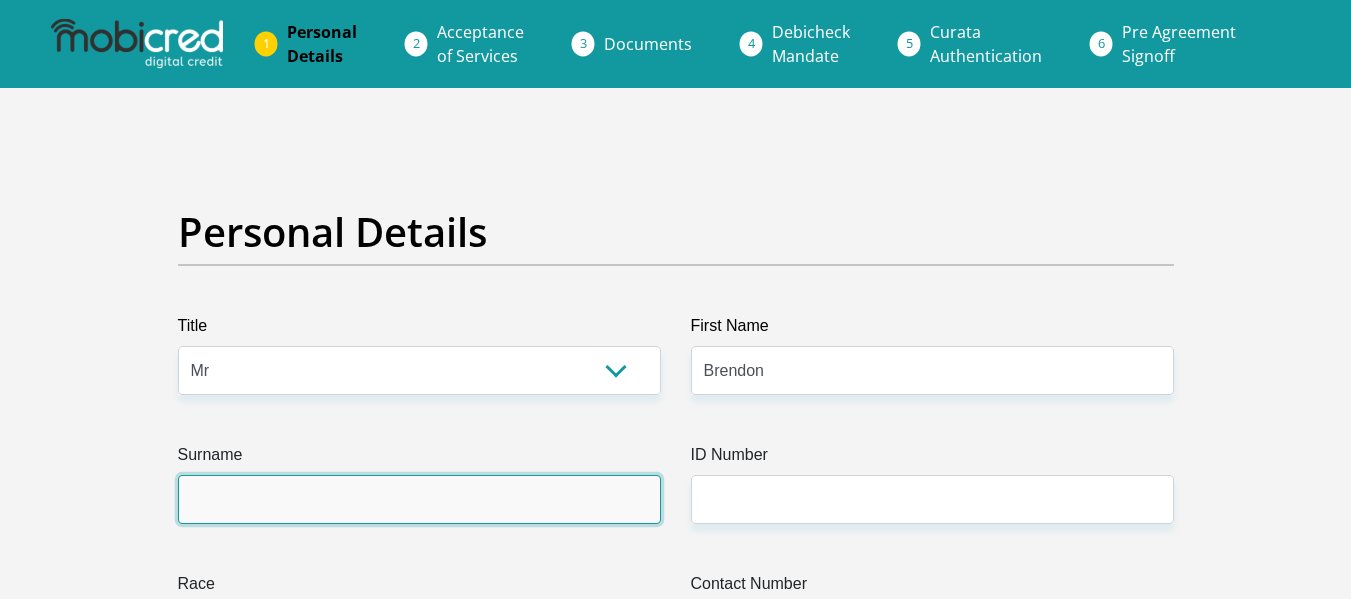 click on "Surname" at bounding box center (419, 499) 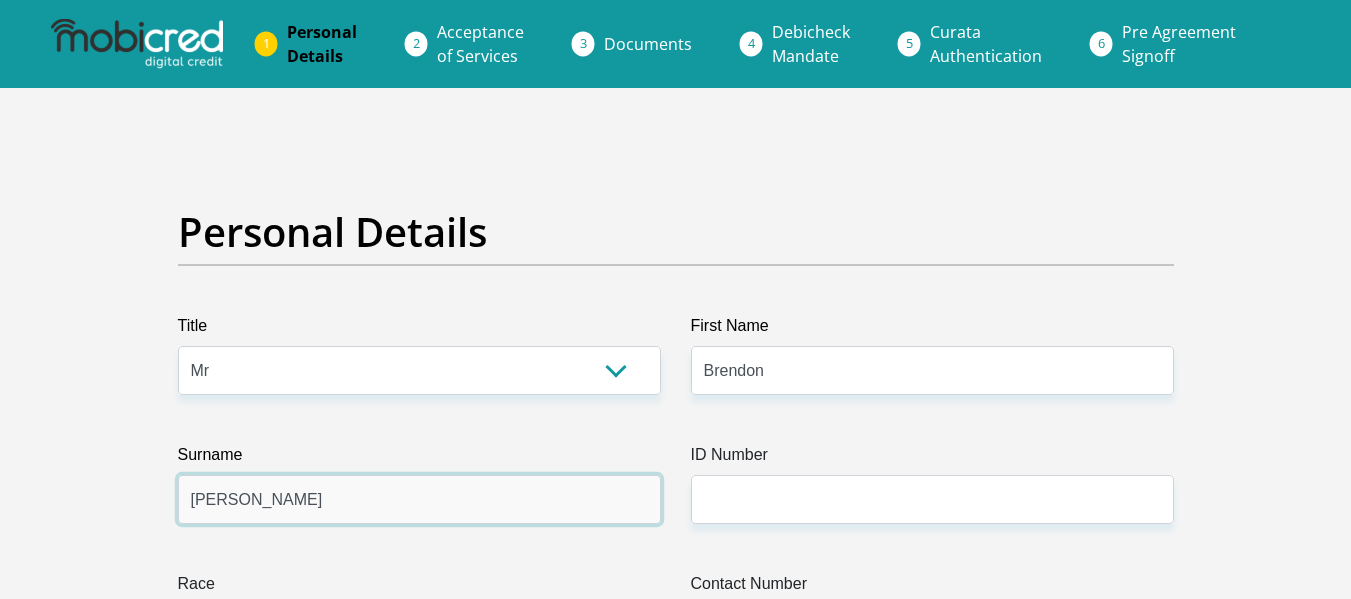 type on "[PERSON_NAME]" 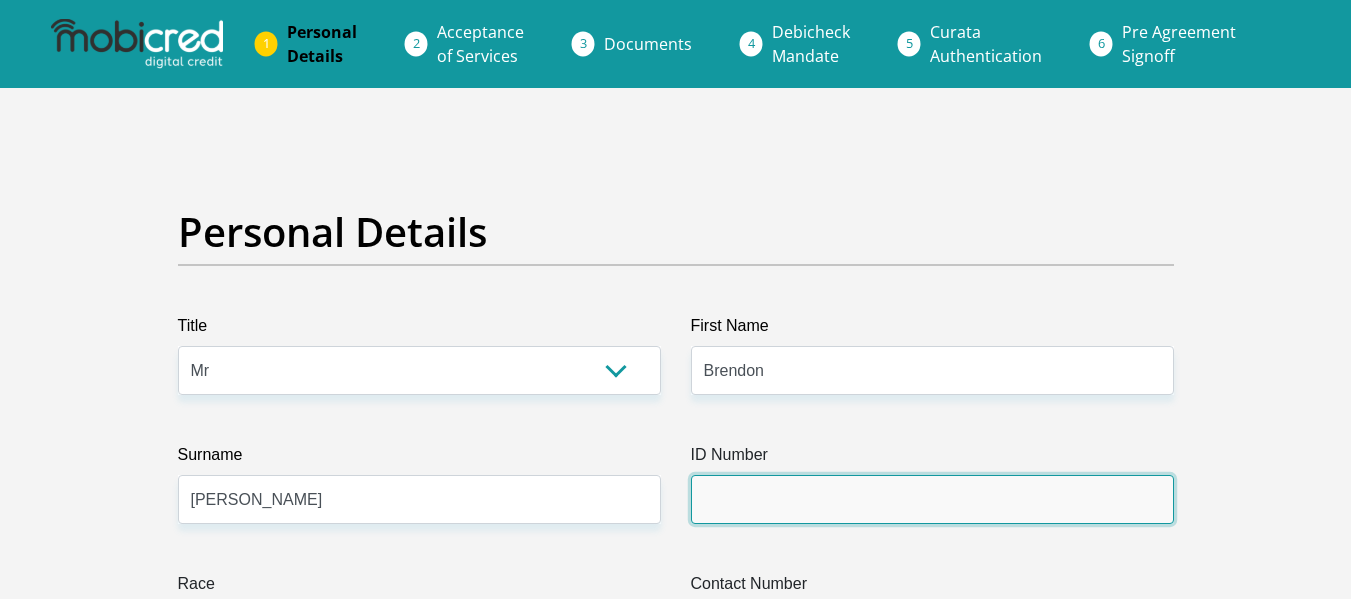 click on "ID Number" at bounding box center (932, 499) 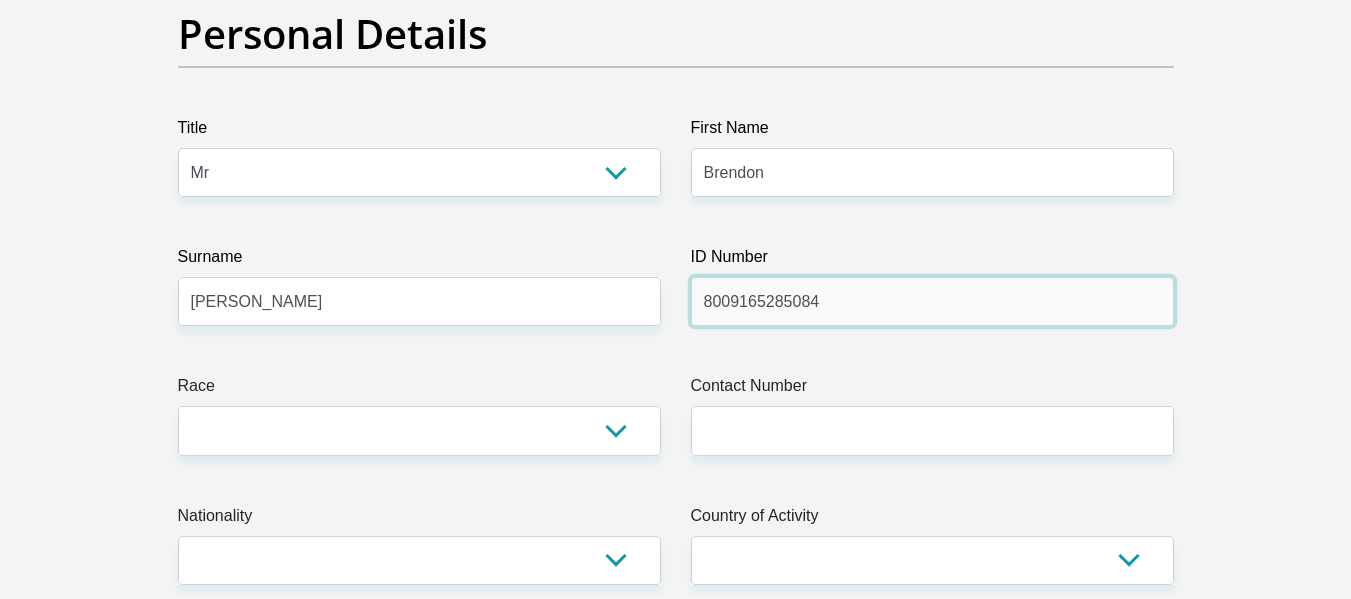 scroll, scrollTop: 200, scrollLeft: 0, axis: vertical 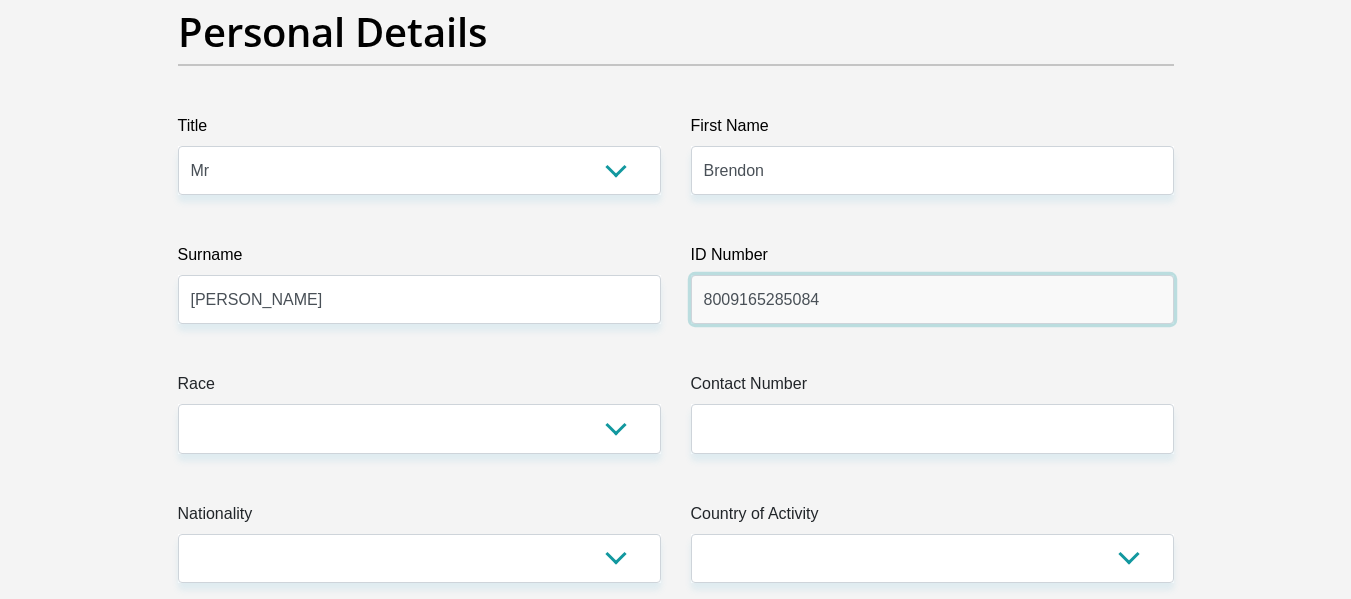 type on "8009165285084" 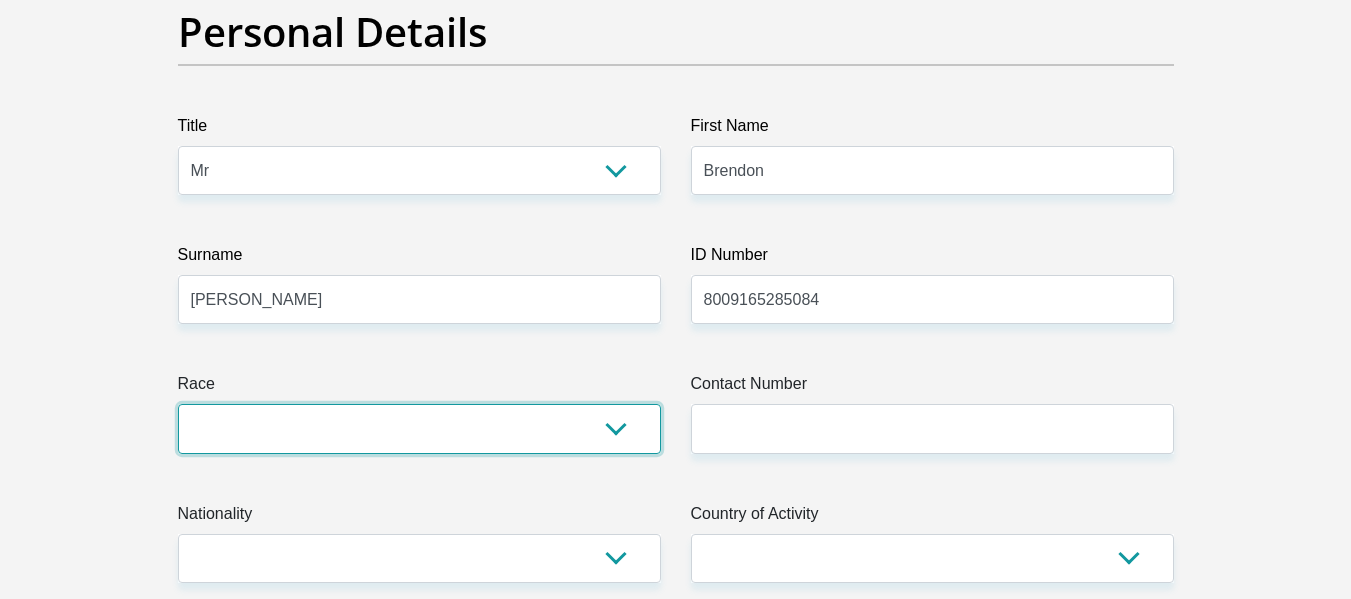 click on "Black
Coloured
Indian
White
Other" at bounding box center (419, 428) 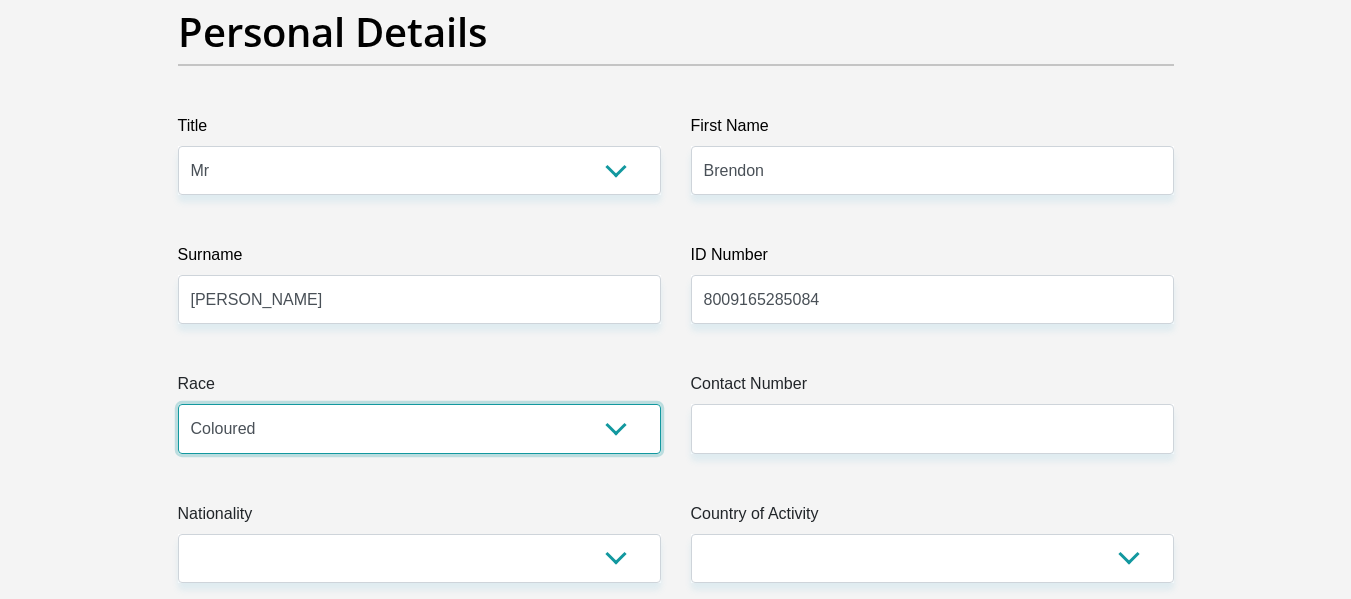click on "Black
Coloured
Indian
White
Other" at bounding box center (419, 428) 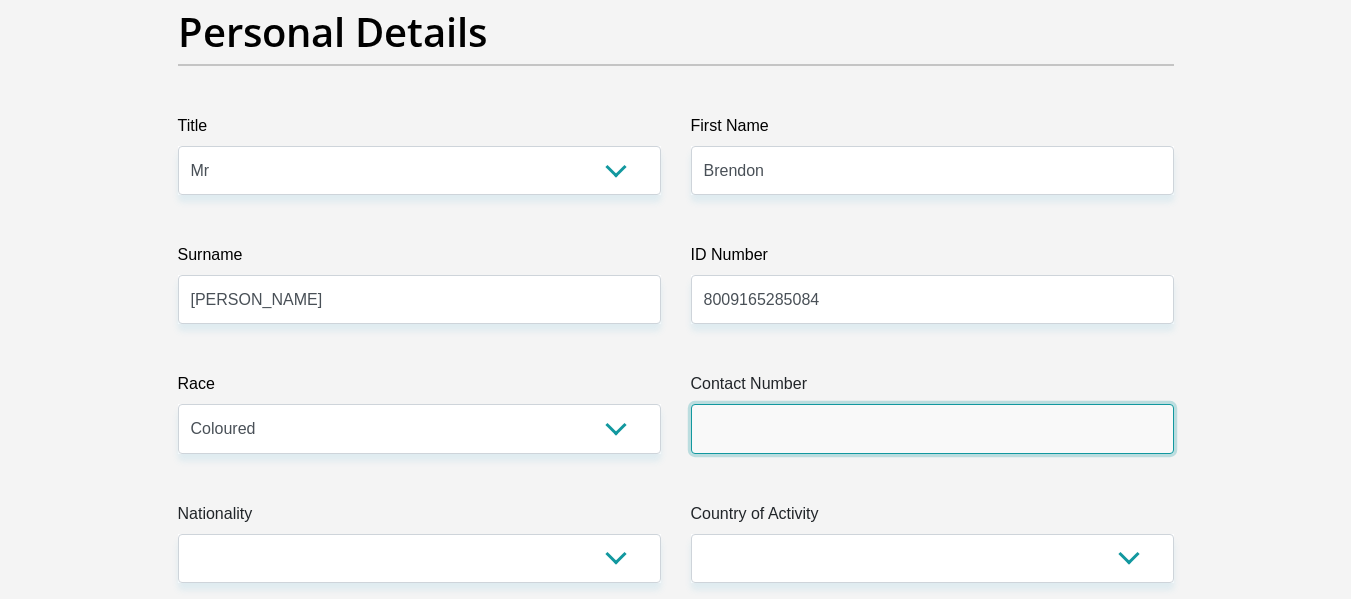 click on "Contact Number" at bounding box center [932, 428] 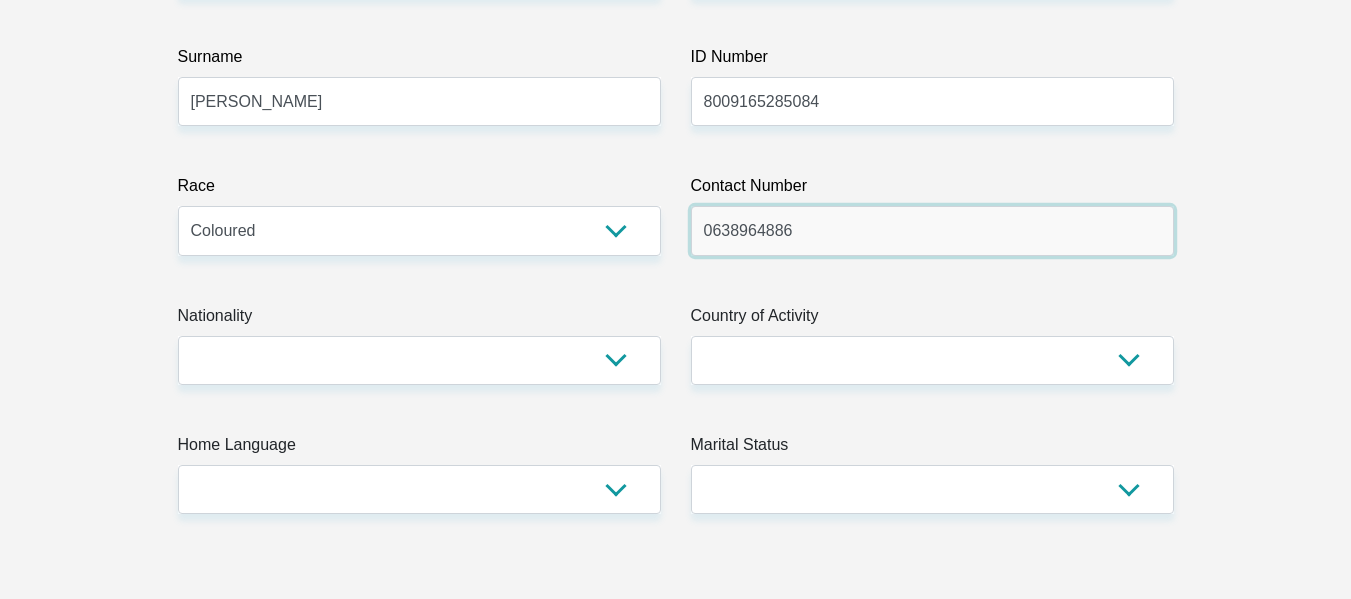 scroll, scrollTop: 400, scrollLeft: 0, axis: vertical 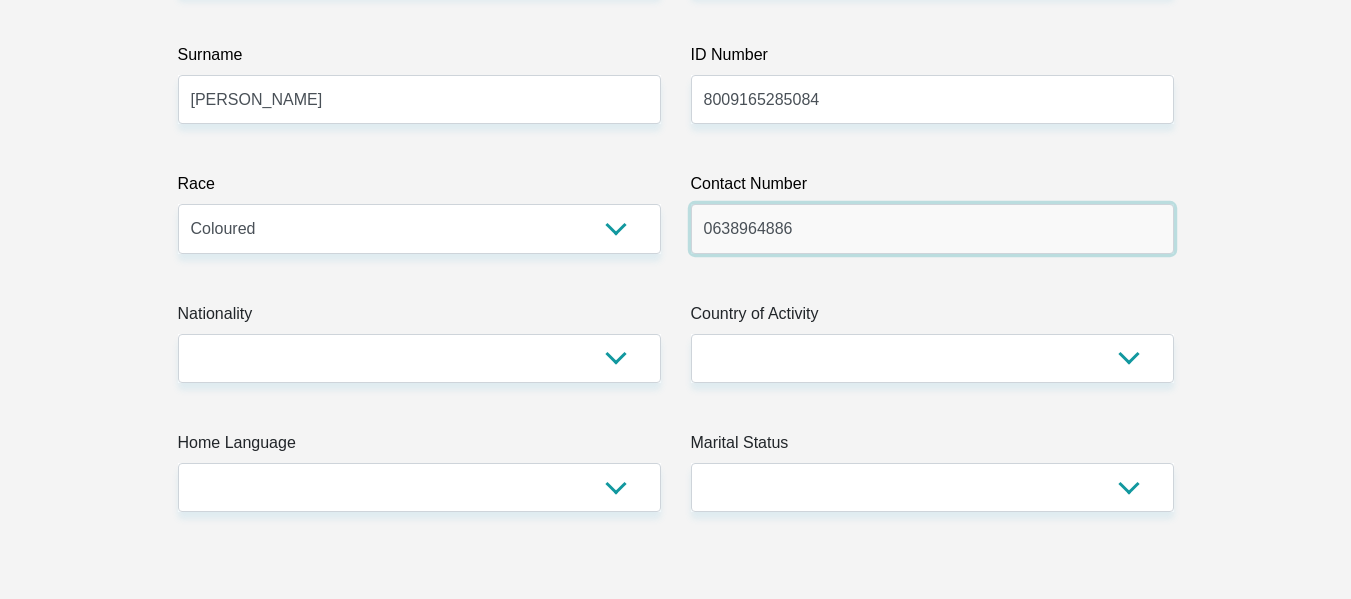 type on "0638964886" 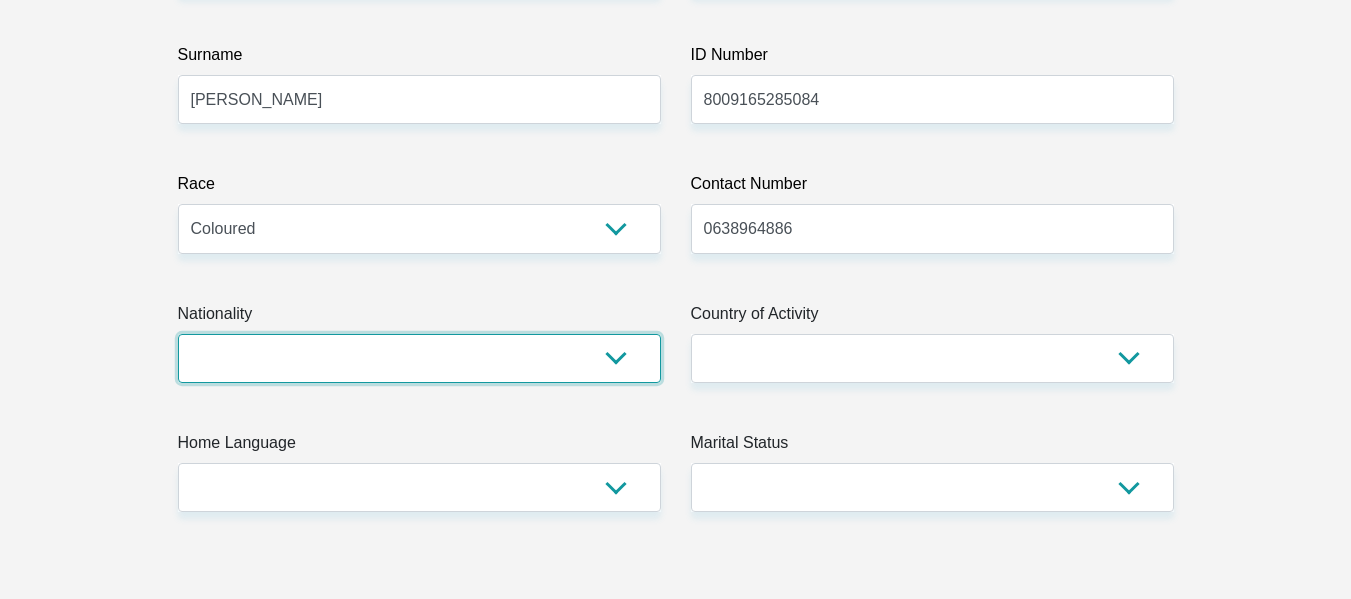 click on "[GEOGRAPHIC_DATA]
[GEOGRAPHIC_DATA]
[GEOGRAPHIC_DATA]
[GEOGRAPHIC_DATA]
[GEOGRAPHIC_DATA]
[GEOGRAPHIC_DATA] [GEOGRAPHIC_DATA]
[GEOGRAPHIC_DATA]
[GEOGRAPHIC_DATA]
[GEOGRAPHIC_DATA]
[GEOGRAPHIC_DATA]
[GEOGRAPHIC_DATA]
[GEOGRAPHIC_DATA]
[GEOGRAPHIC_DATA]
[GEOGRAPHIC_DATA]
[GEOGRAPHIC_DATA]
[DATE][GEOGRAPHIC_DATA]
[GEOGRAPHIC_DATA]
[GEOGRAPHIC_DATA]
[GEOGRAPHIC_DATA]
[GEOGRAPHIC_DATA]
[GEOGRAPHIC_DATA]
[GEOGRAPHIC_DATA]
[GEOGRAPHIC_DATA]
[GEOGRAPHIC_DATA]" at bounding box center (419, 358) 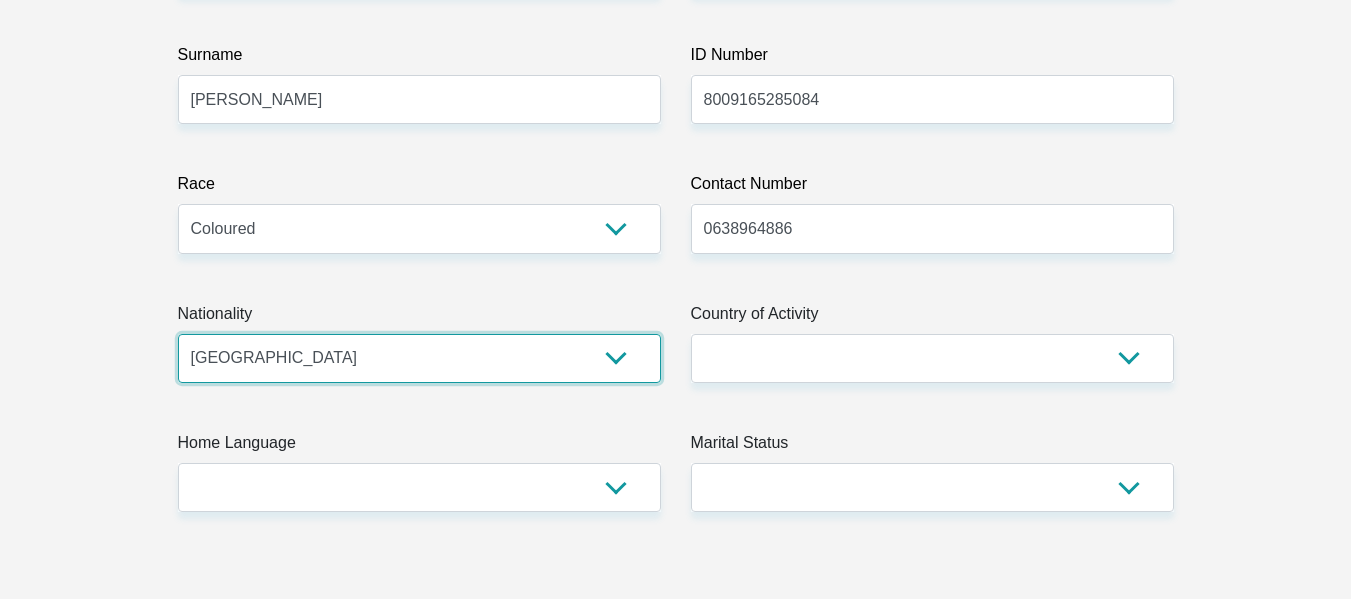 click on "[GEOGRAPHIC_DATA]
[GEOGRAPHIC_DATA]
[GEOGRAPHIC_DATA]
[GEOGRAPHIC_DATA]
[GEOGRAPHIC_DATA]
[GEOGRAPHIC_DATA] [GEOGRAPHIC_DATA]
[GEOGRAPHIC_DATA]
[GEOGRAPHIC_DATA]
[GEOGRAPHIC_DATA]
[GEOGRAPHIC_DATA]
[GEOGRAPHIC_DATA]
[GEOGRAPHIC_DATA]
[GEOGRAPHIC_DATA]
[GEOGRAPHIC_DATA]
[GEOGRAPHIC_DATA]
[DATE][GEOGRAPHIC_DATA]
[GEOGRAPHIC_DATA]
[GEOGRAPHIC_DATA]
[GEOGRAPHIC_DATA]
[GEOGRAPHIC_DATA]
[GEOGRAPHIC_DATA]
[GEOGRAPHIC_DATA]
[GEOGRAPHIC_DATA]
[GEOGRAPHIC_DATA]" at bounding box center (419, 358) 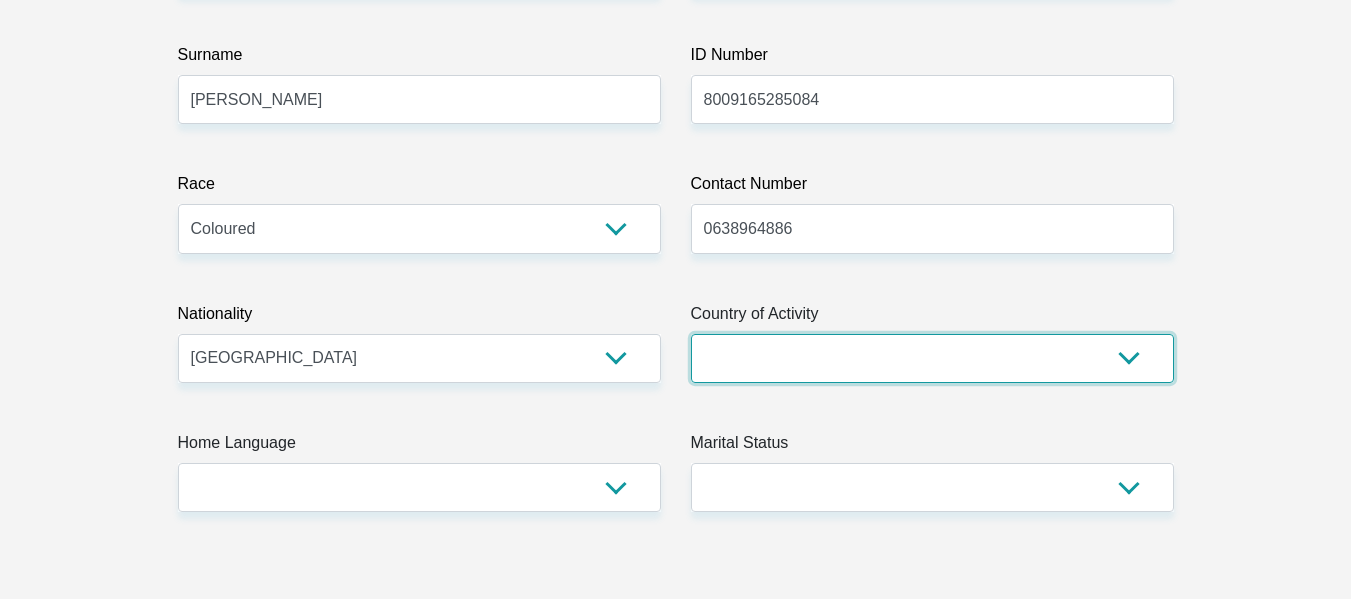 click on "[GEOGRAPHIC_DATA]
[GEOGRAPHIC_DATA]
[GEOGRAPHIC_DATA]
[GEOGRAPHIC_DATA]
[GEOGRAPHIC_DATA]
[GEOGRAPHIC_DATA] [GEOGRAPHIC_DATA]
[GEOGRAPHIC_DATA]
[GEOGRAPHIC_DATA]
[GEOGRAPHIC_DATA]
[GEOGRAPHIC_DATA]
[GEOGRAPHIC_DATA]
[GEOGRAPHIC_DATA]
[GEOGRAPHIC_DATA]
[GEOGRAPHIC_DATA]
[GEOGRAPHIC_DATA]
[DATE][GEOGRAPHIC_DATA]
[GEOGRAPHIC_DATA]
[GEOGRAPHIC_DATA]
[GEOGRAPHIC_DATA]
[GEOGRAPHIC_DATA]" at bounding box center (932, 358) 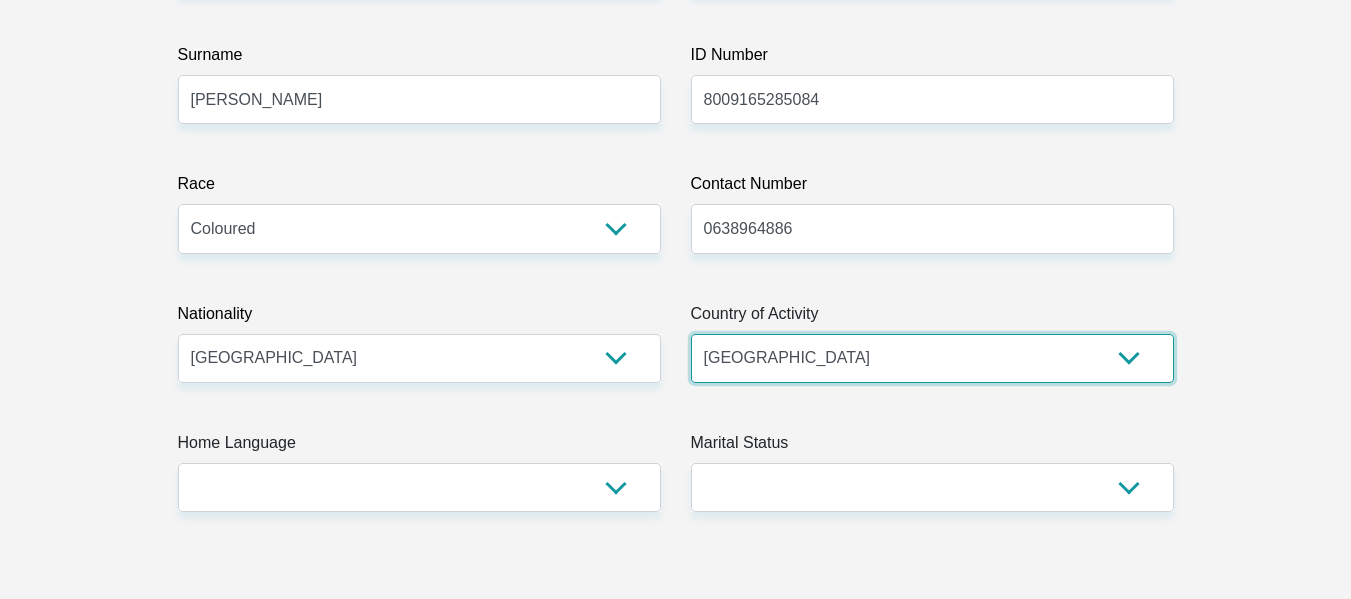 click on "[GEOGRAPHIC_DATA]
[GEOGRAPHIC_DATA]
[GEOGRAPHIC_DATA]
[GEOGRAPHIC_DATA]
[GEOGRAPHIC_DATA]
[GEOGRAPHIC_DATA] [GEOGRAPHIC_DATA]
[GEOGRAPHIC_DATA]
[GEOGRAPHIC_DATA]
[GEOGRAPHIC_DATA]
[GEOGRAPHIC_DATA]
[GEOGRAPHIC_DATA]
[GEOGRAPHIC_DATA]
[GEOGRAPHIC_DATA]
[GEOGRAPHIC_DATA]
[GEOGRAPHIC_DATA]
[DATE][GEOGRAPHIC_DATA]
[GEOGRAPHIC_DATA]
[GEOGRAPHIC_DATA]
[GEOGRAPHIC_DATA]
[GEOGRAPHIC_DATA]" at bounding box center (932, 358) 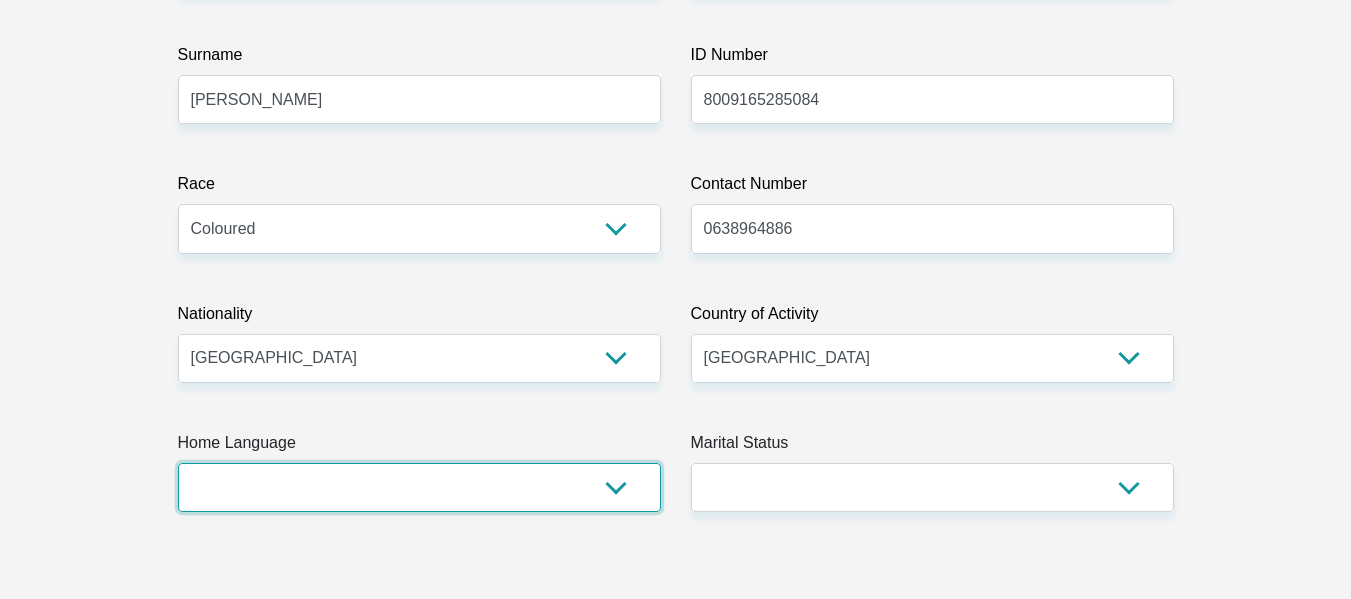 click on "Afrikaans
English
Sepedi
South Ndebele
Southern Sotho
Swati
Tsonga
Tswana
Venda
Xhosa
Zulu
Other" at bounding box center (419, 487) 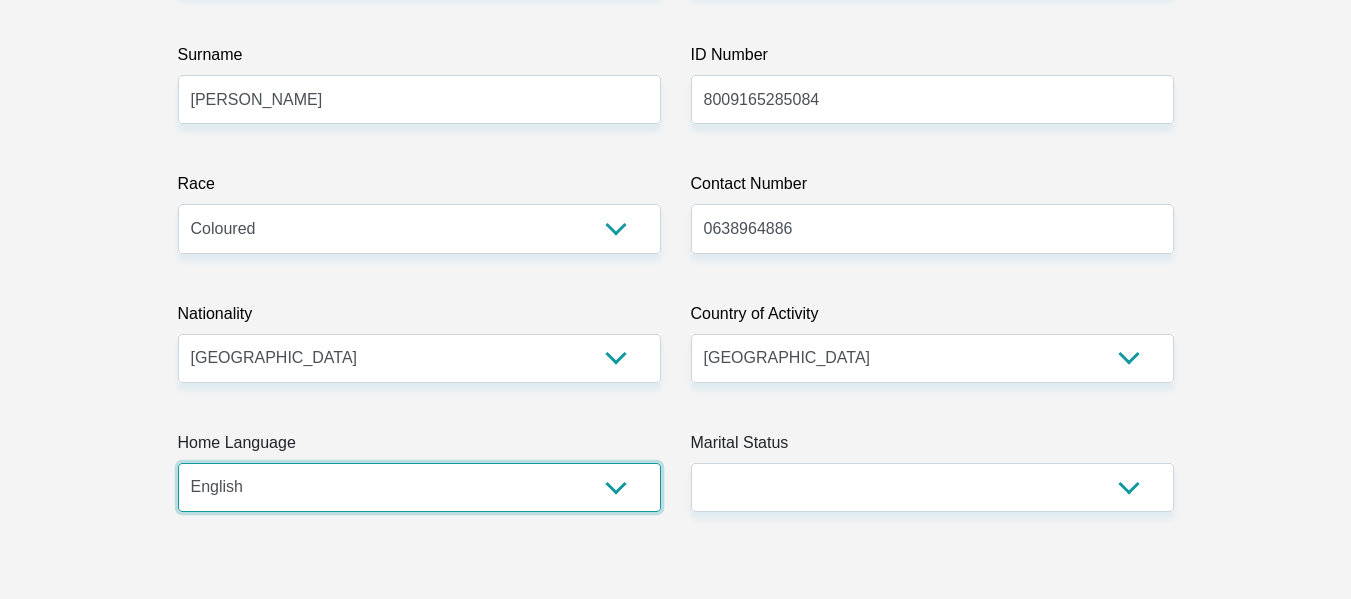 click on "Afrikaans
English
Sepedi
South Ndebele
Southern Sotho
Swati
Tsonga
Tswana
Venda
Xhosa
Zulu
Other" at bounding box center (419, 487) 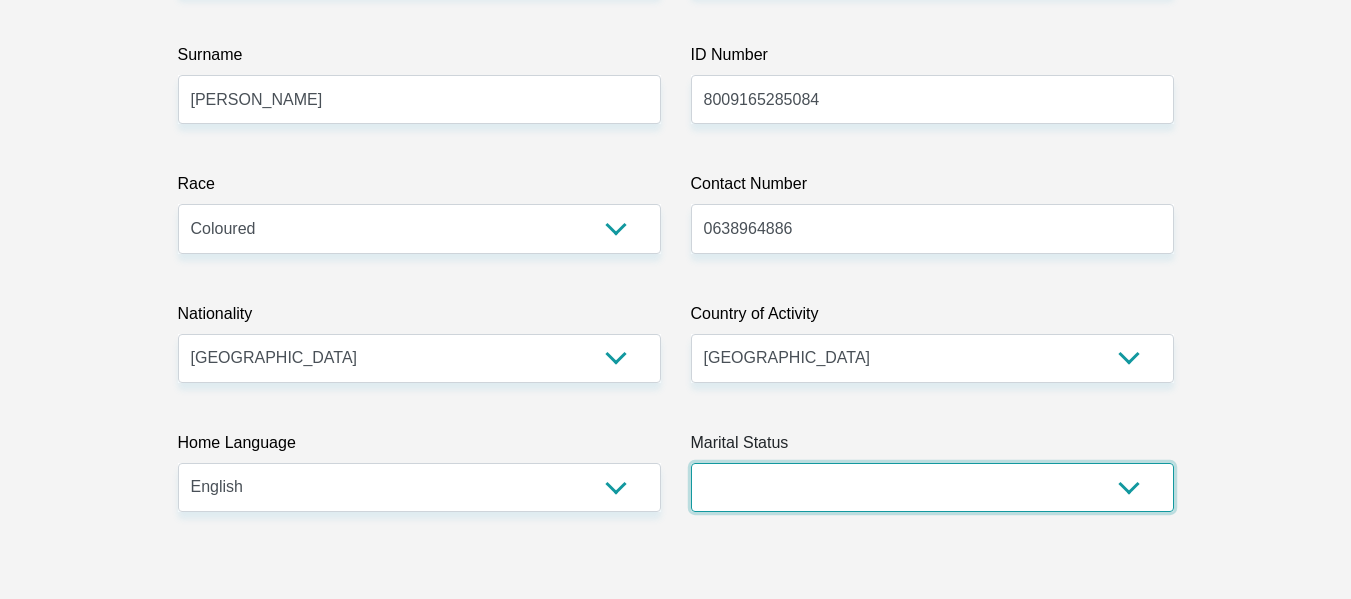click on "Married ANC
Single
Divorced
Widowed
Married COP or Customary Law" at bounding box center [932, 487] 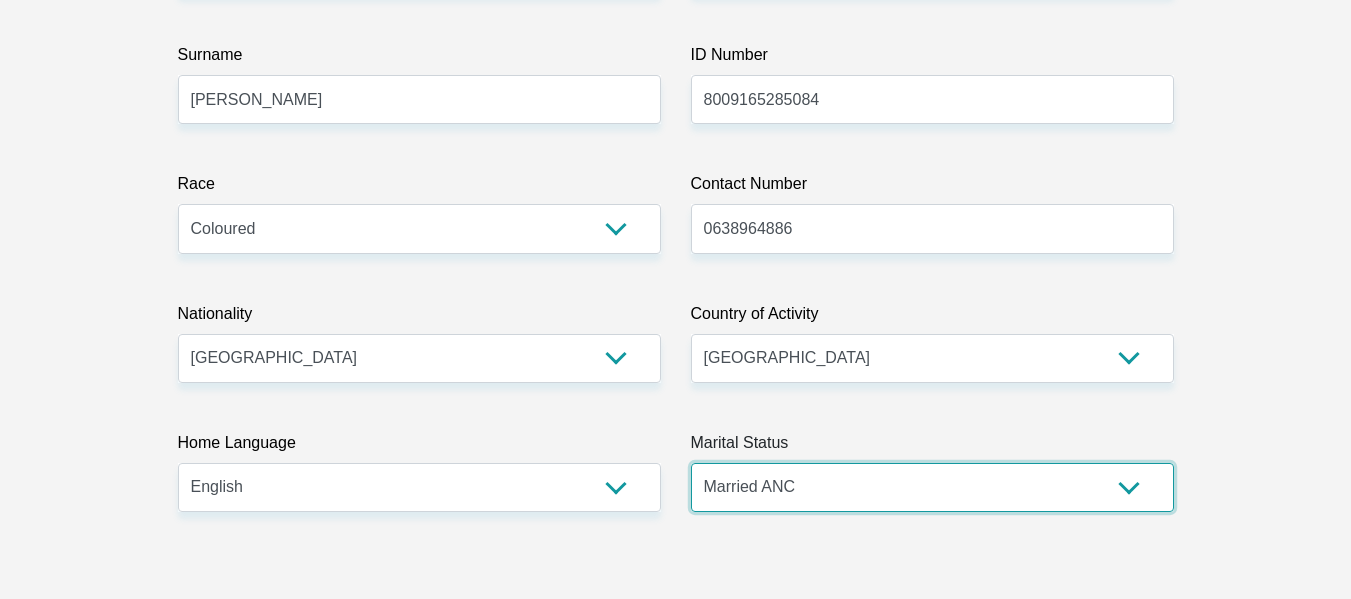 click on "Married ANC
Single
Divorced
Widowed
Married COP or Customary Law" at bounding box center [932, 487] 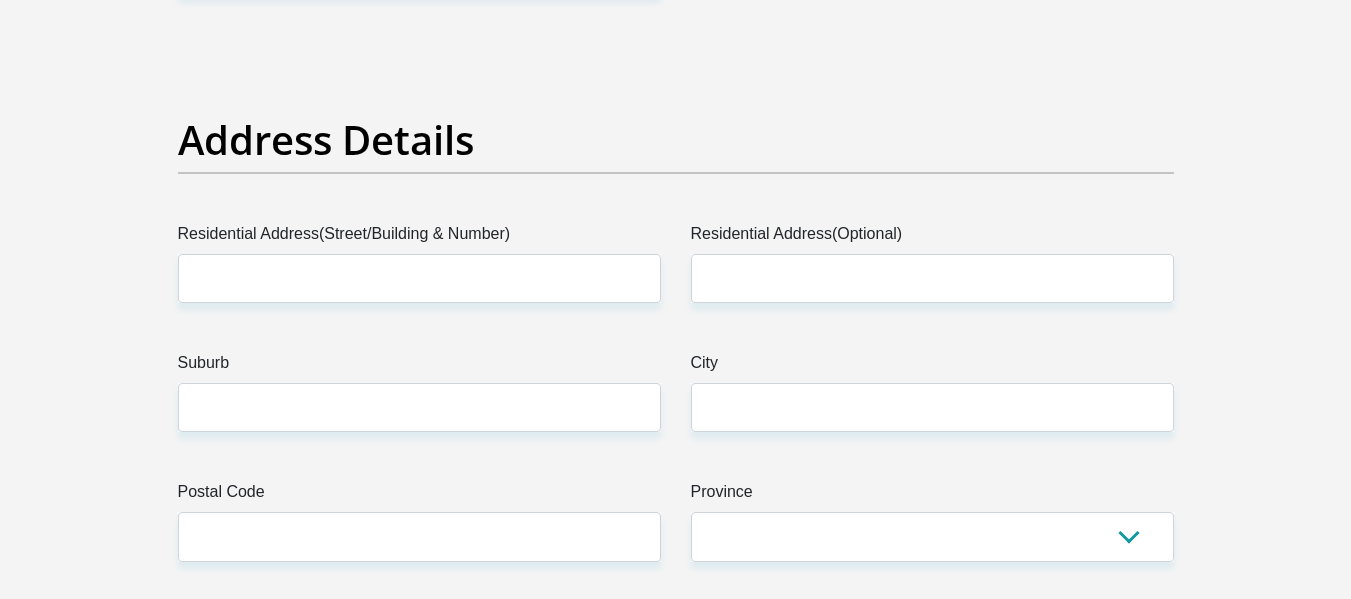 scroll, scrollTop: 1000, scrollLeft: 0, axis: vertical 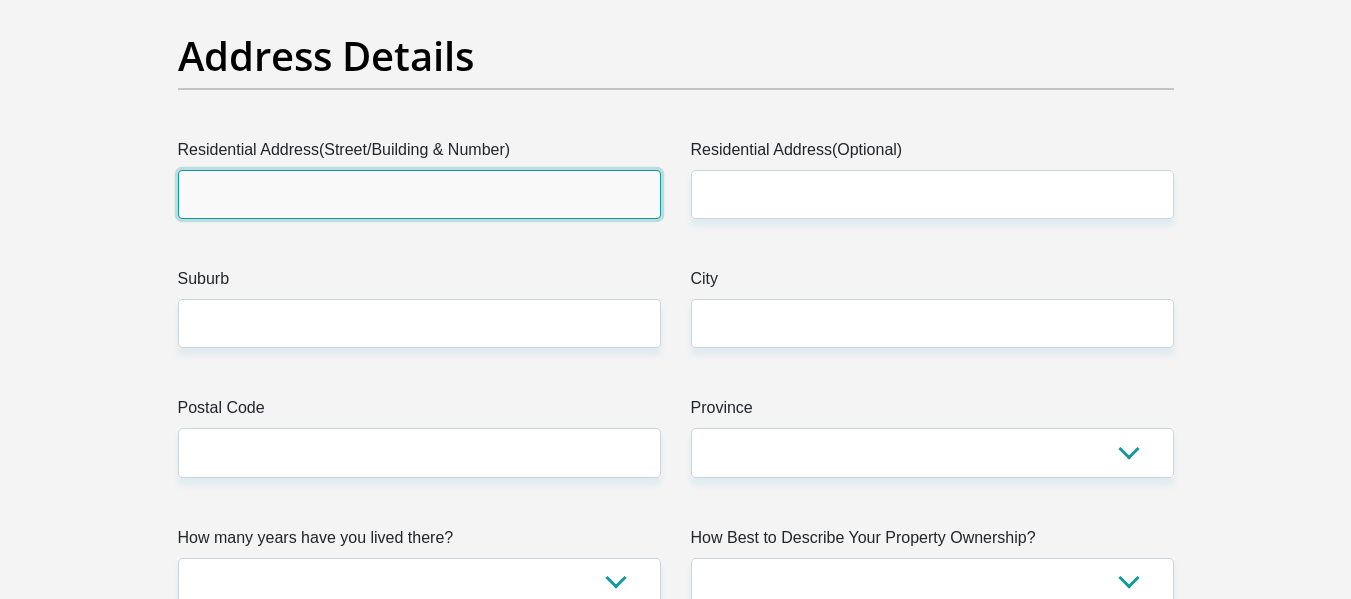 click on "Residential Address(Street/Building & Number)" at bounding box center (419, 194) 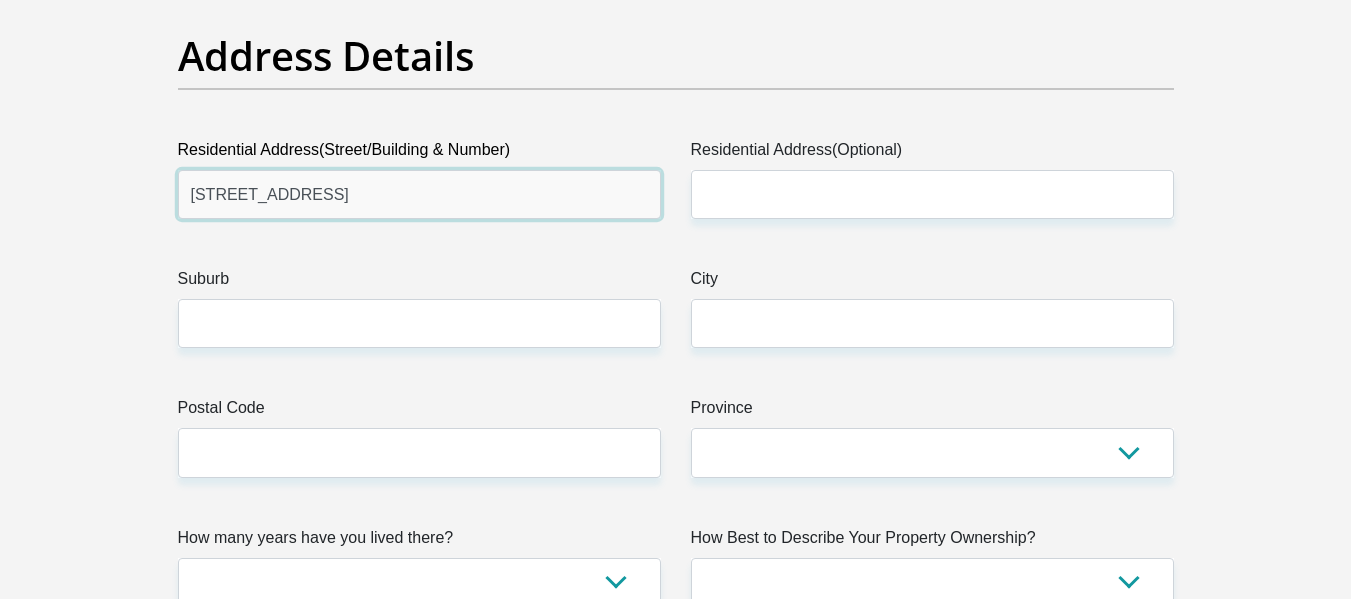 type on "[STREET_ADDRESS]" 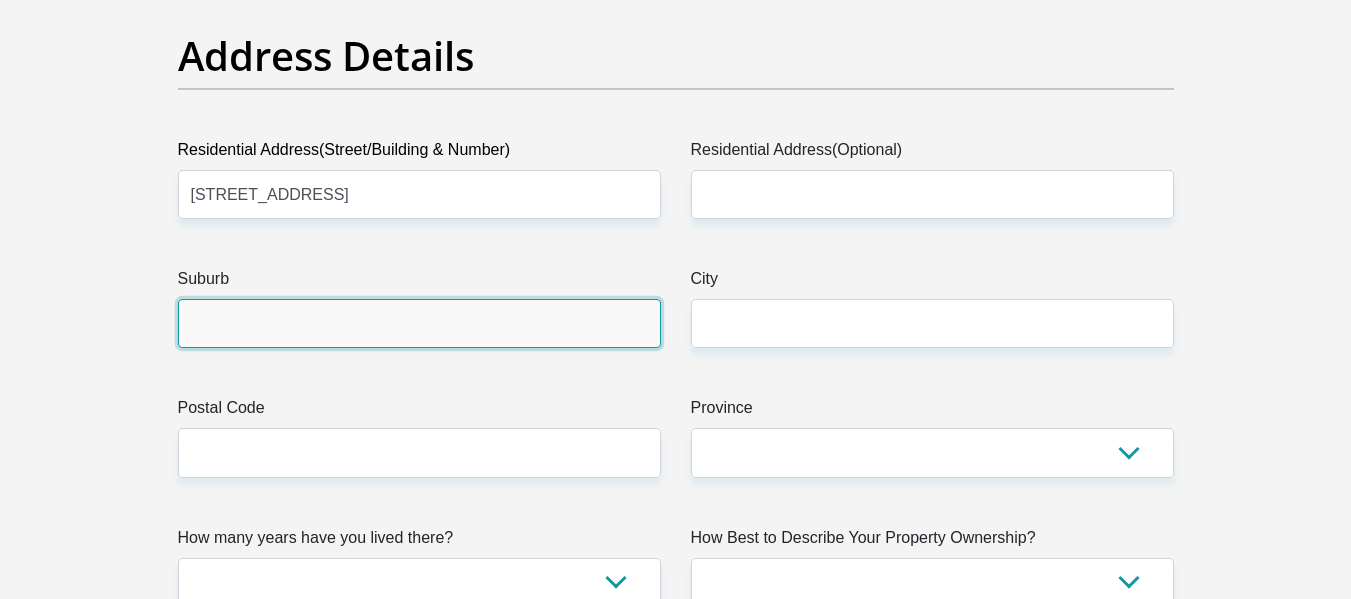 click on "Suburb" at bounding box center (419, 323) 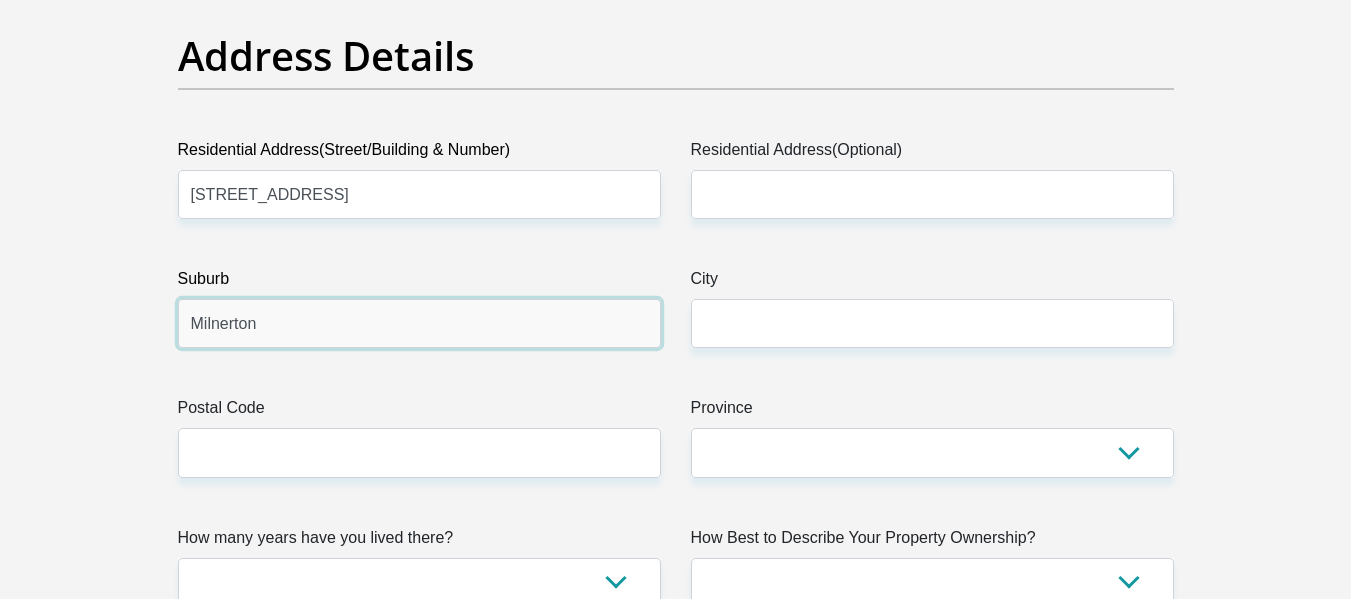 type on "Milnerton" 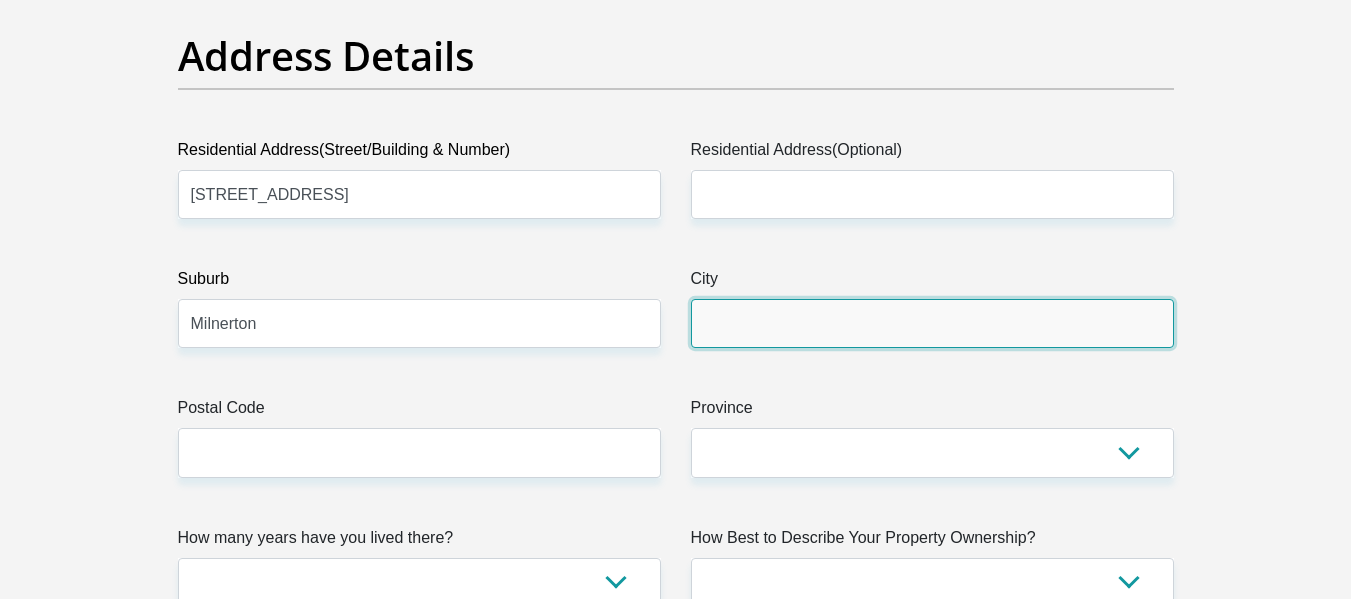 click on "City" at bounding box center [932, 323] 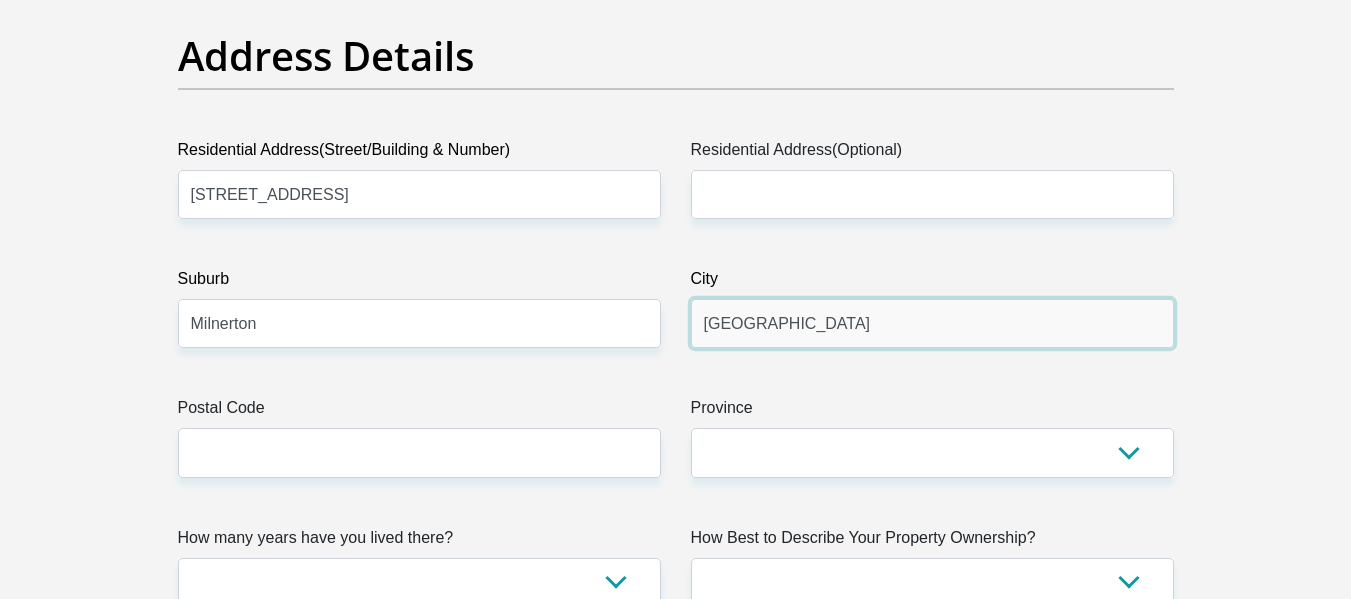 type on "[GEOGRAPHIC_DATA]" 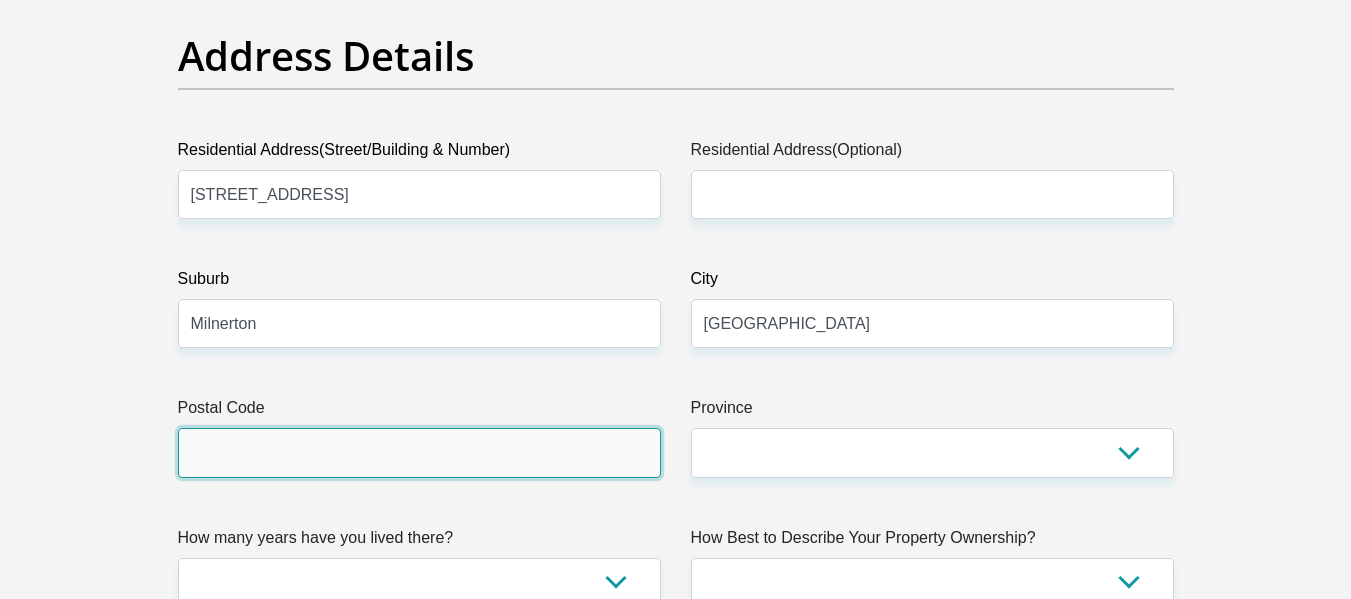 click on "Postal Code" at bounding box center (419, 452) 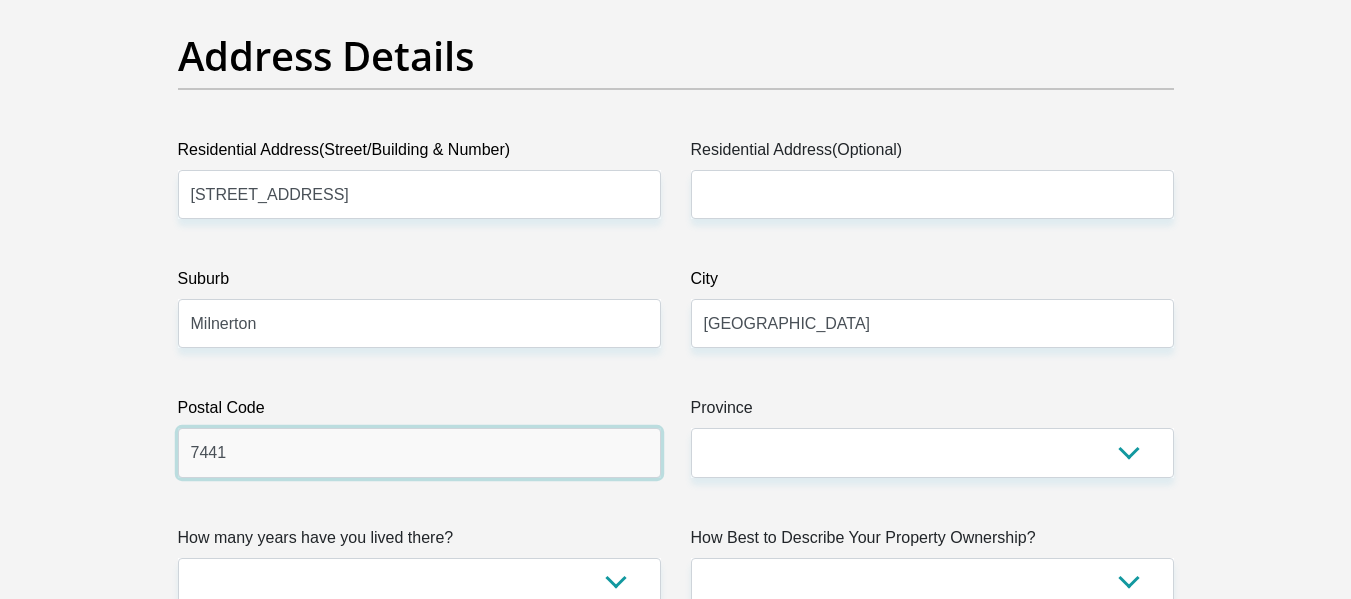 type on "7441" 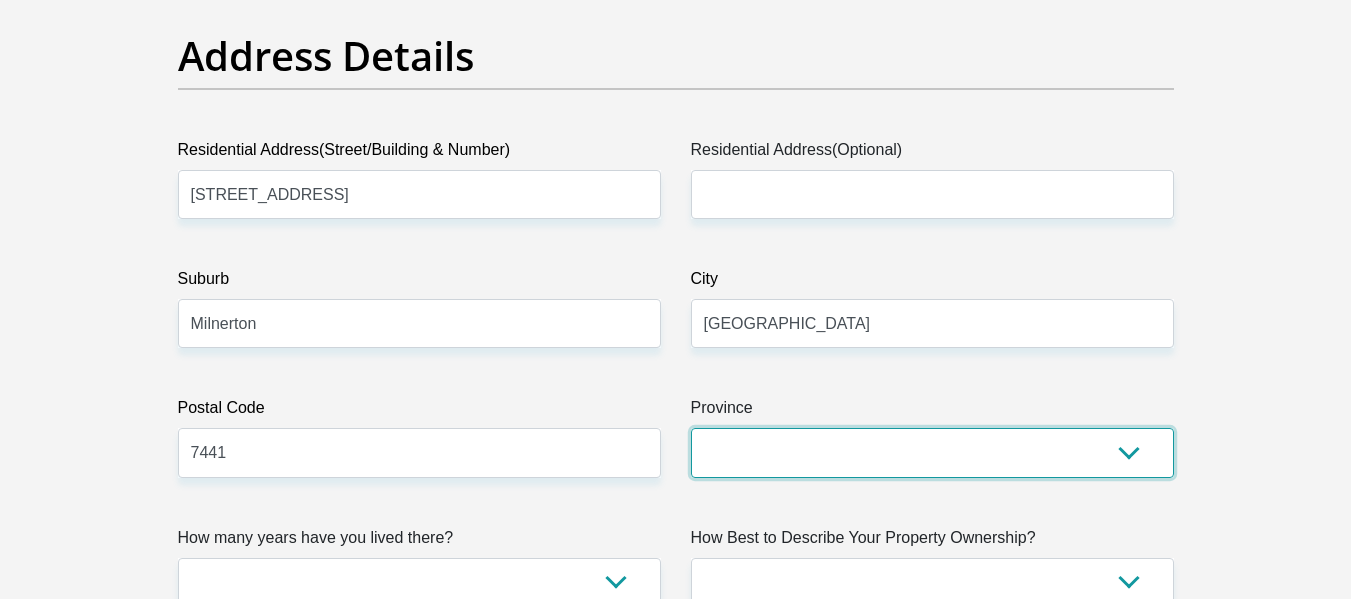 click on "Eastern Cape
Free State
[GEOGRAPHIC_DATA]
[GEOGRAPHIC_DATA][DATE]
[GEOGRAPHIC_DATA]
[GEOGRAPHIC_DATA]
[GEOGRAPHIC_DATA]
[GEOGRAPHIC_DATA]" at bounding box center [932, 452] 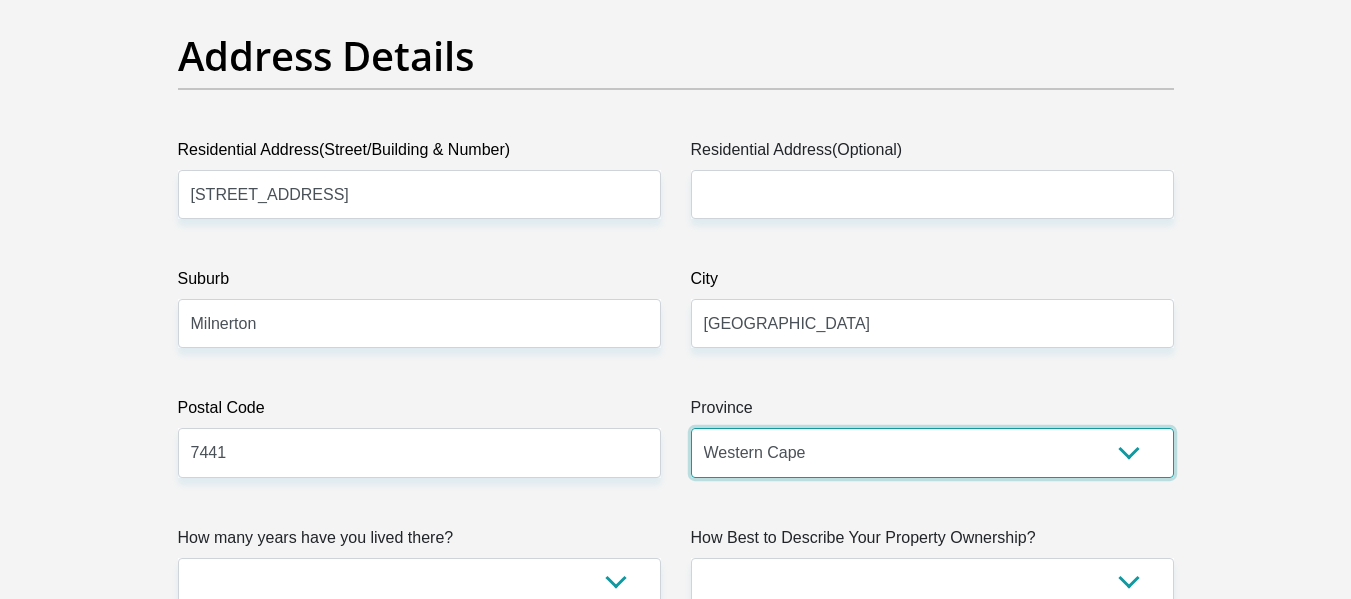 click on "Eastern Cape
Free State
[GEOGRAPHIC_DATA]
[GEOGRAPHIC_DATA][DATE]
[GEOGRAPHIC_DATA]
[GEOGRAPHIC_DATA]
[GEOGRAPHIC_DATA]
[GEOGRAPHIC_DATA]" at bounding box center (932, 452) 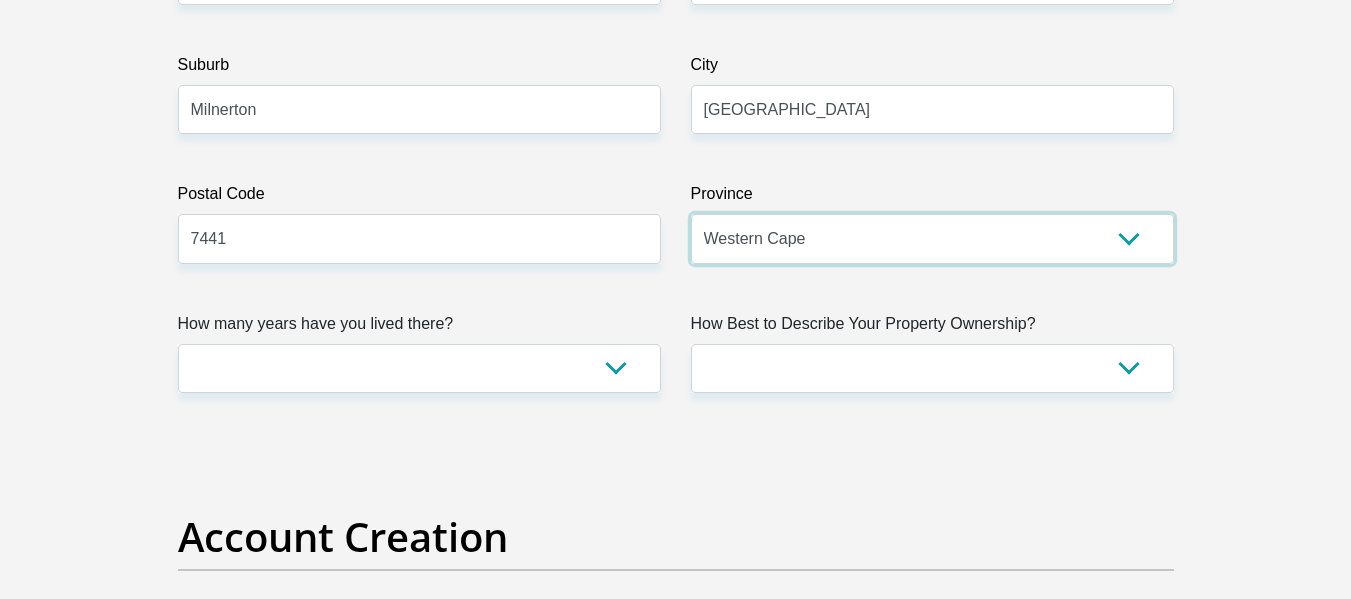 scroll, scrollTop: 1300, scrollLeft: 0, axis: vertical 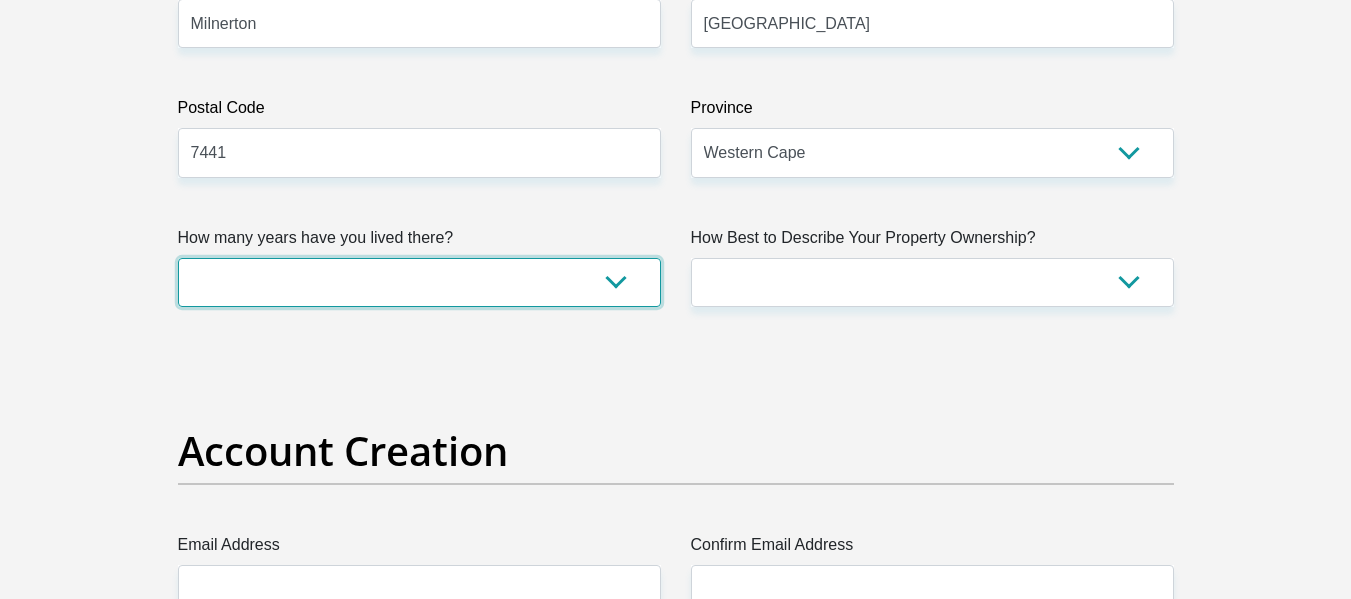 click on "less than 1 year
1-3 years
3-5 years
5+ years" at bounding box center (419, 282) 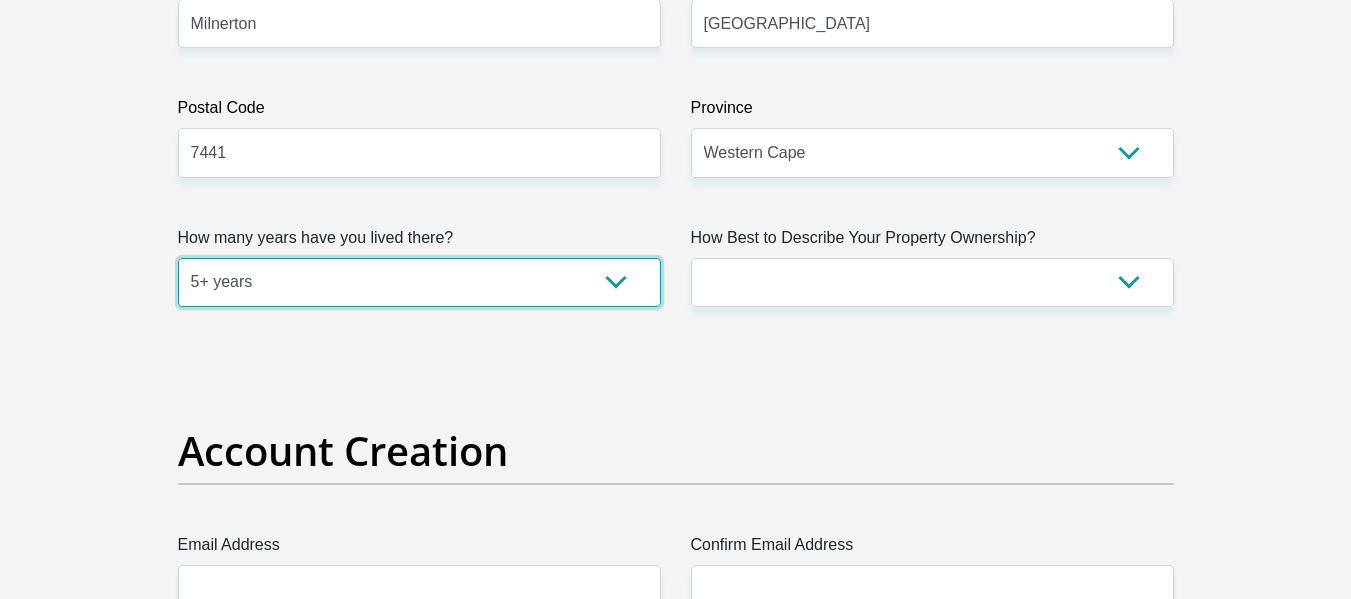 click on "less than 1 year
1-3 years
3-5 years
5+ years" at bounding box center [419, 282] 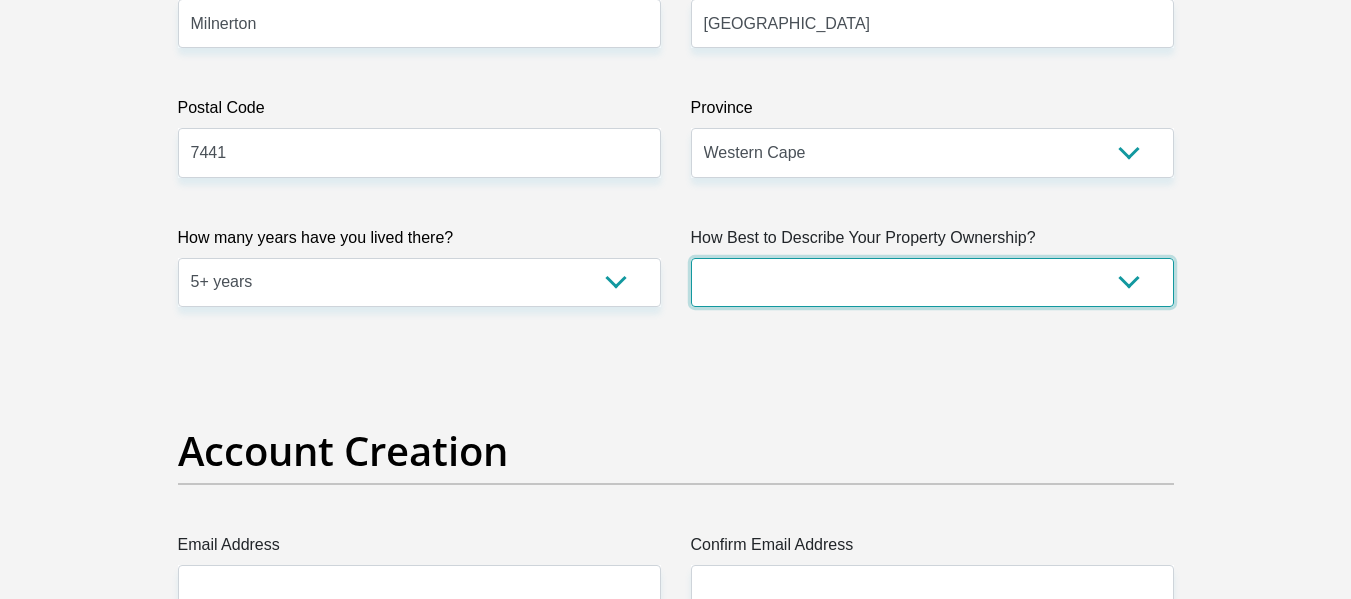 click on "Owned
Rented
Family Owned
Company Dwelling" at bounding box center [932, 282] 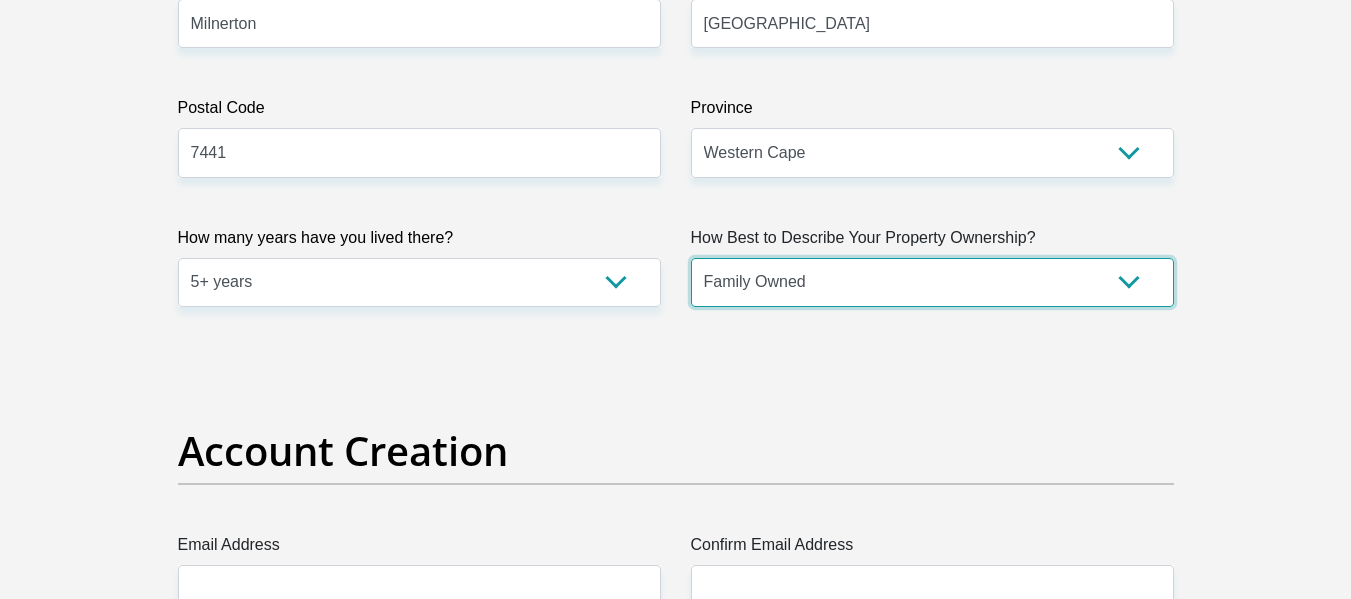 click on "Owned
Rented
Family Owned
Company Dwelling" at bounding box center (932, 282) 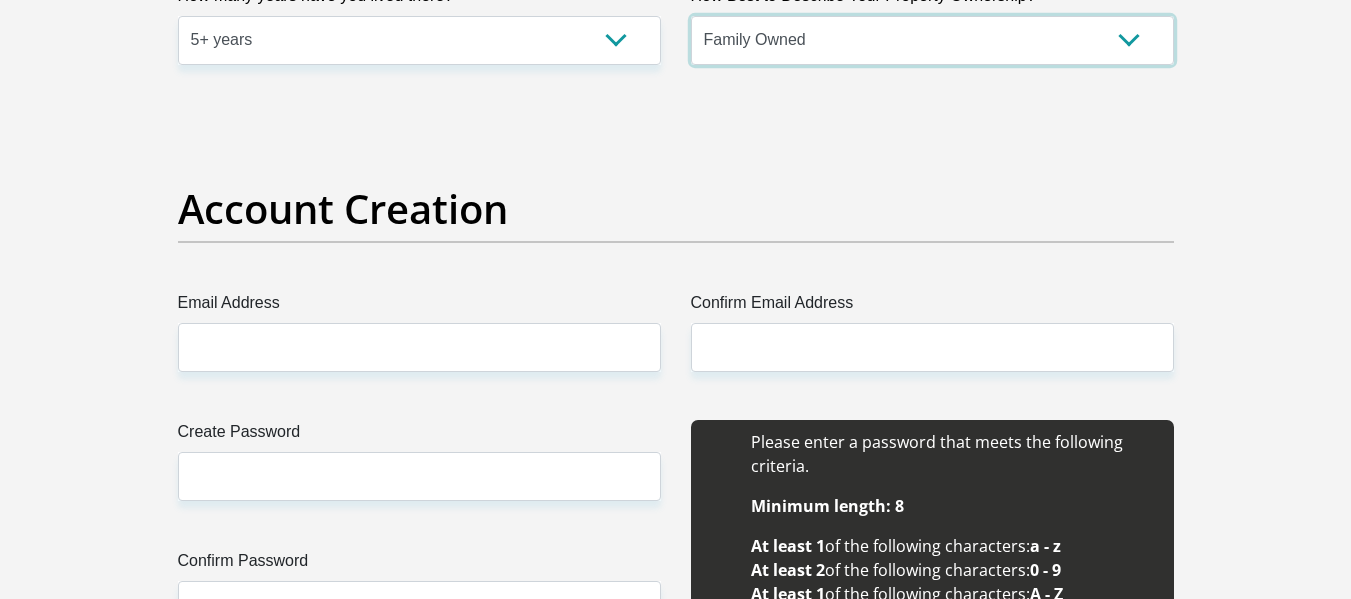 scroll, scrollTop: 1600, scrollLeft: 0, axis: vertical 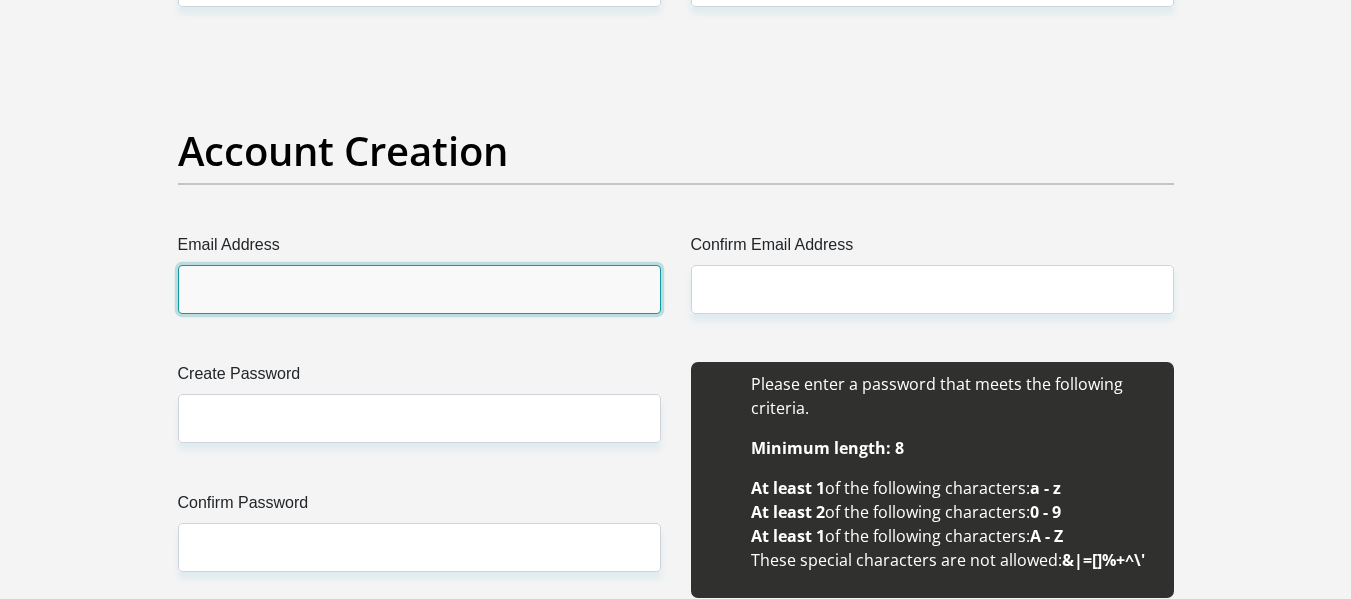 click on "Email Address" at bounding box center (419, 289) 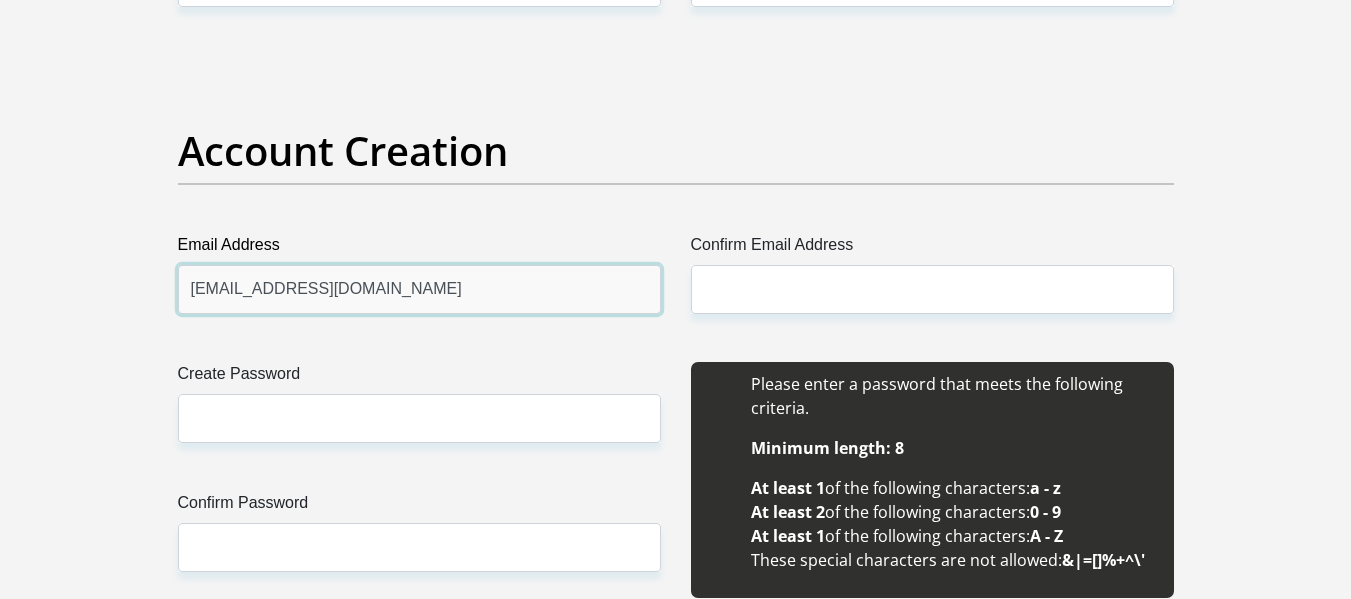 drag, startPoint x: 383, startPoint y: 294, endPoint x: 112, endPoint y: 317, distance: 271.97427 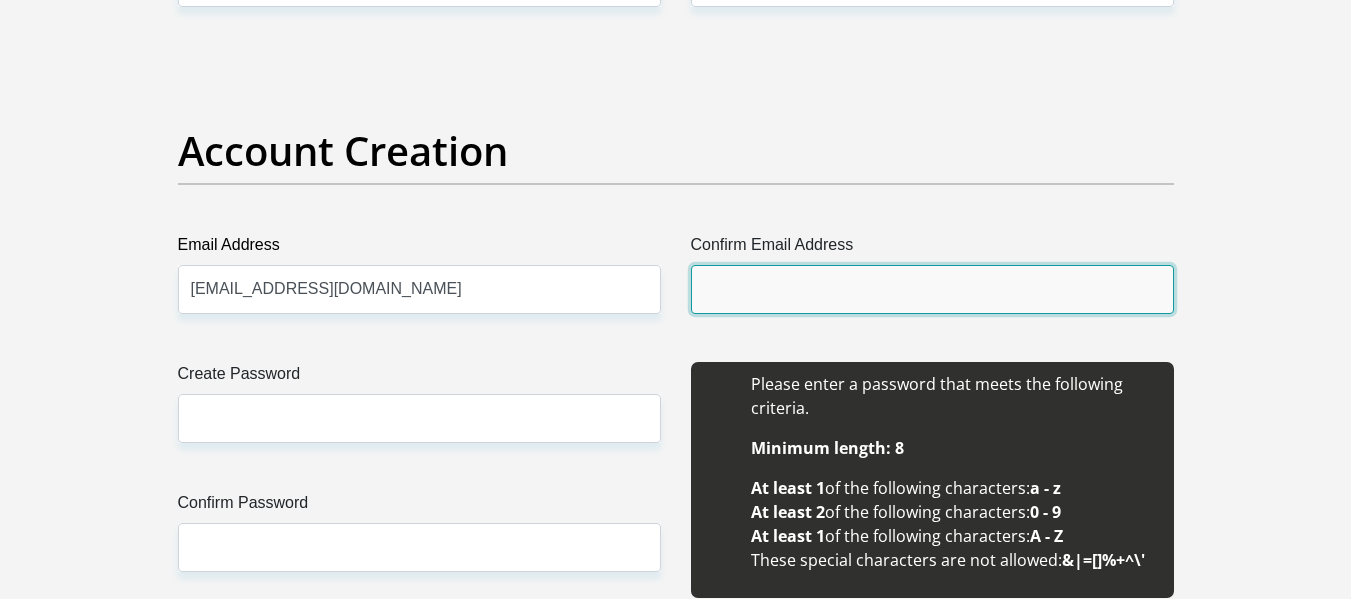 paste on "[EMAIL_ADDRESS][DOMAIN_NAME]" 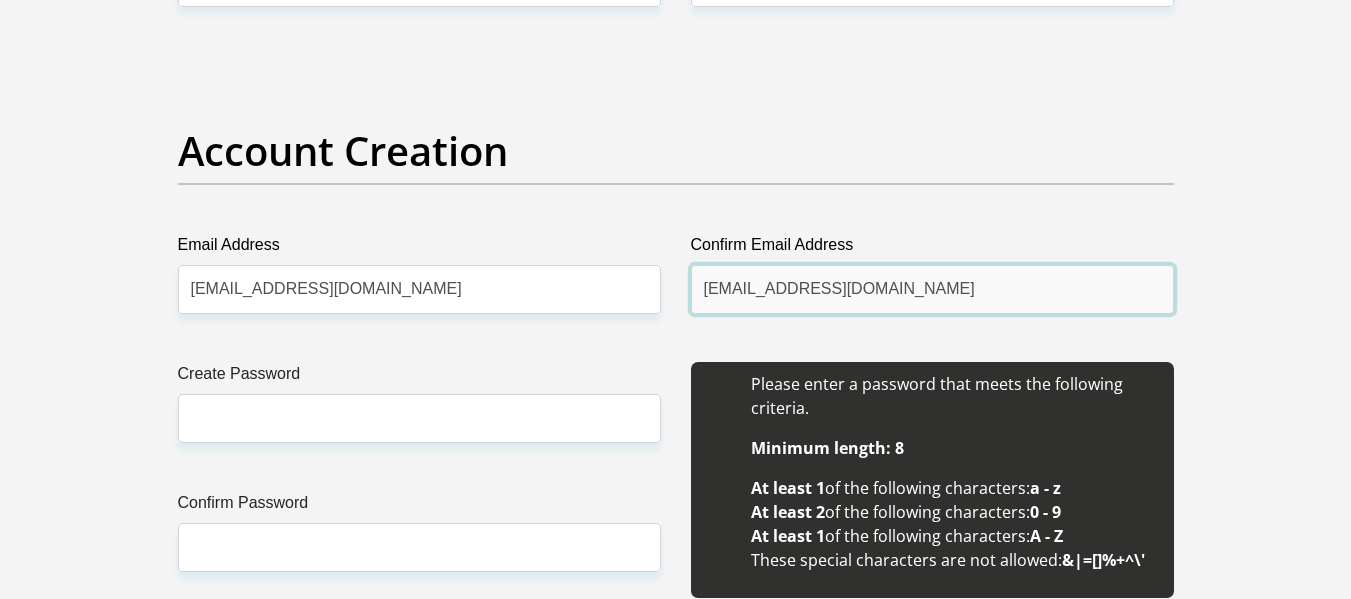 type on "[EMAIL_ADDRESS][DOMAIN_NAME]" 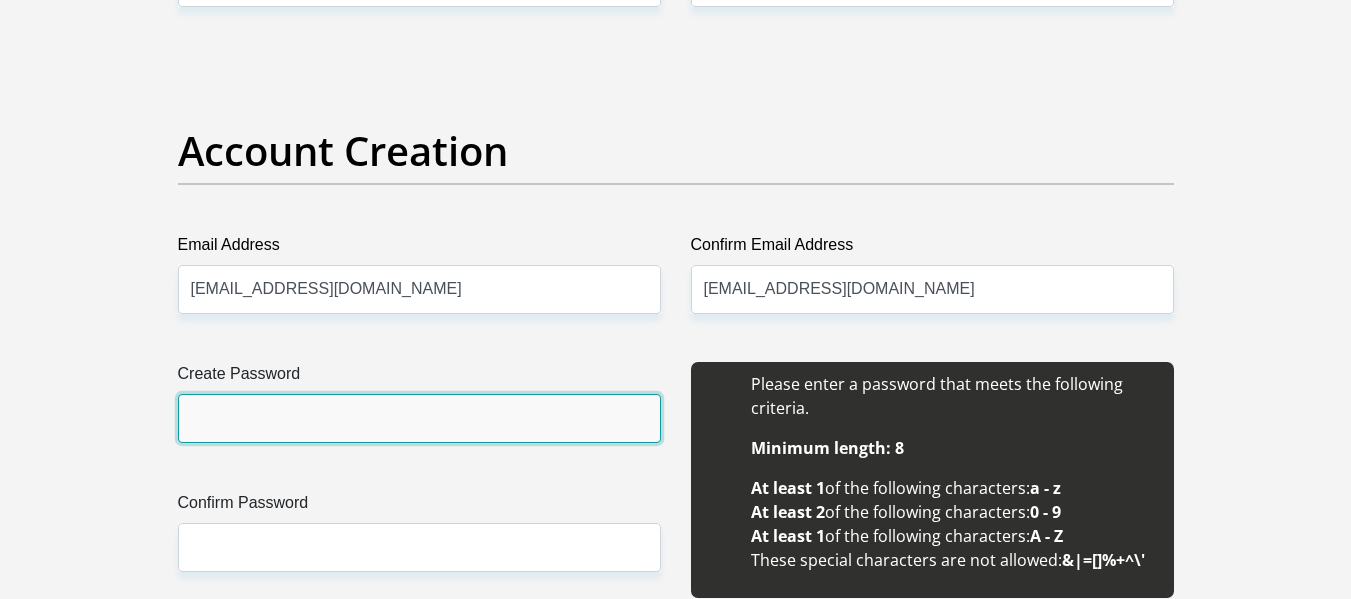 click on "Create Password" at bounding box center [419, 418] 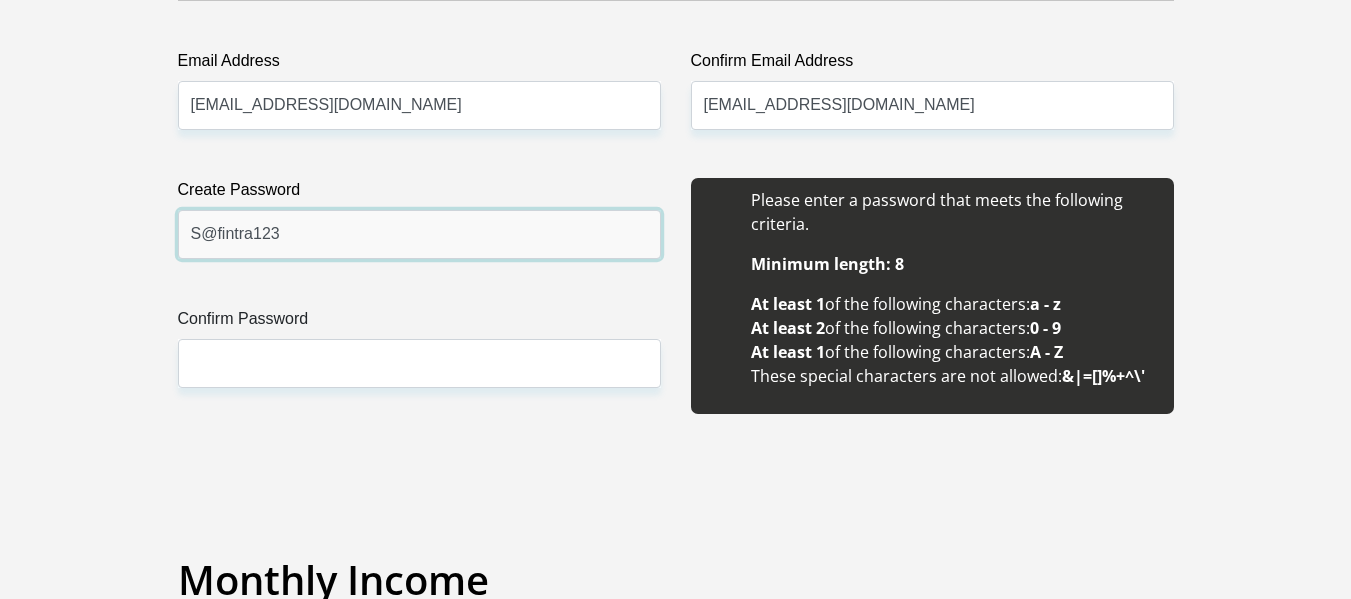scroll, scrollTop: 1800, scrollLeft: 0, axis: vertical 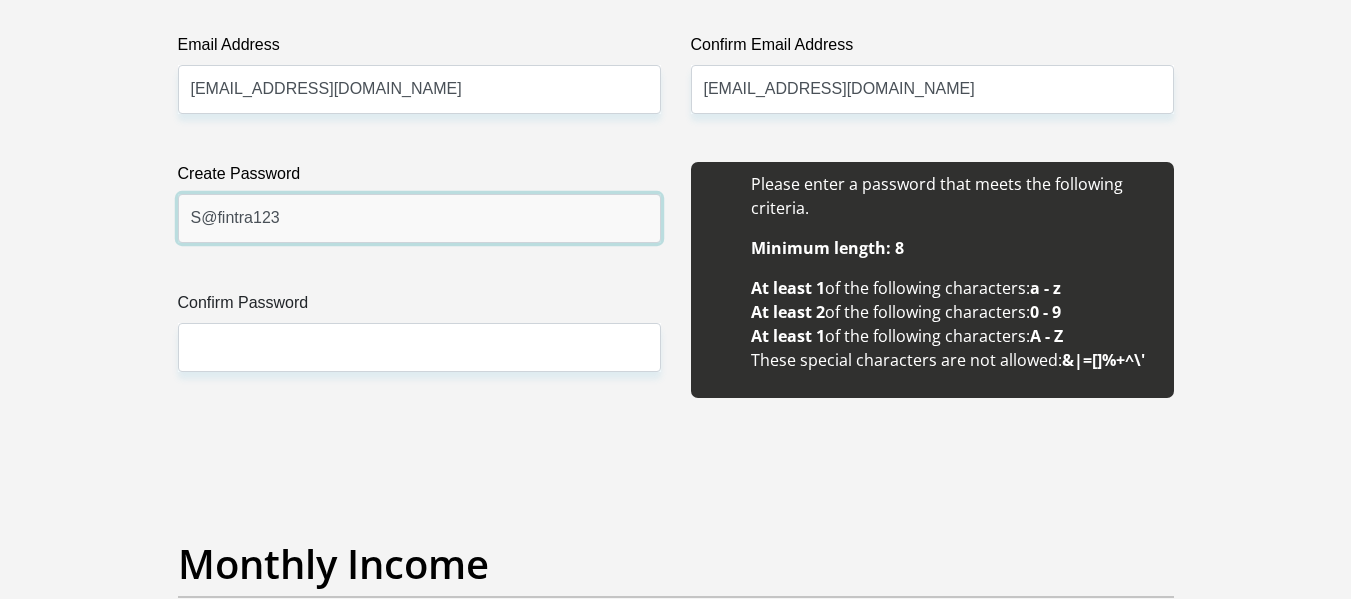 type on "S@fintra123" 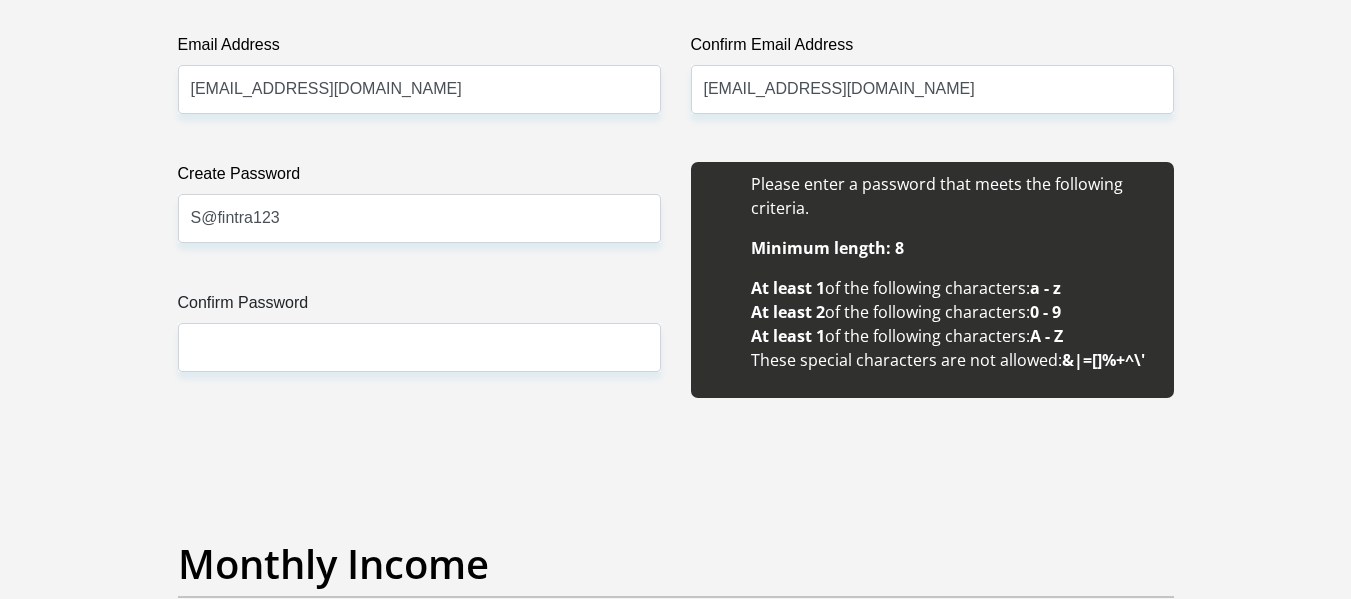 click on "Confirm Password" at bounding box center [419, 307] 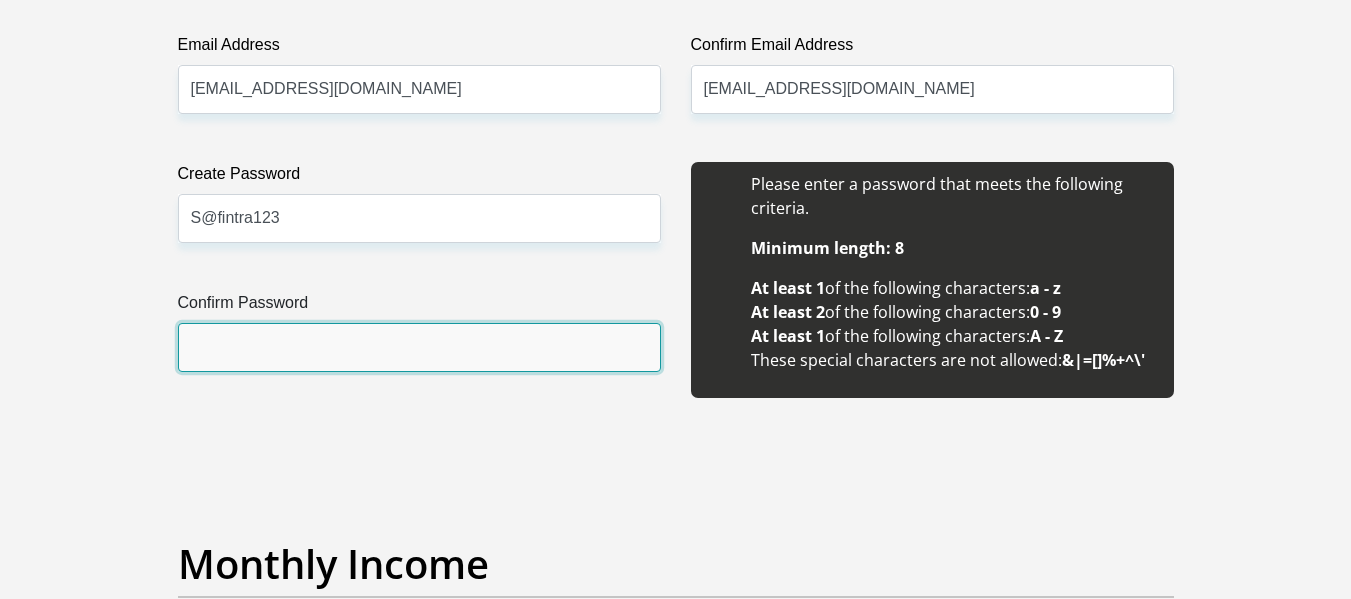 click on "Confirm Password" at bounding box center (419, 347) 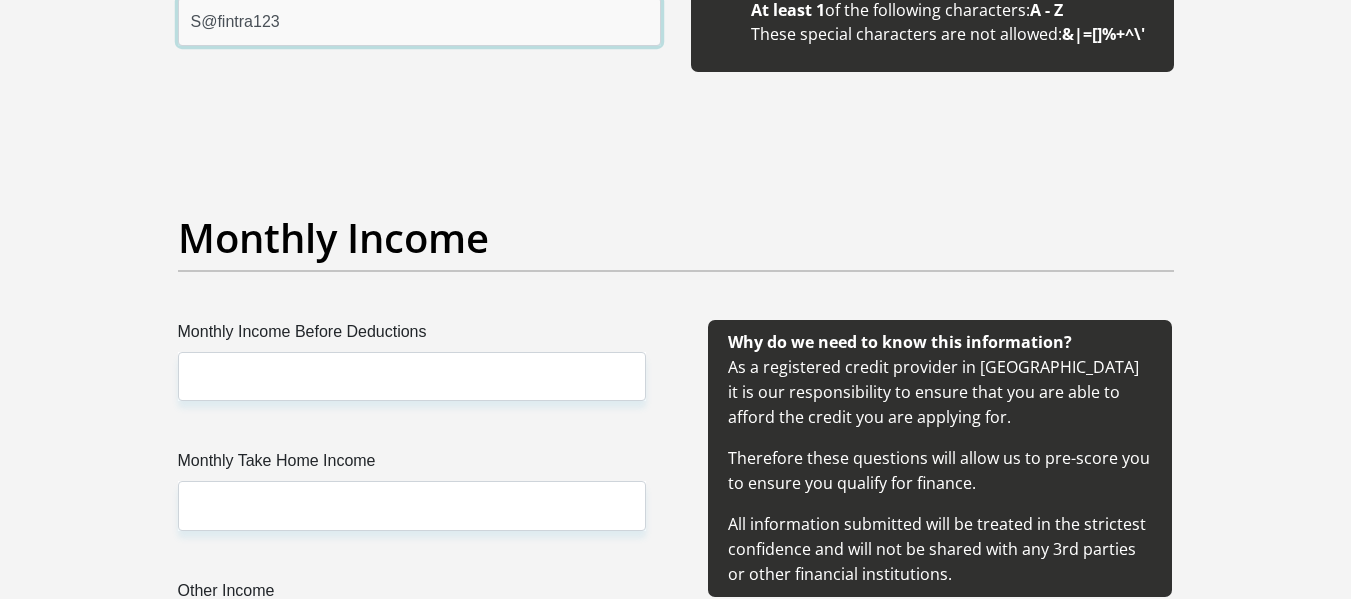 scroll, scrollTop: 2200, scrollLeft: 0, axis: vertical 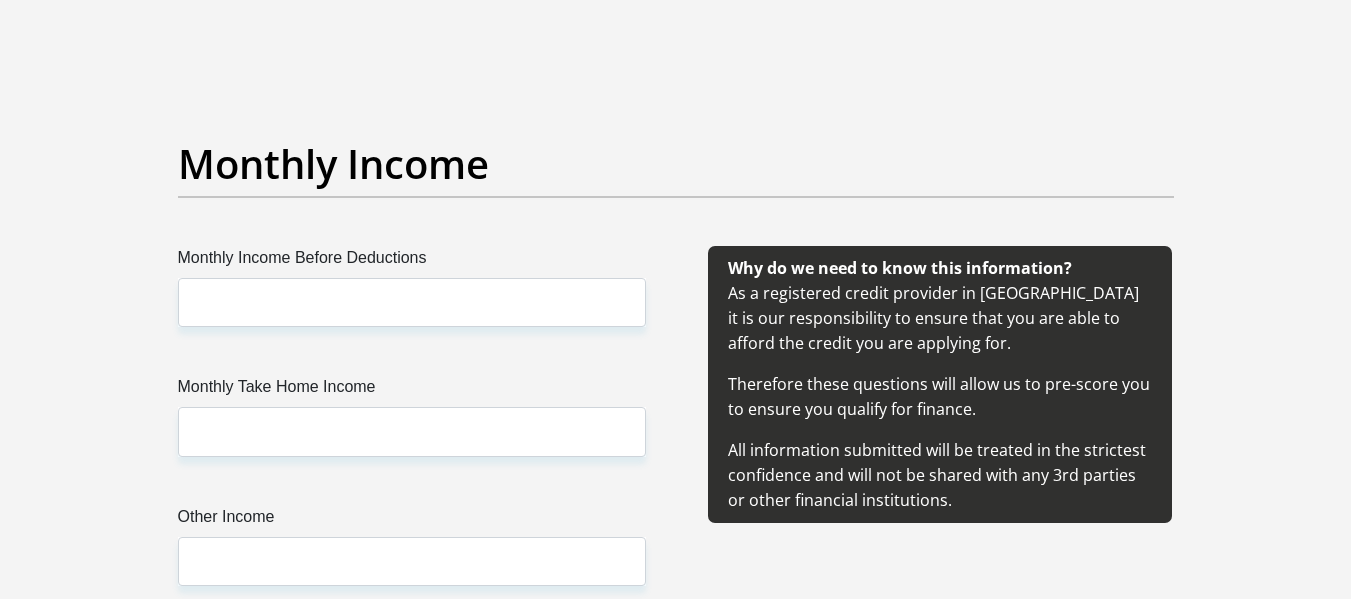 type on "S@fintra123" 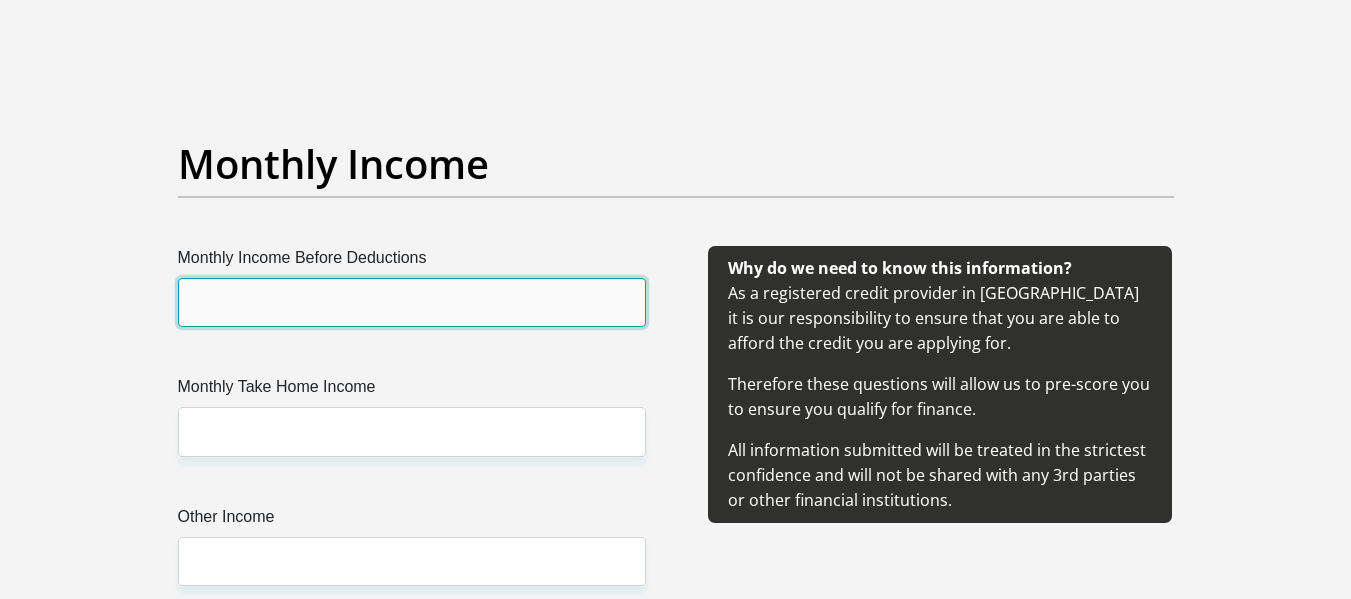 click on "Monthly Income Before Deductions" at bounding box center (412, 302) 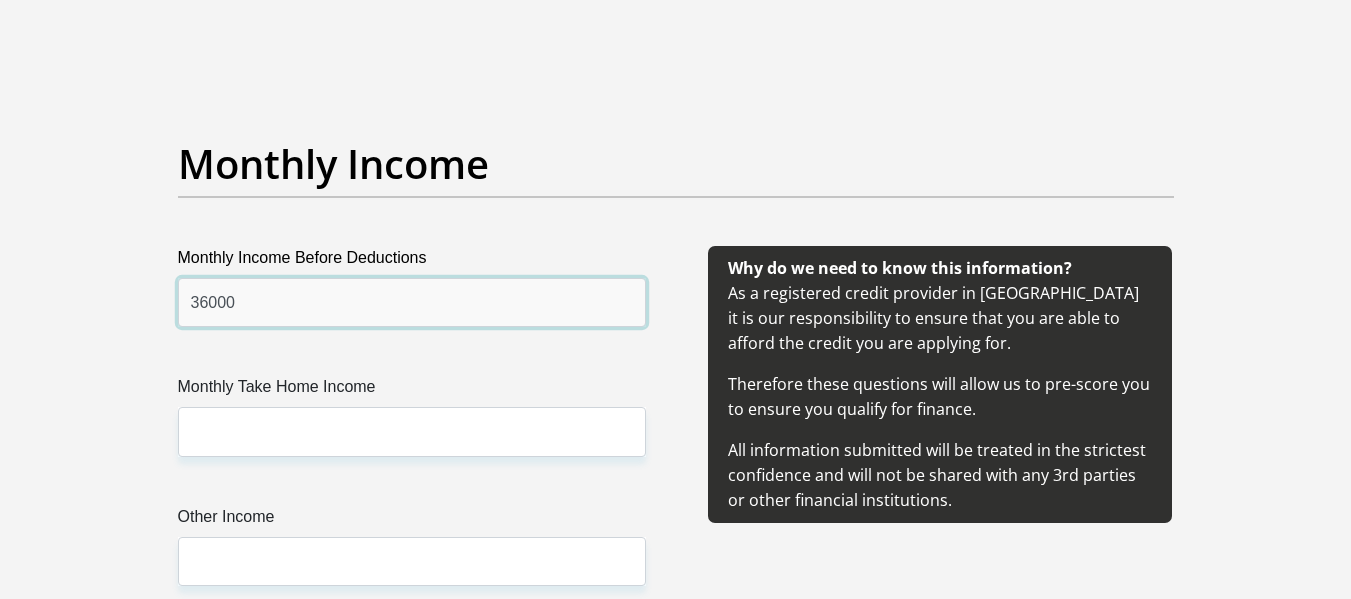 type on "36000" 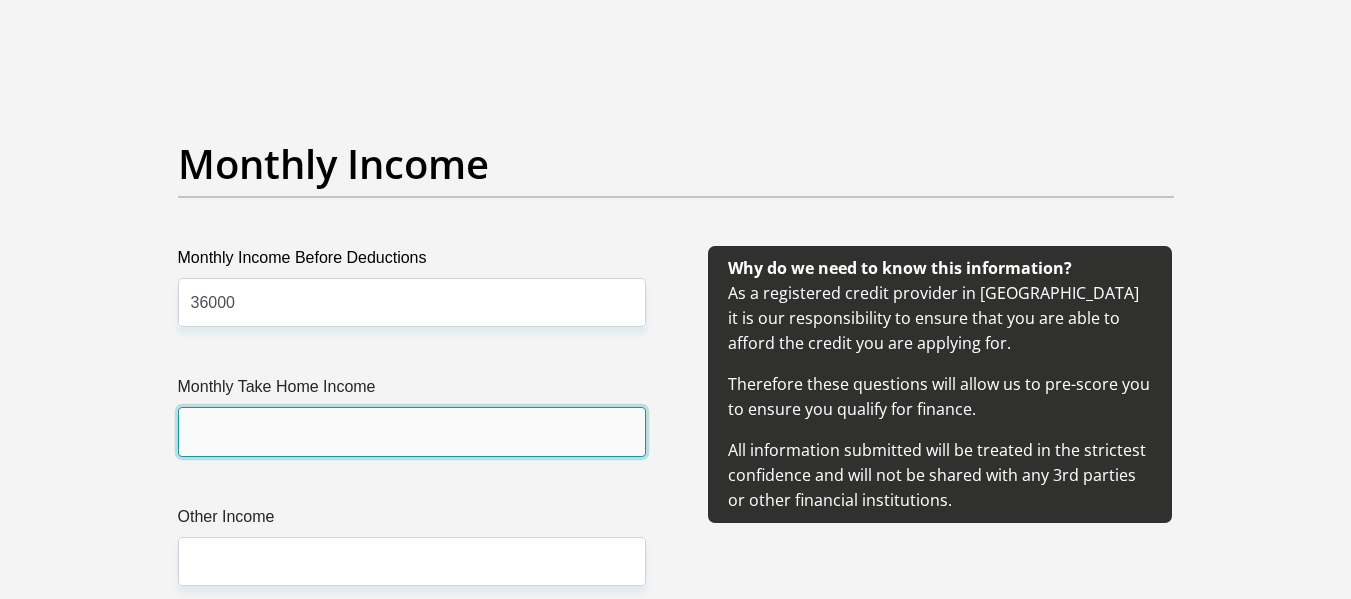 click on "Monthly Take Home Income" at bounding box center (412, 431) 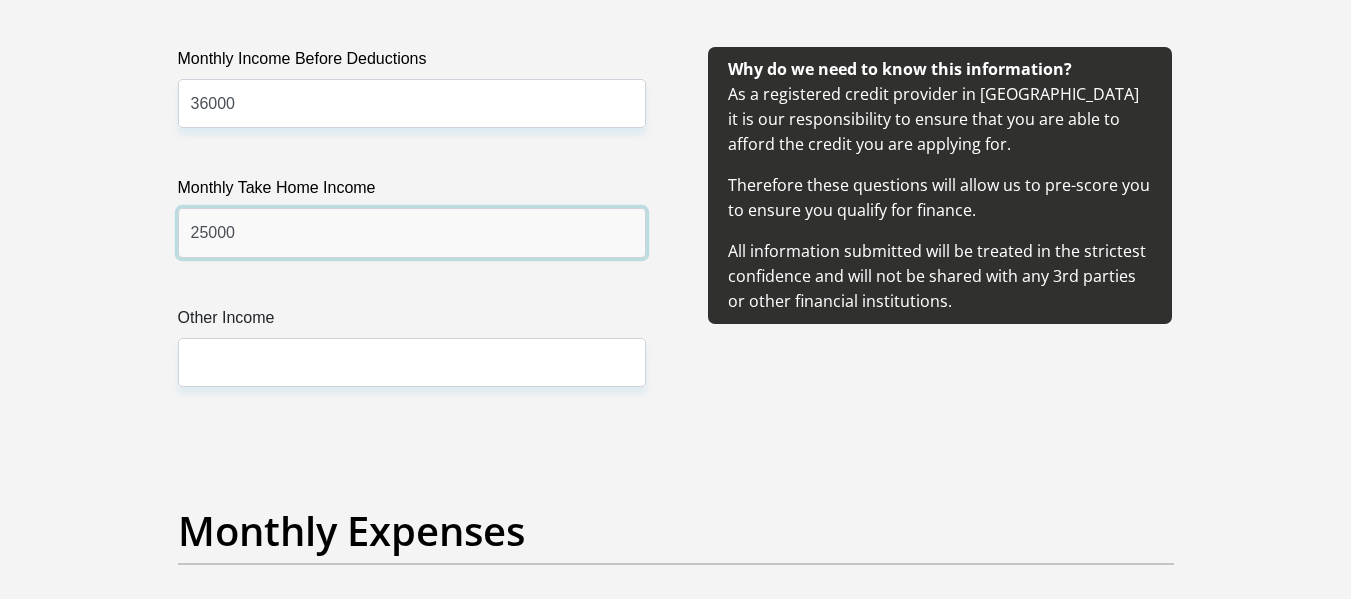 scroll, scrollTop: 2400, scrollLeft: 0, axis: vertical 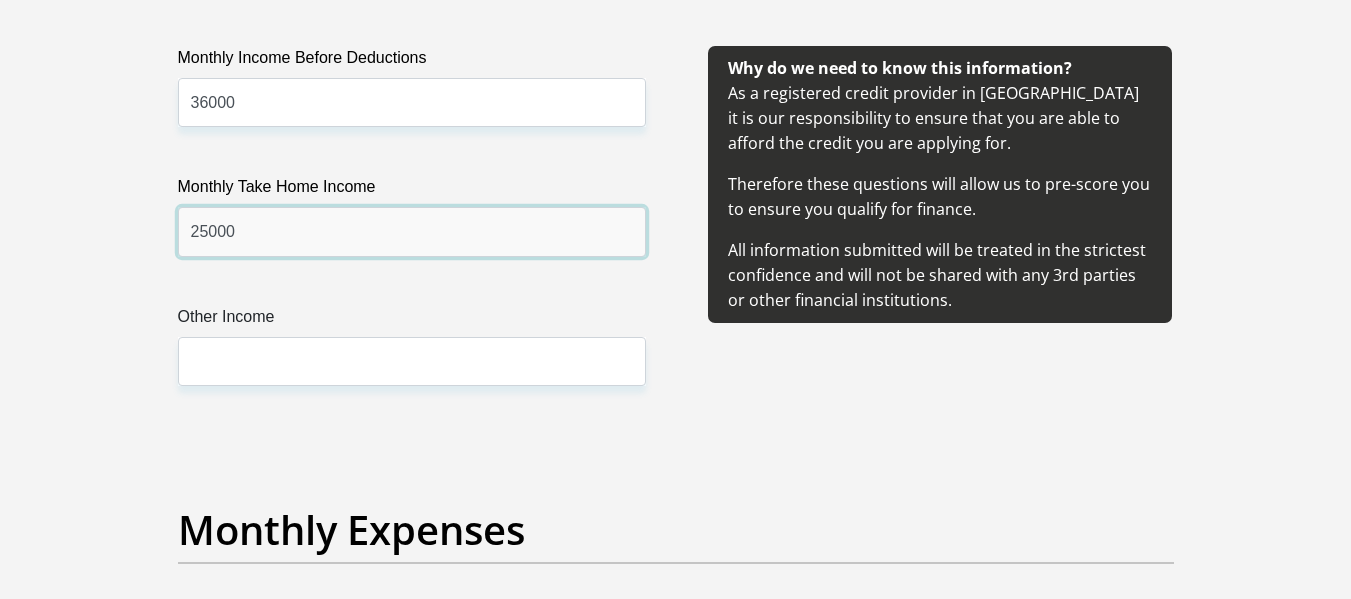 type on "25000" 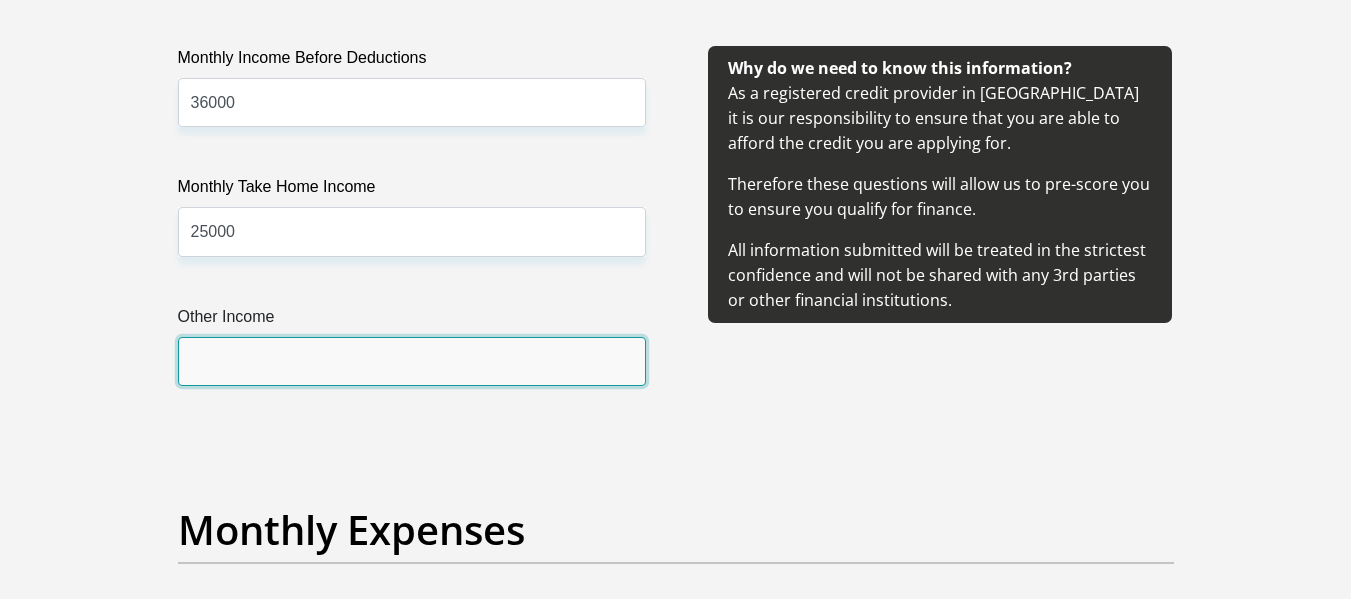 click on "Other Income" at bounding box center [412, 361] 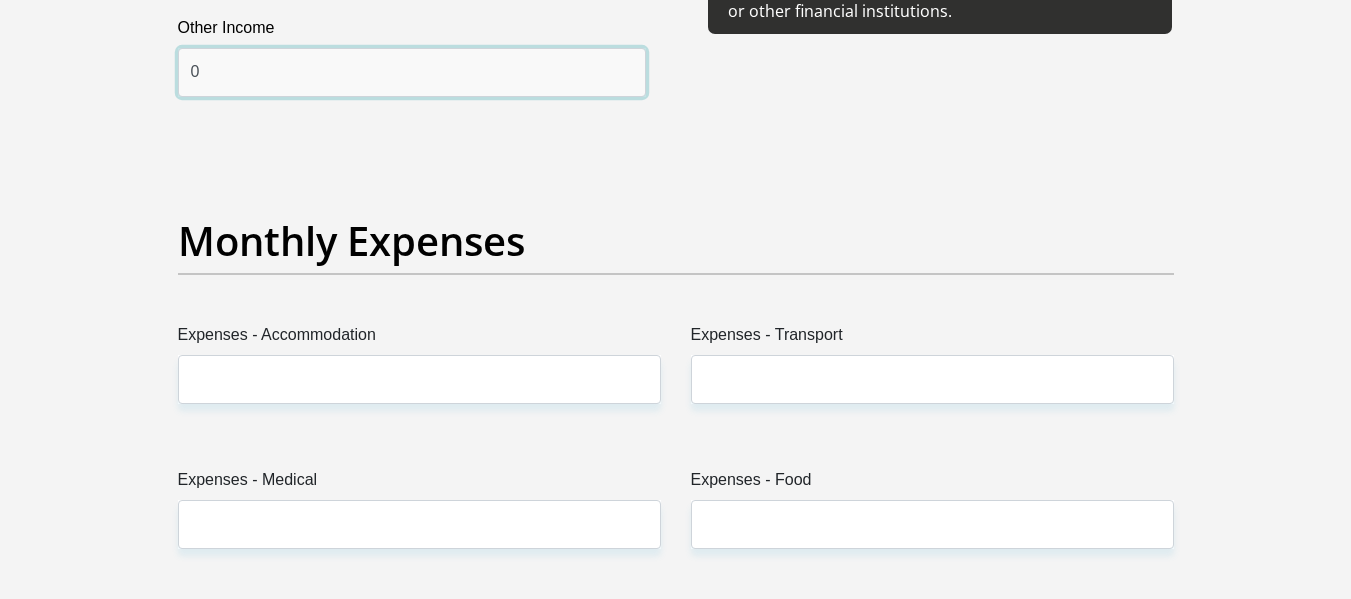 scroll, scrollTop: 2700, scrollLeft: 0, axis: vertical 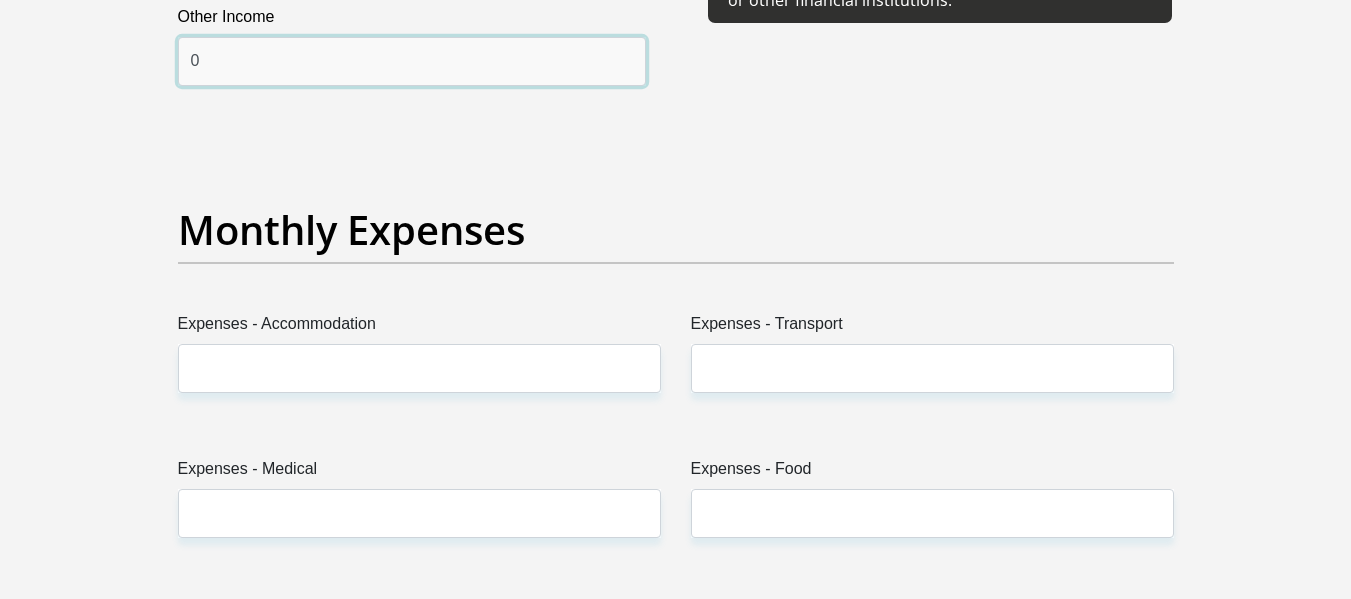 type on "0" 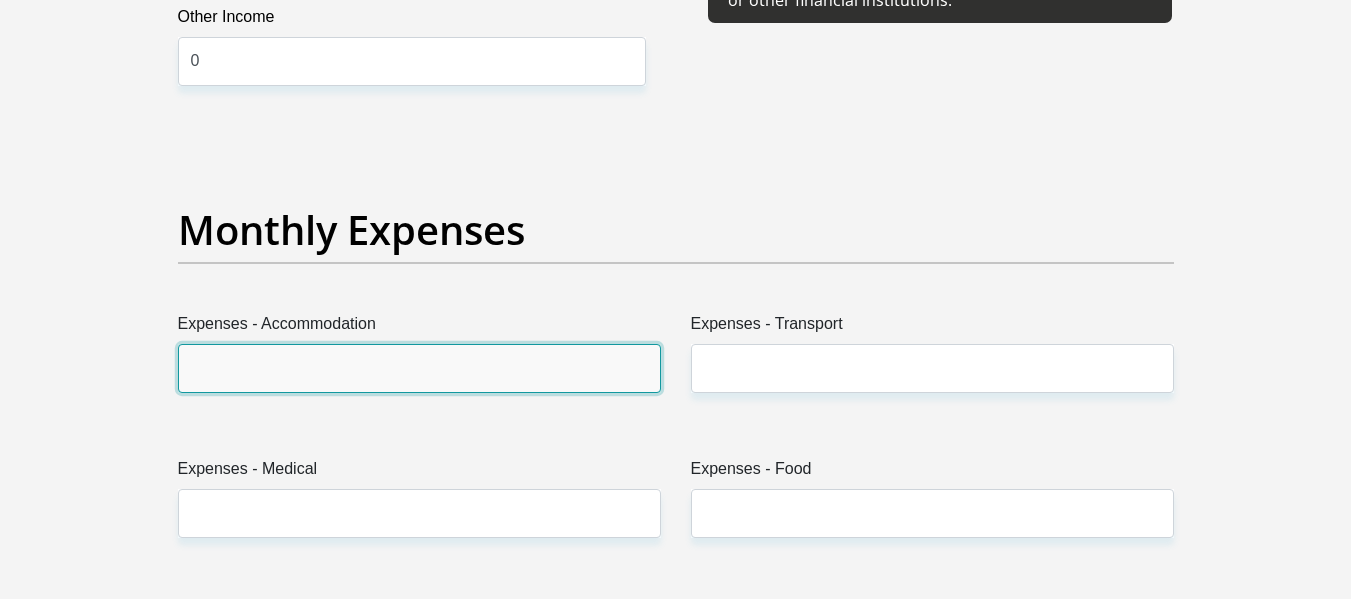 click on "Expenses - Accommodation" at bounding box center [419, 368] 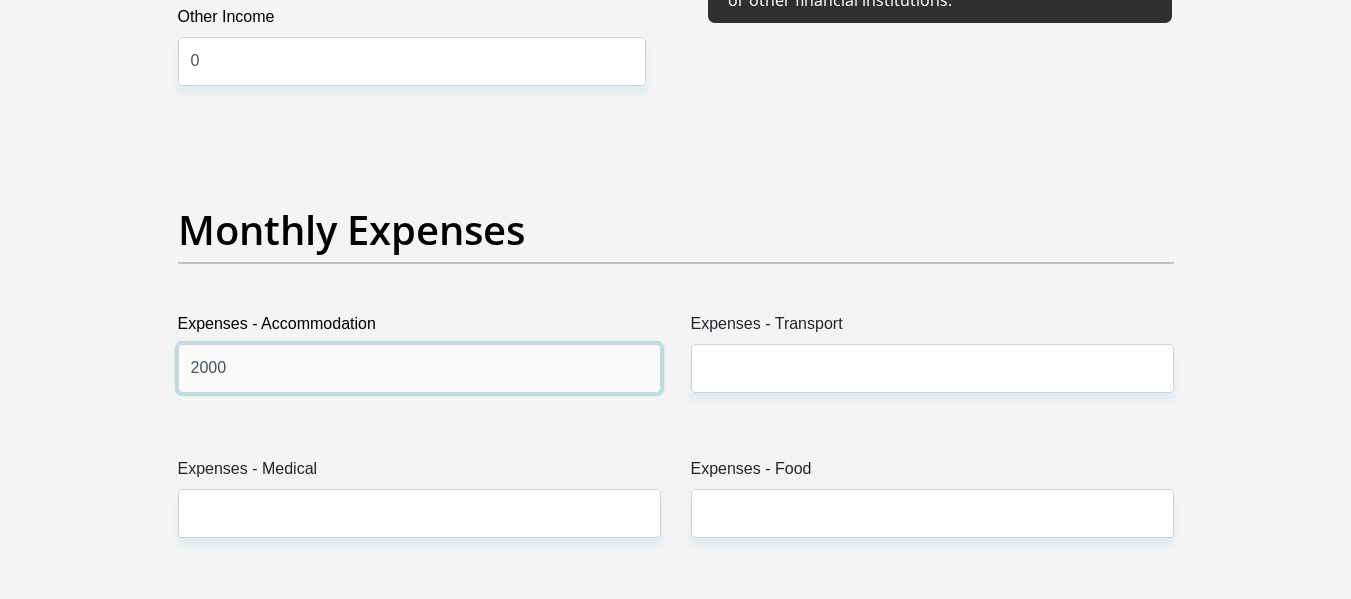 type on "2000" 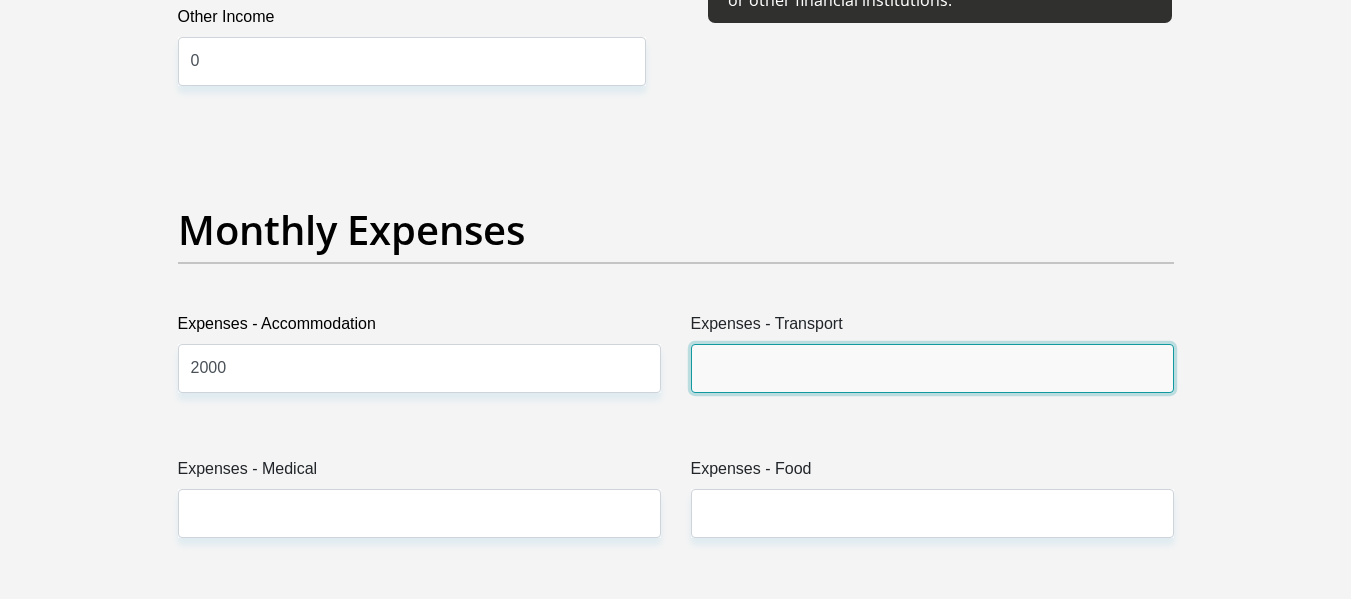 click on "Expenses - Transport" at bounding box center [932, 368] 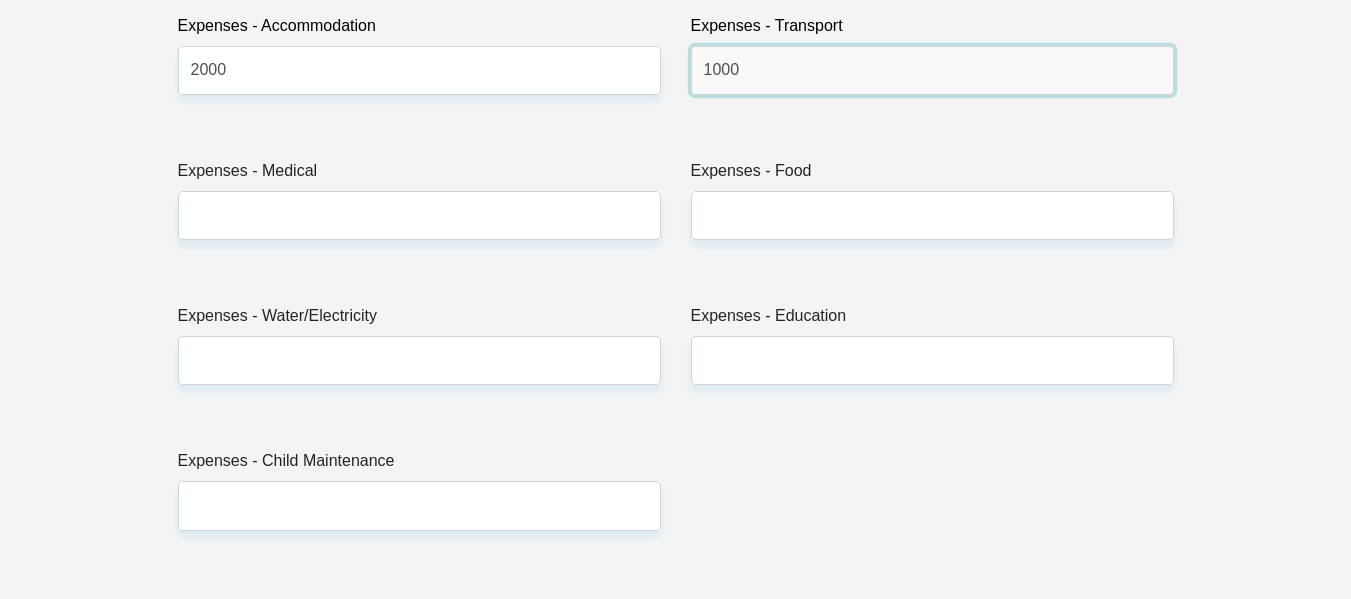 scroll, scrollTop: 3000, scrollLeft: 0, axis: vertical 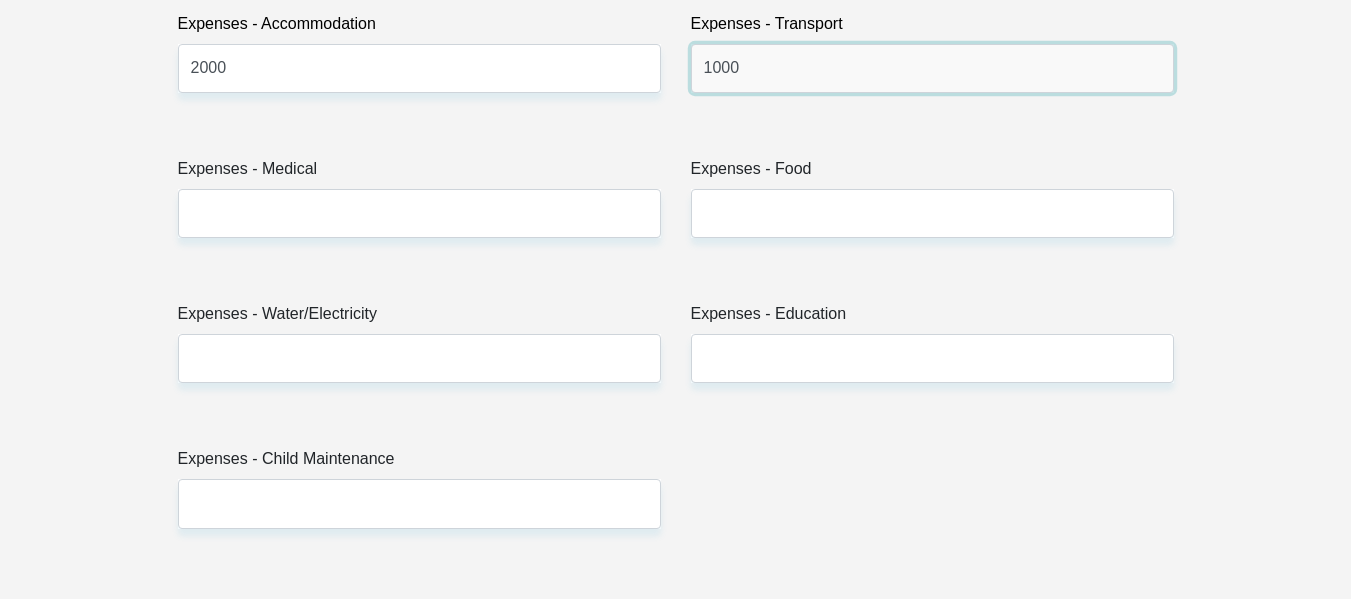 type on "1000" 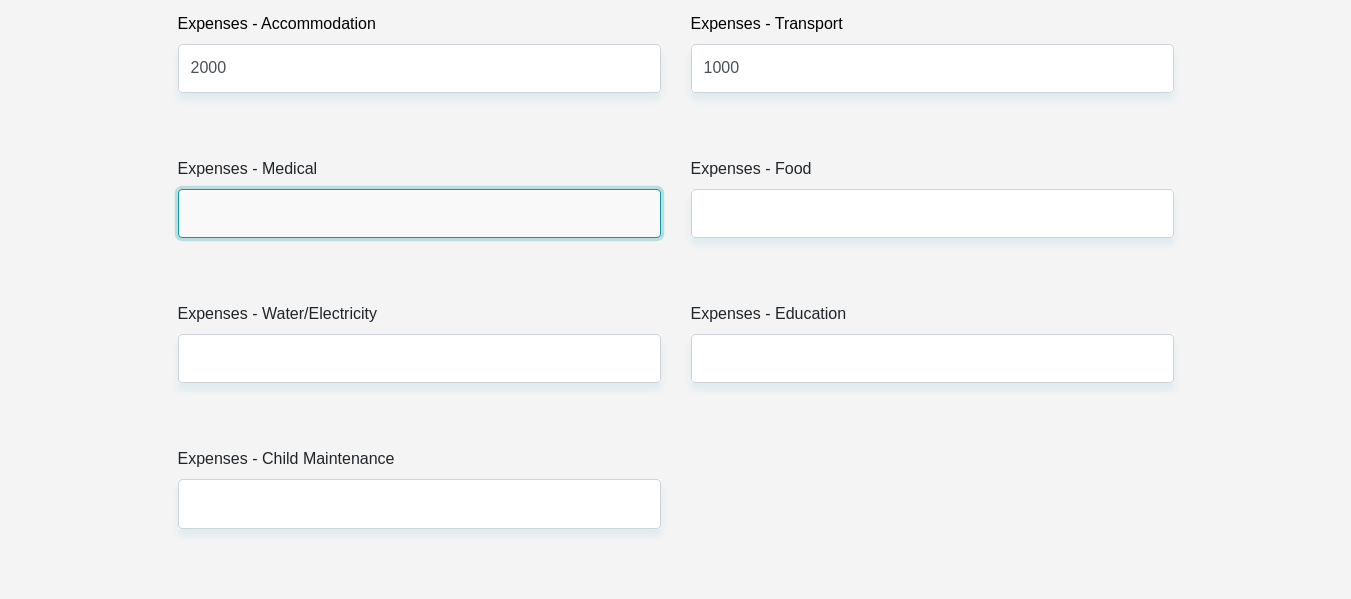 click on "Expenses - Medical" at bounding box center (419, 213) 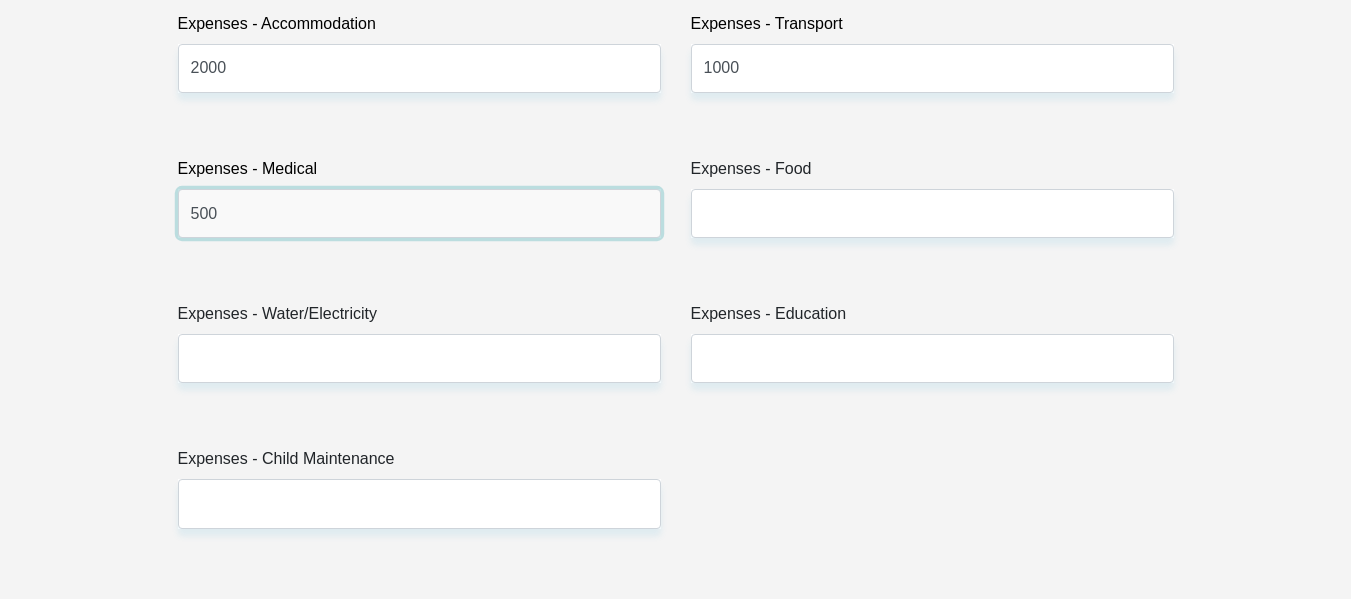 type on "500" 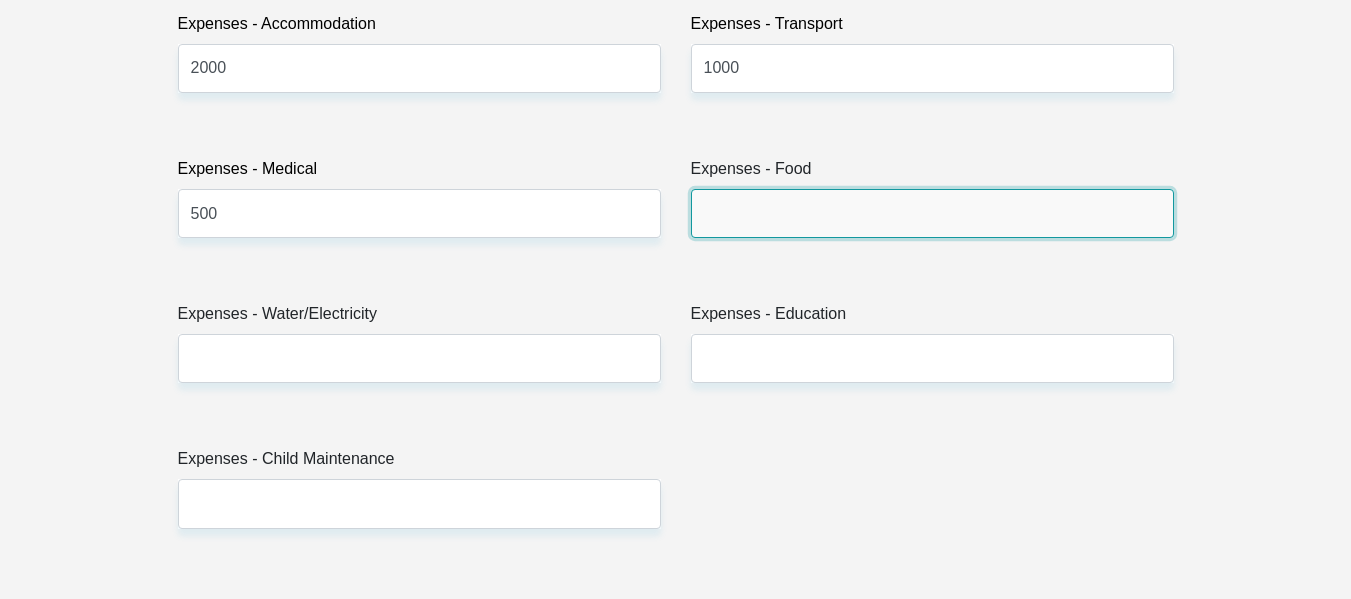 click on "Expenses - Food" at bounding box center (932, 213) 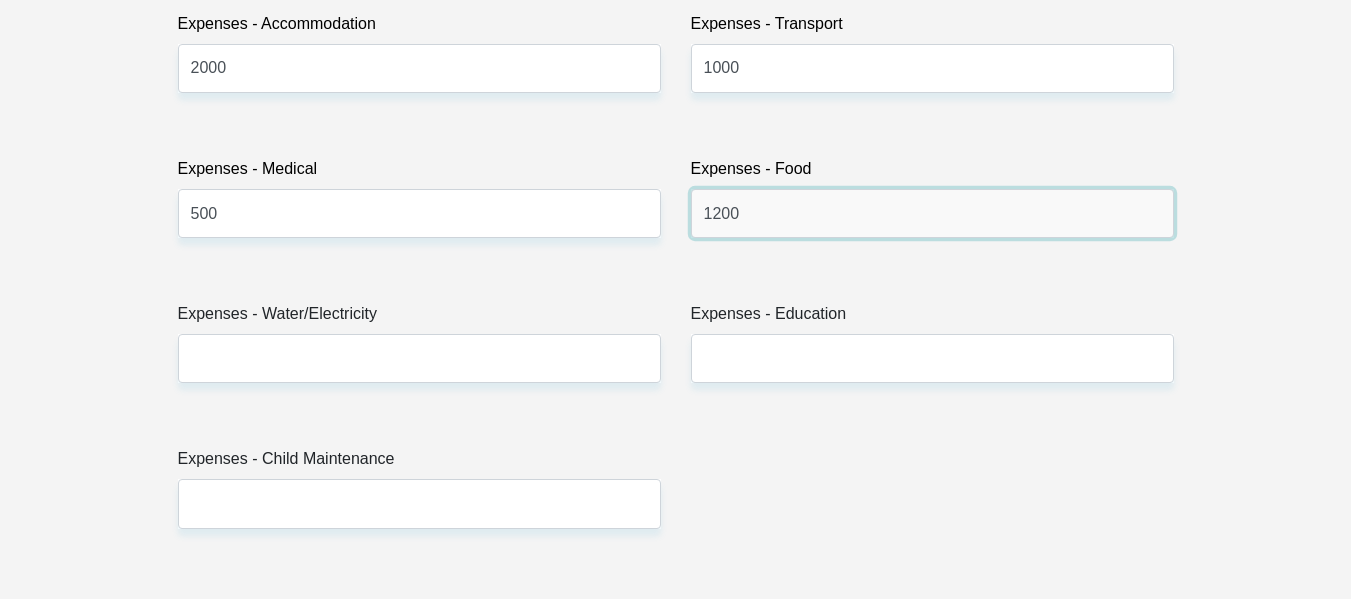 type on "1200" 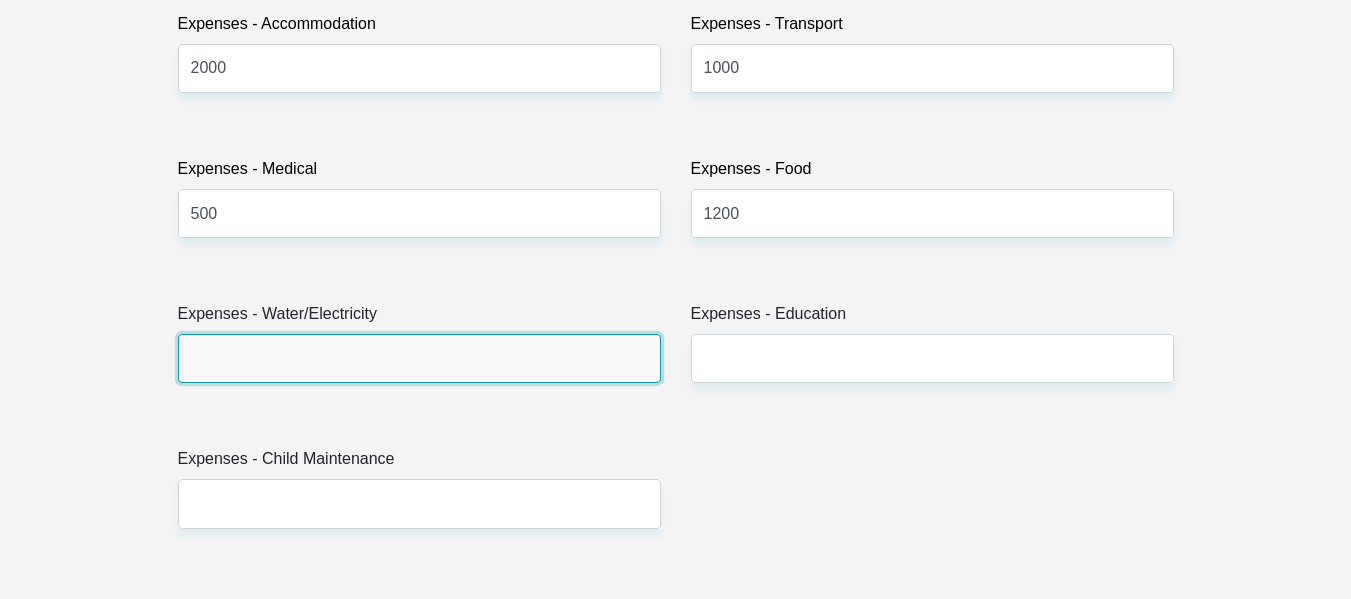 click on "Expenses - Water/Electricity" at bounding box center [419, 358] 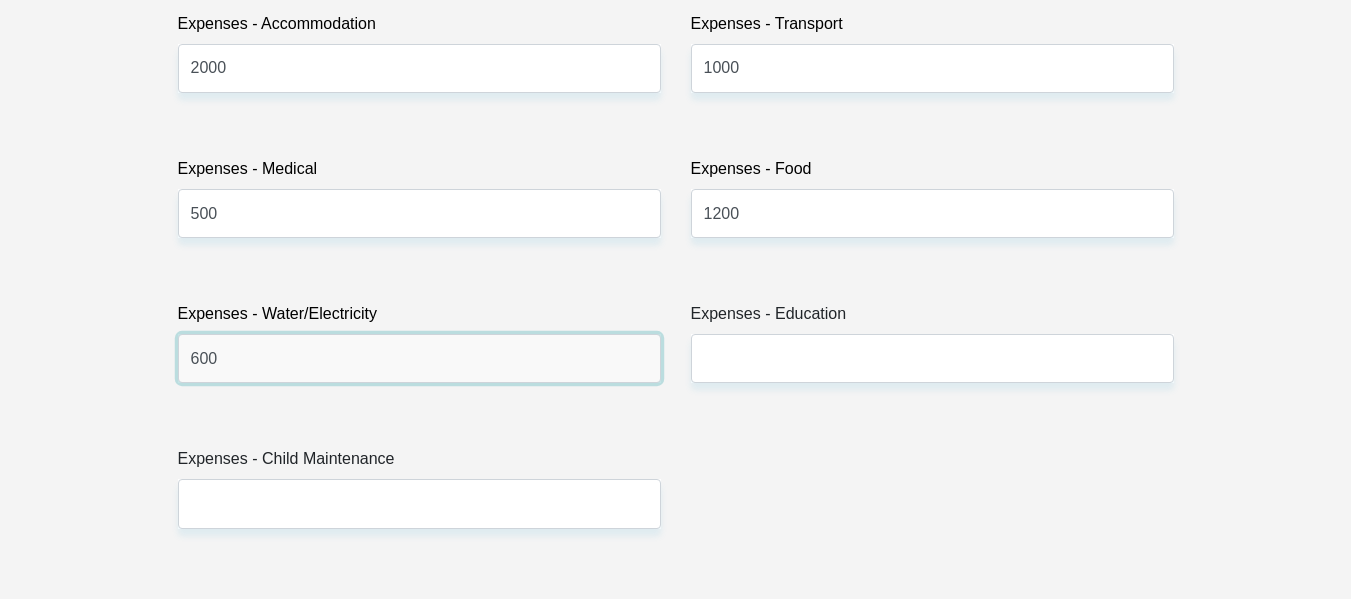 type on "600" 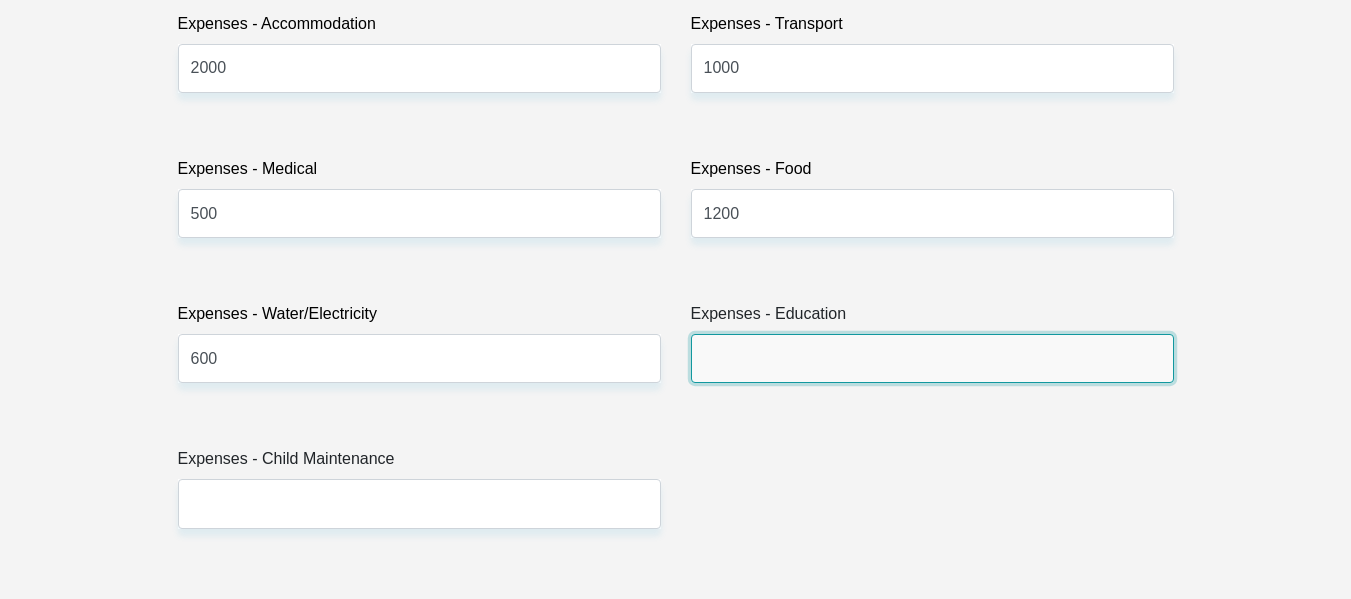 click on "Expenses - Education" at bounding box center [932, 358] 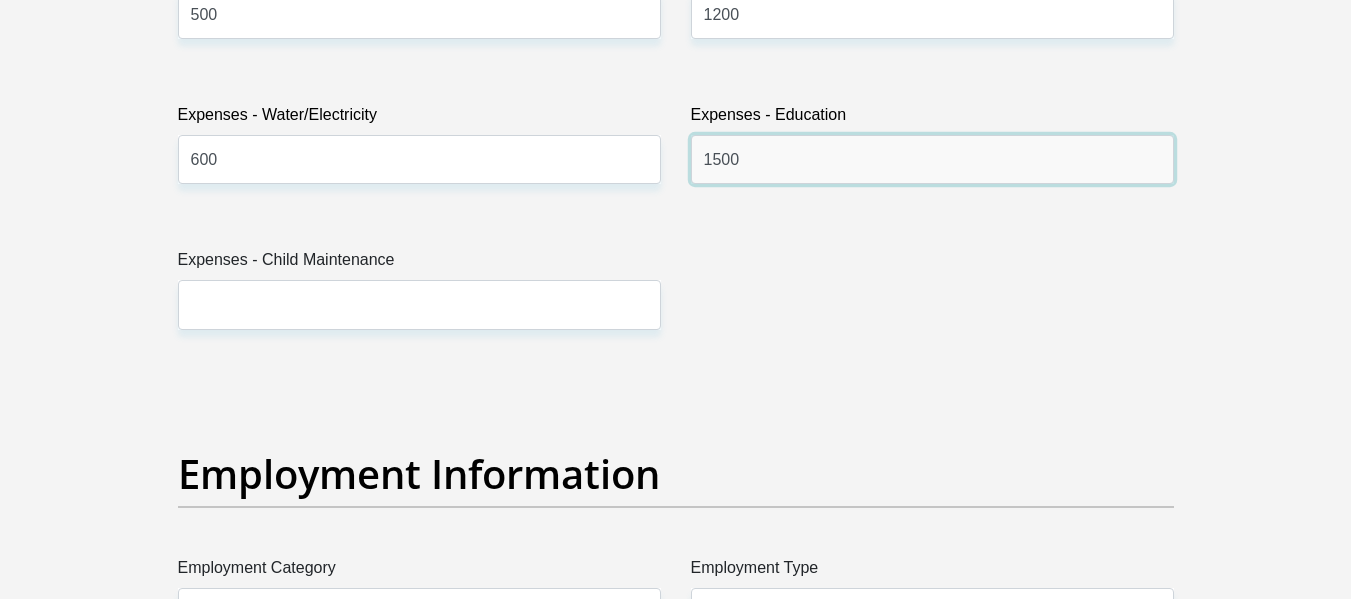 scroll, scrollTop: 3200, scrollLeft: 0, axis: vertical 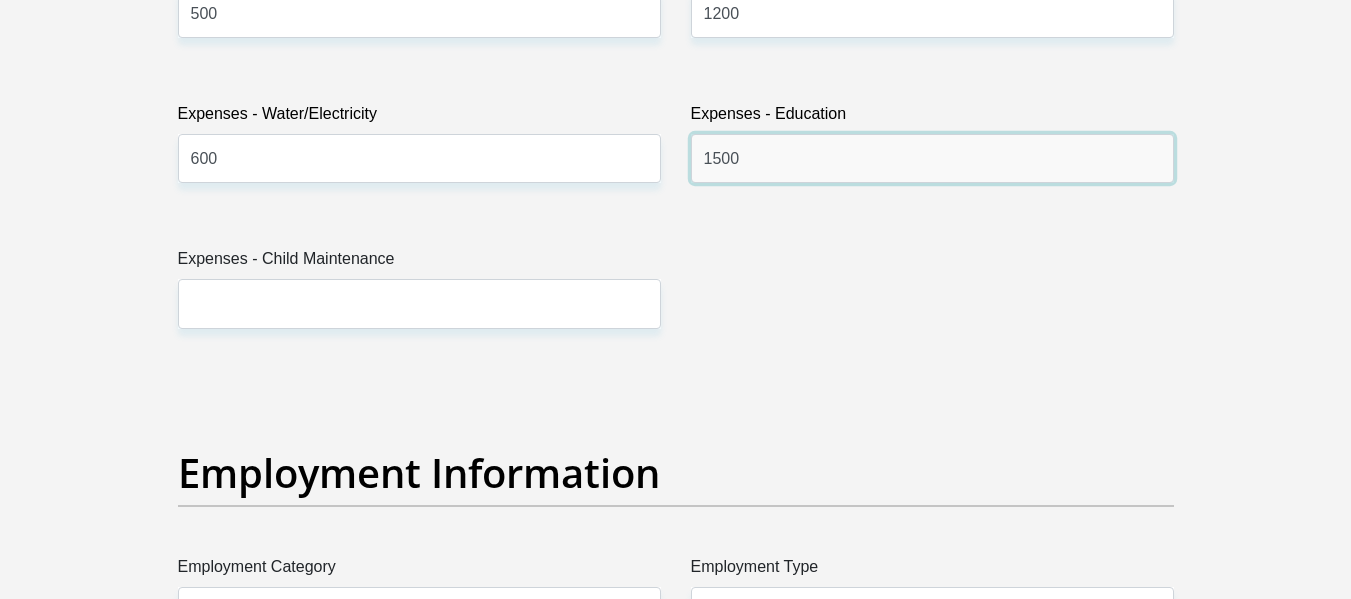 type on "1500" 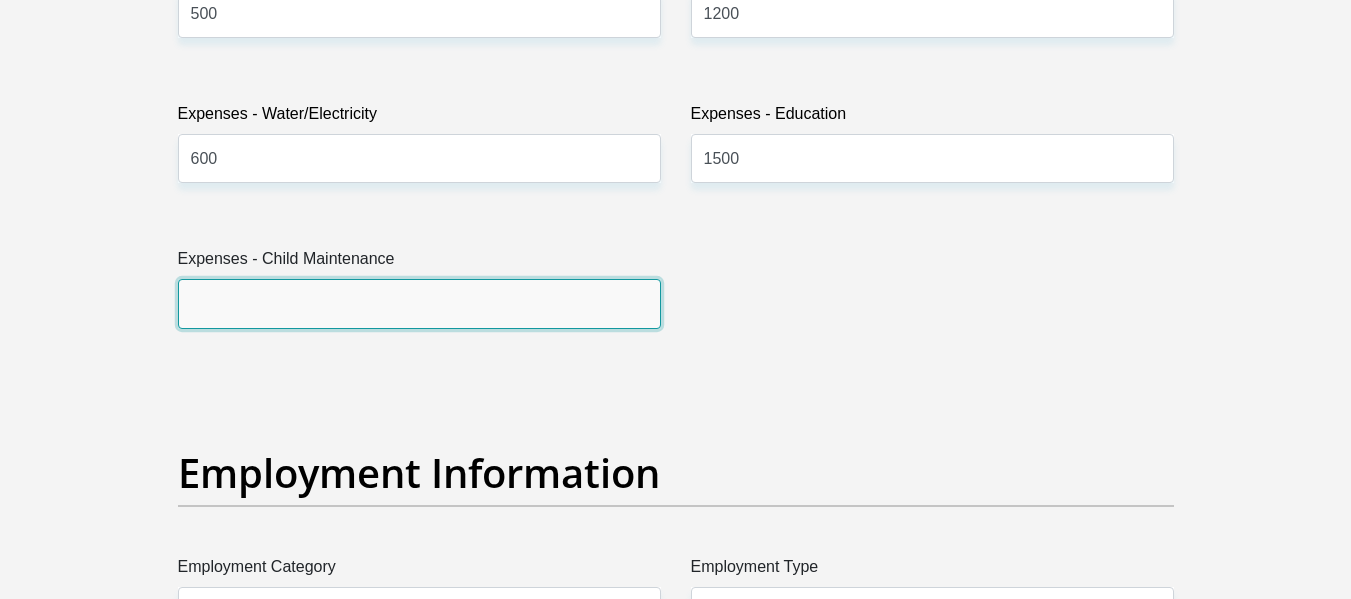 click on "Expenses - Child Maintenance" at bounding box center (419, 303) 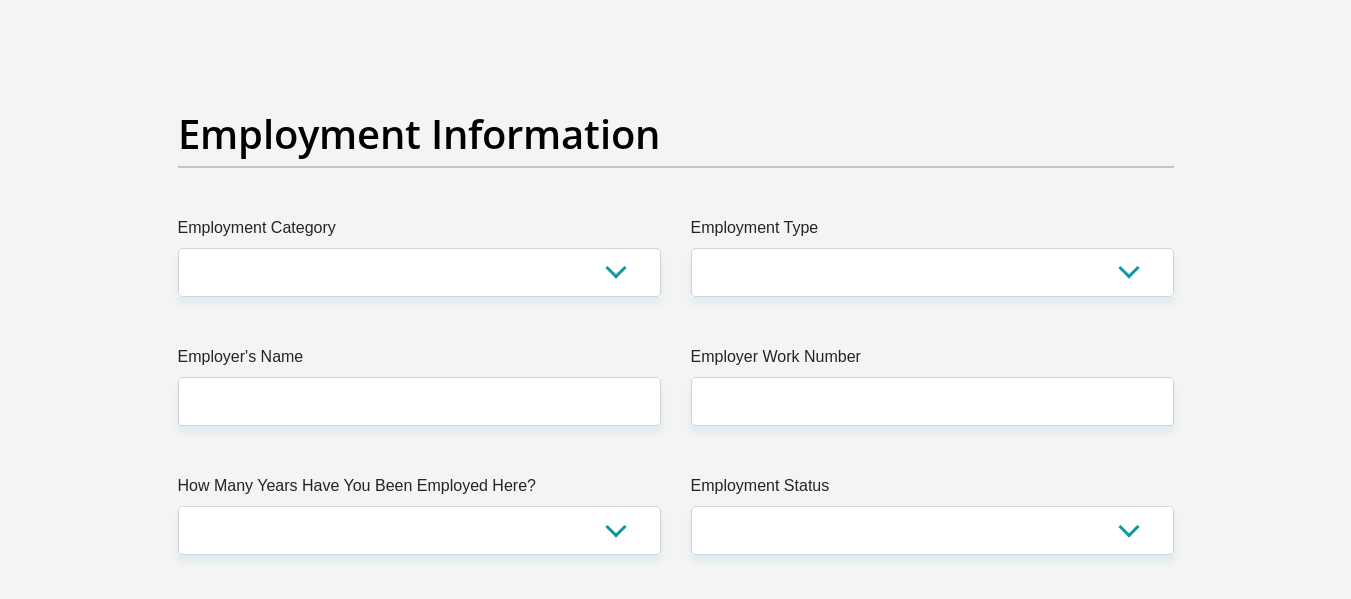 scroll, scrollTop: 3600, scrollLeft: 0, axis: vertical 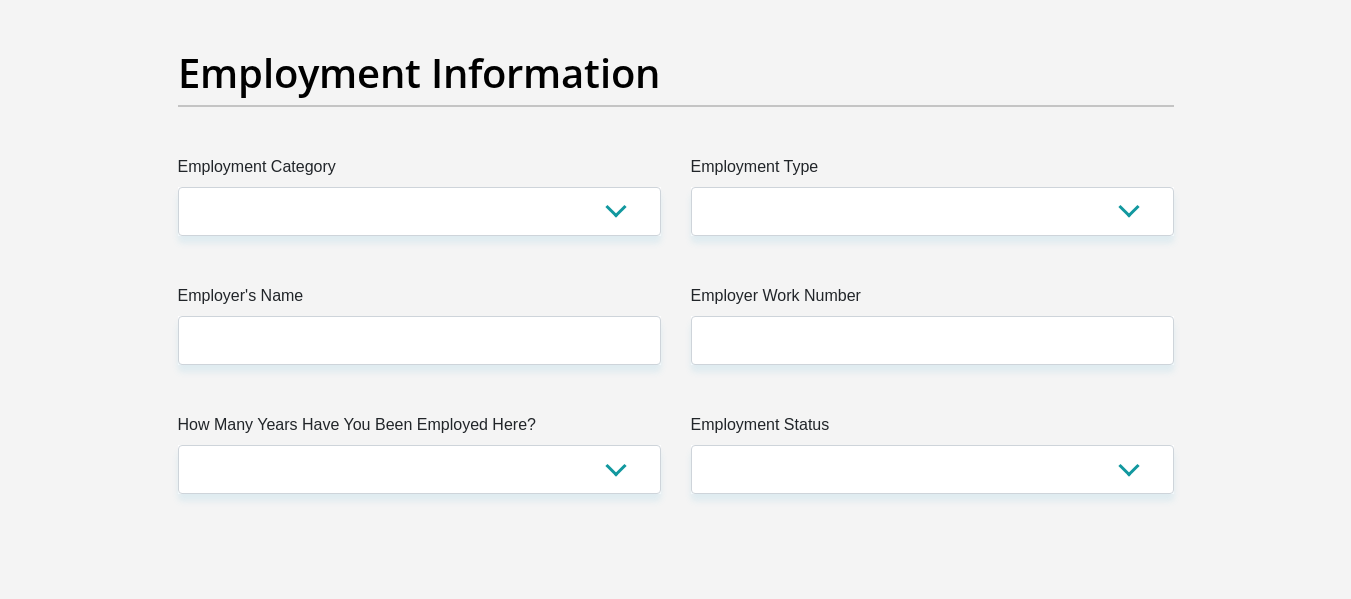 type on "0" 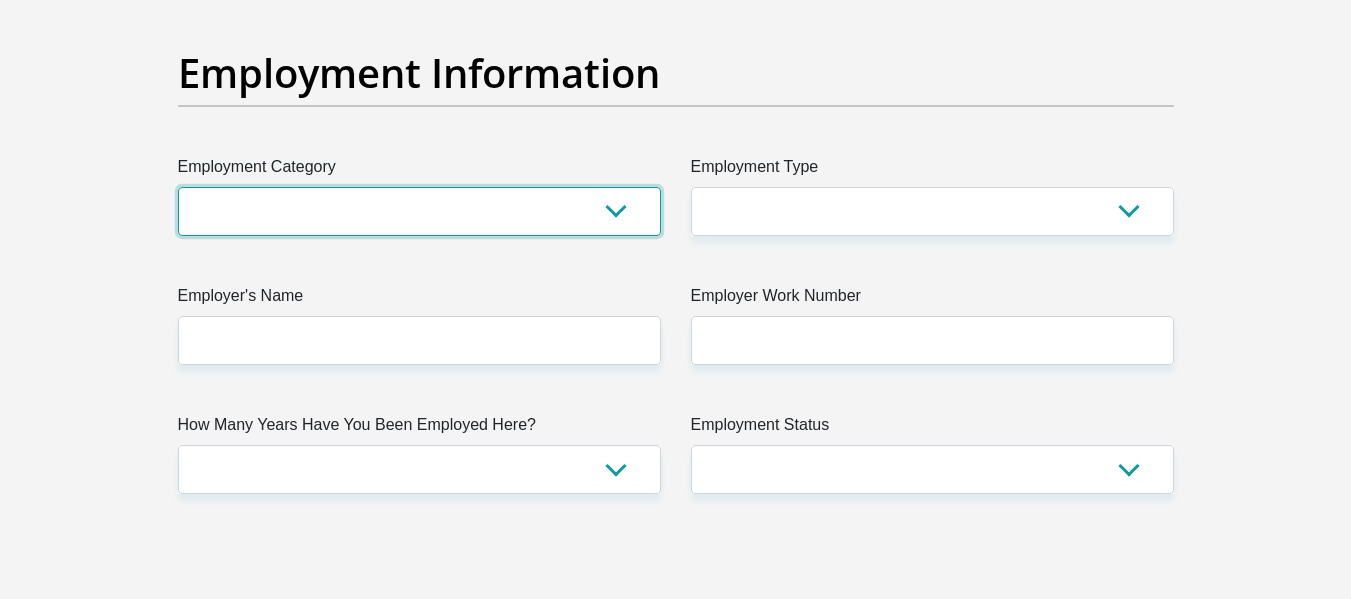 click on "AGRICULTURE
ALCOHOL & TOBACCO
CONSTRUCTION MATERIALS
METALLURGY
EQUIPMENT FOR RENEWABLE ENERGY
SPECIALIZED CONTRACTORS
CAR
GAMING (INCL. INTERNET
OTHER WHOLESALE
UNLICENSED PHARMACEUTICALS
CURRENCY EXCHANGE HOUSES
OTHER FINANCIAL INSTITUTIONS & INSURANCE
REAL ESTATE AGENTS
OIL & GAS
OTHER MATERIALS (E.G. IRON ORE)
PRECIOUS STONES & PRECIOUS METALS
POLITICAL ORGANIZATIONS
RELIGIOUS ORGANIZATIONS(NOT SECTS)
ACTI. HAVING BUSINESS DEAL WITH PUBLIC ADMINISTRATION
LAUNDROMATS" at bounding box center (419, 211) 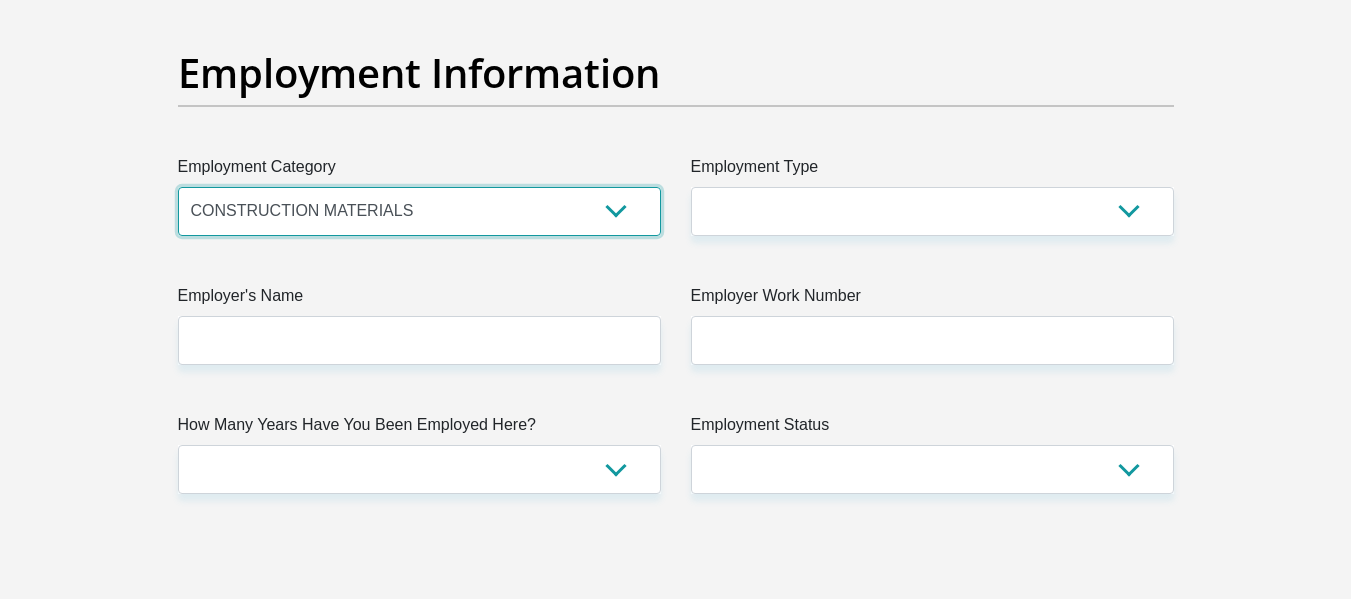 click on "AGRICULTURE
ALCOHOL & TOBACCO
CONSTRUCTION MATERIALS
METALLURGY
EQUIPMENT FOR RENEWABLE ENERGY
SPECIALIZED CONTRACTORS
CAR
GAMING (INCL. INTERNET
OTHER WHOLESALE
UNLICENSED PHARMACEUTICALS
CURRENCY EXCHANGE HOUSES
OTHER FINANCIAL INSTITUTIONS & INSURANCE
REAL ESTATE AGENTS
OIL & GAS
OTHER MATERIALS (E.G. IRON ORE)
PRECIOUS STONES & PRECIOUS METALS
POLITICAL ORGANIZATIONS
RELIGIOUS ORGANIZATIONS(NOT SECTS)
ACTI. HAVING BUSINESS DEAL WITH PUBLIC ADMINISTRATION
LAUNDROMATS" at bounding box center [419, 211] 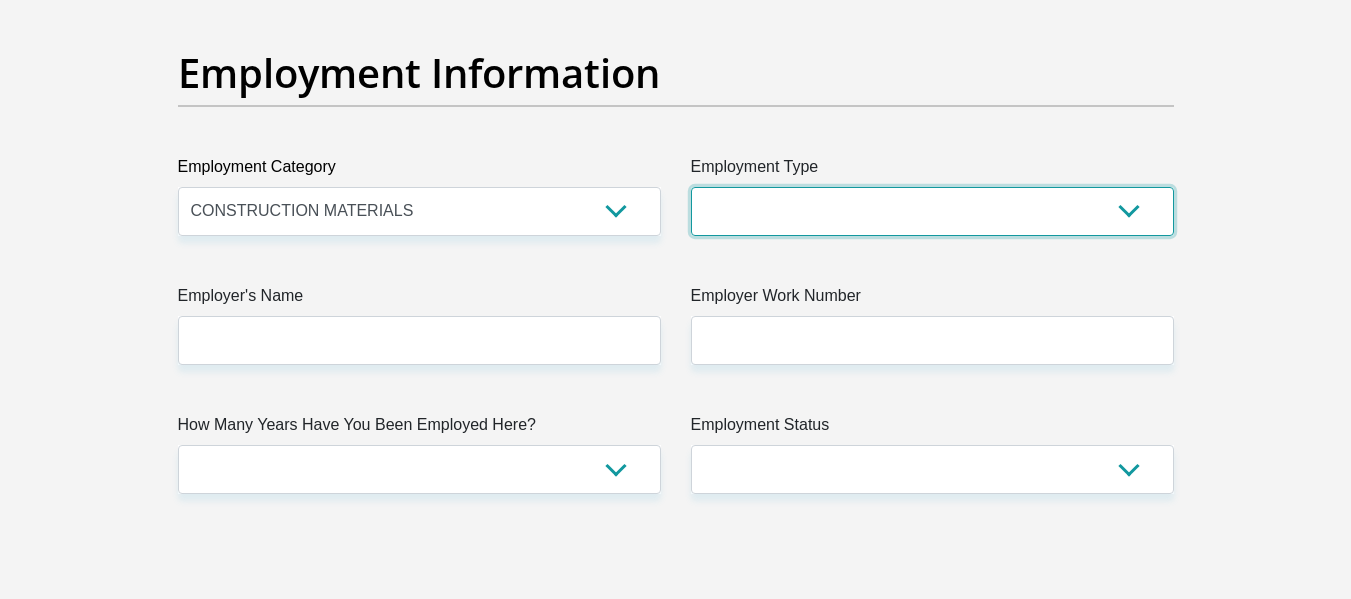 click on "College/Lecturer
Craft Seller
Creative
Driver
Executive
Farmer
Forces - Non Commissioned
Forces - Officer
Hawker
Housewife
Labourer
Licenced Professional
Manager
Miner
Non Licenced Professional
Office Staff/Clerk
Outside Worker
Pensioner
Permanent Teacher
Production/Manufacturing
Sales
Self-Employed
Semi-Professional Worker
Service Industry  Social Worker  Student" at bounding box center (932, 211) 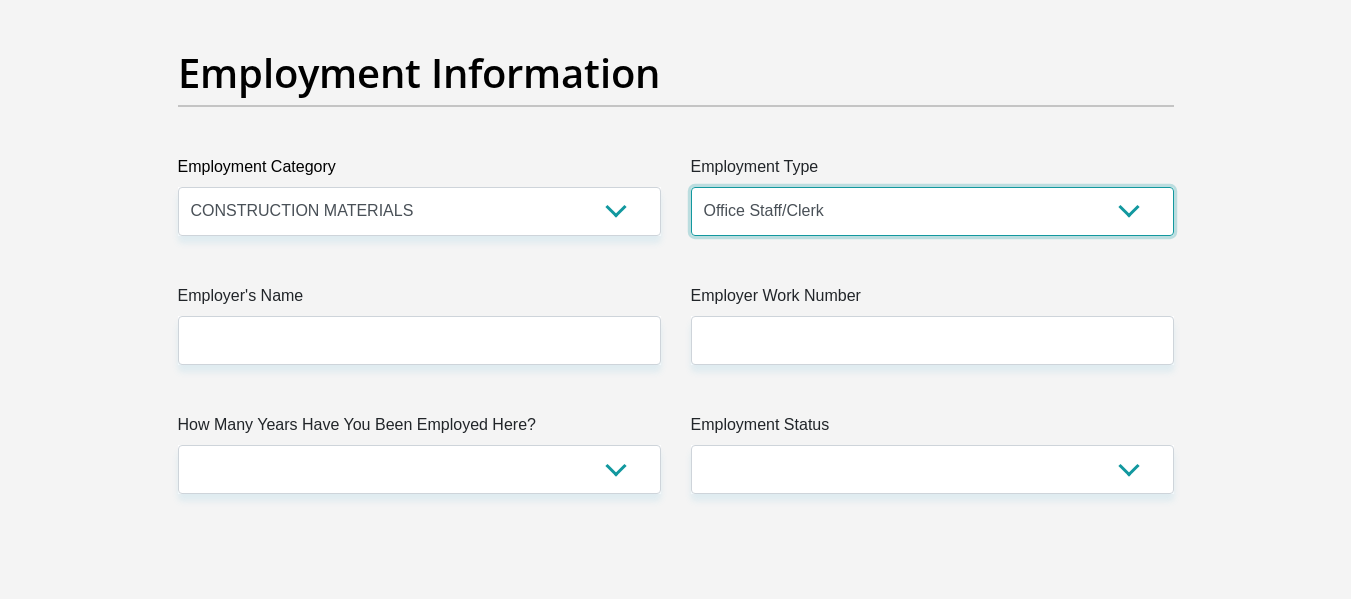 click on "College/Lecturer
Craft Seller
Creative
Driver
Executive
Farmer
Forces - Non Commissioned
Forces - Officer
Hawker
Housewife
Labourer
Licenced Professional
Manager
Miner
Non Licenced Professional
Office Staff/Clerk
Outside Worker
Pensioner
Permanent Teacher
Production/Manufacturing
Sales
Self-Employed
Semi-Professional Worker
Service Industry  Social Worker  Student" at bounding box center [932, 211] 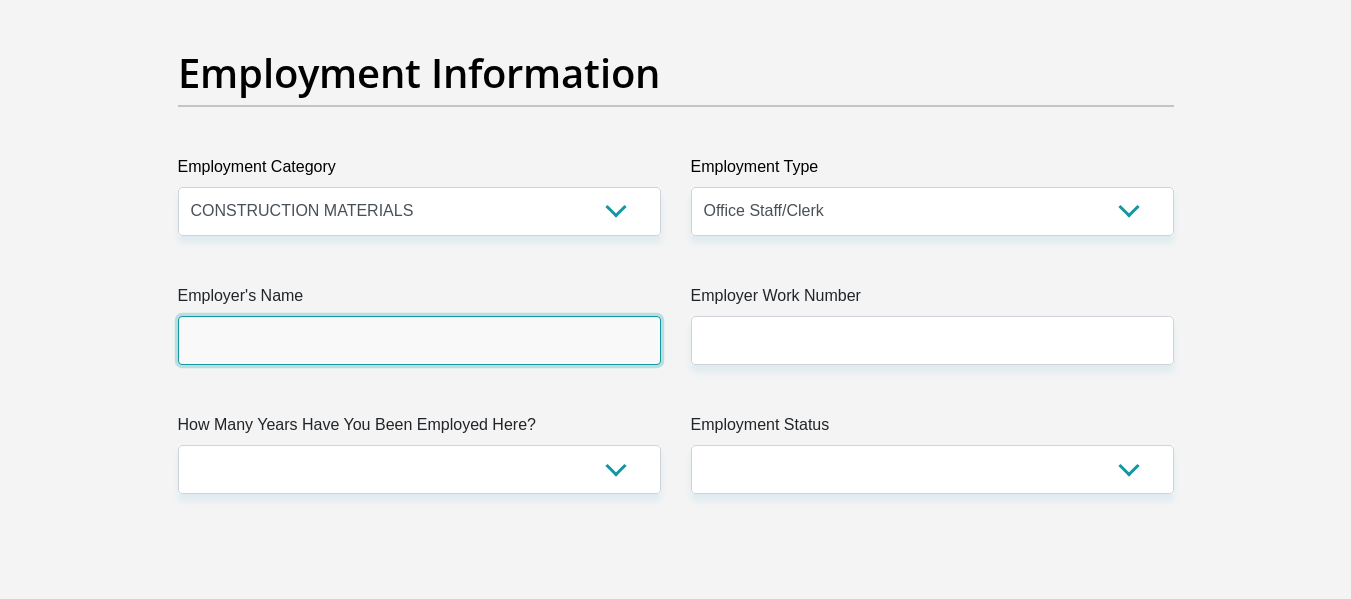 click on "Employer's Name" at bounding box center [419, 340] 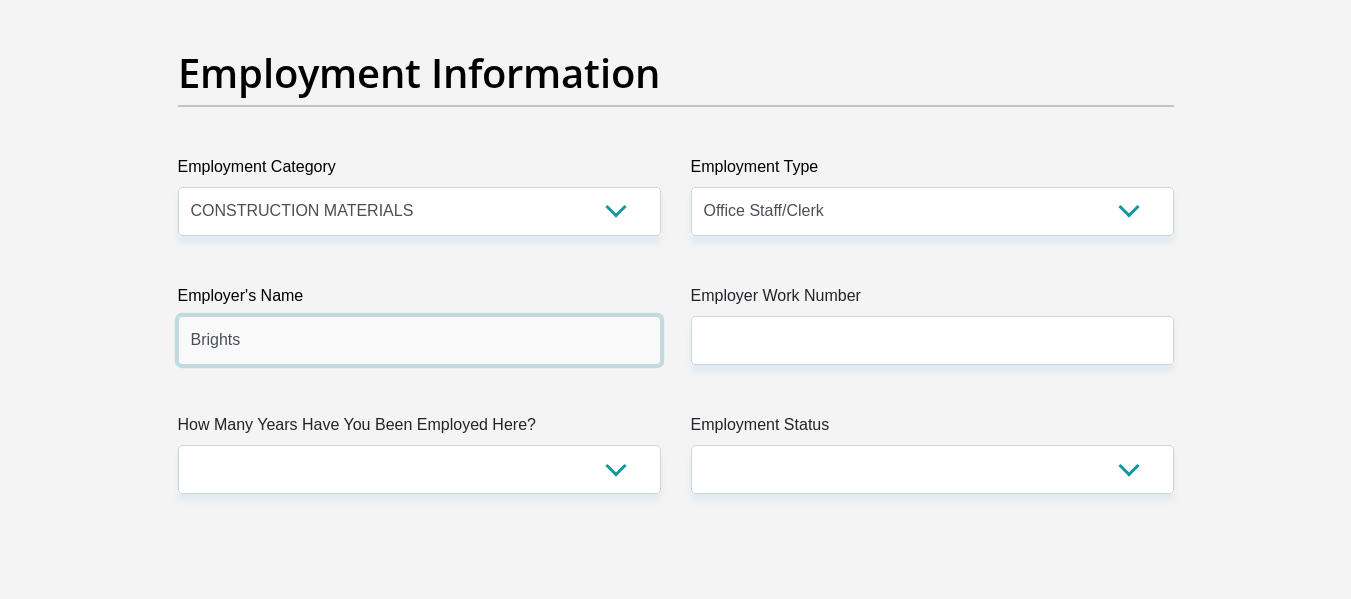 type on "Brights" 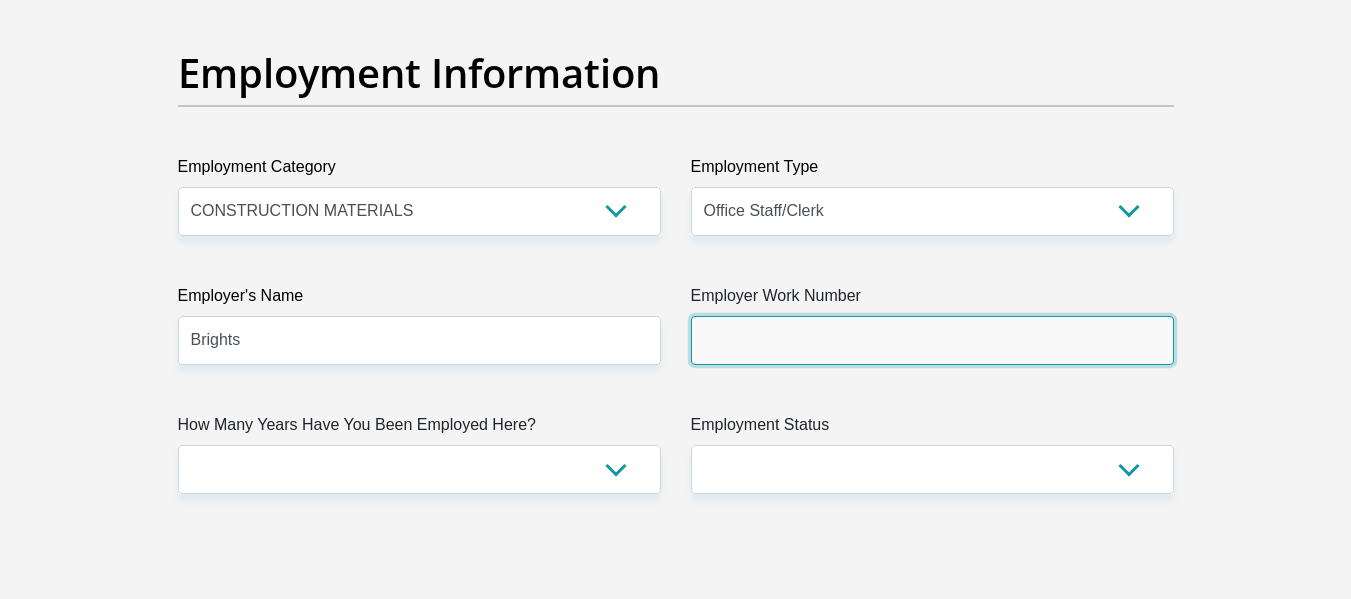 click on "Employer Work Number" at bounding box center (932, 340) 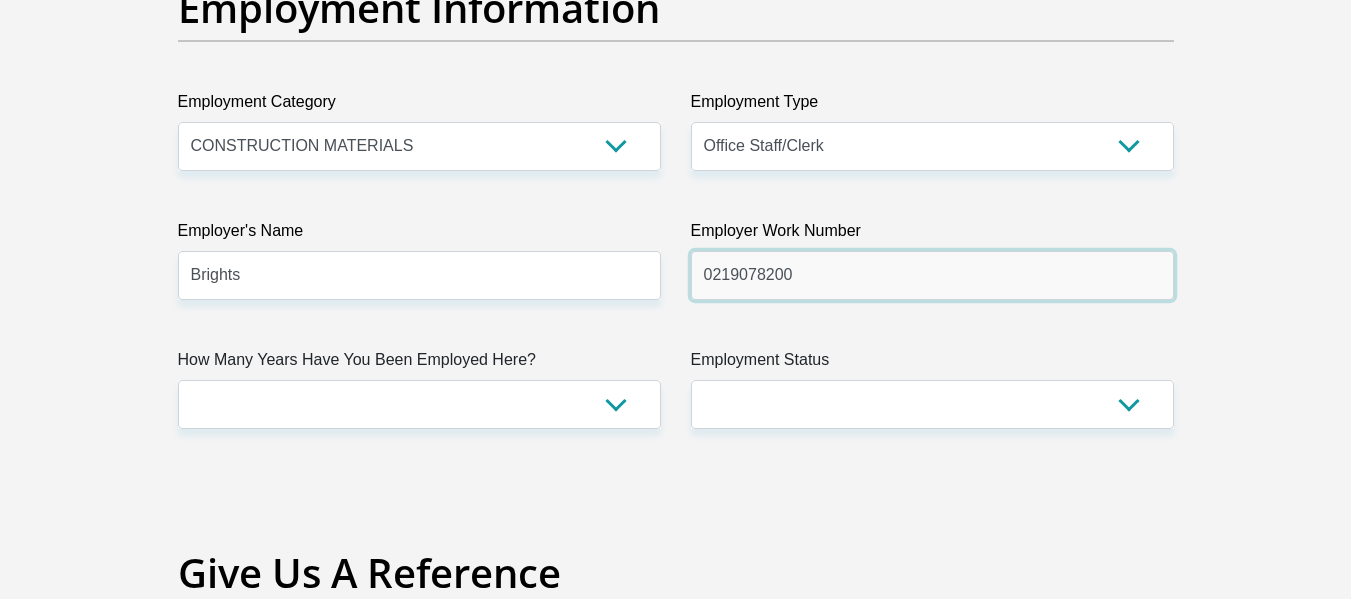 scroll, scrollTop: 3700, scrollLeft: 0, axis: vertical 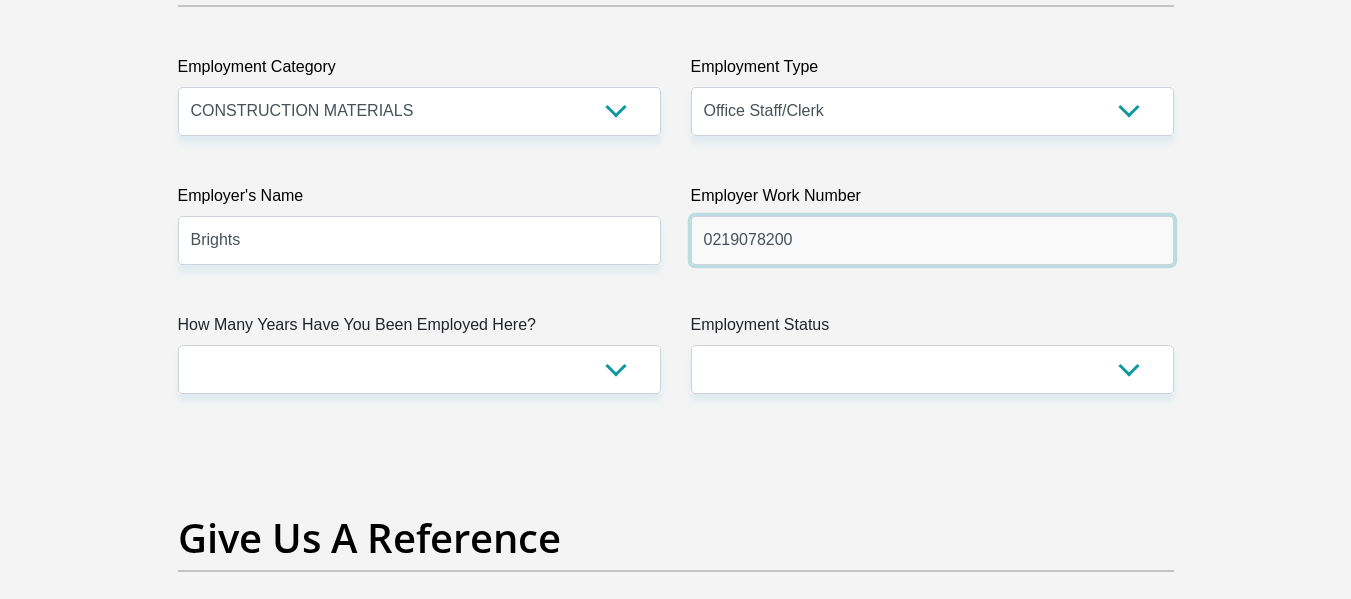 type on "0219078200" 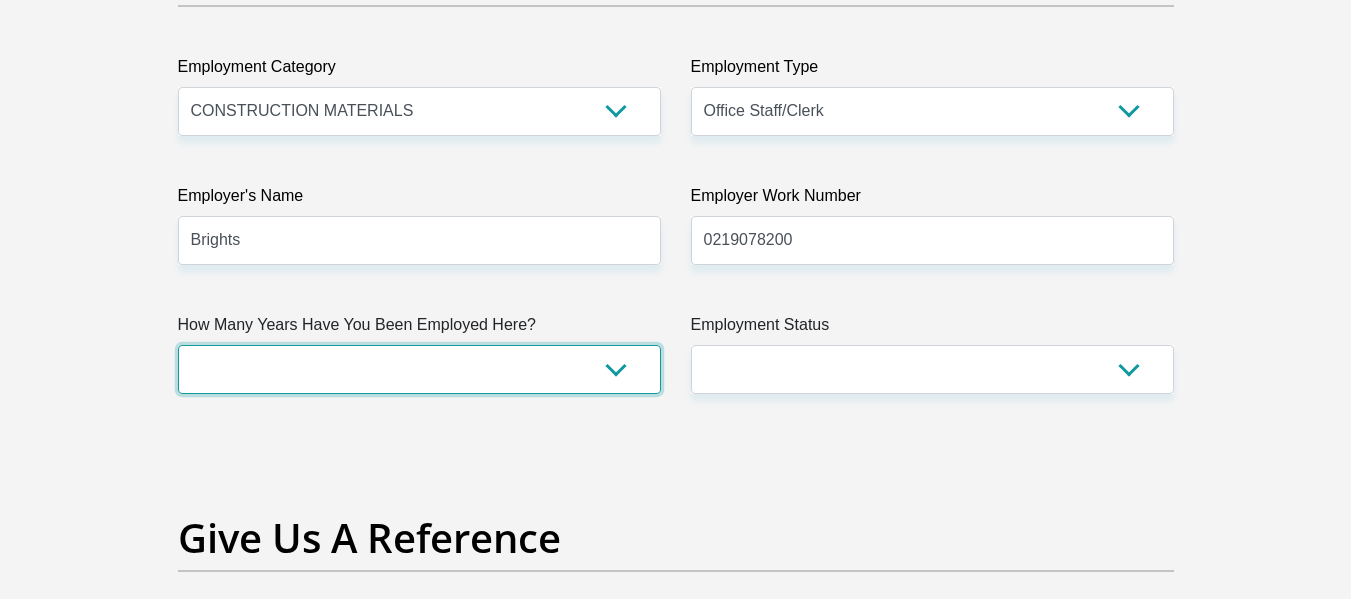 click on "less than 1 year
1-3 years
3-5 years
5+ years" at bounding box center (419, 369) 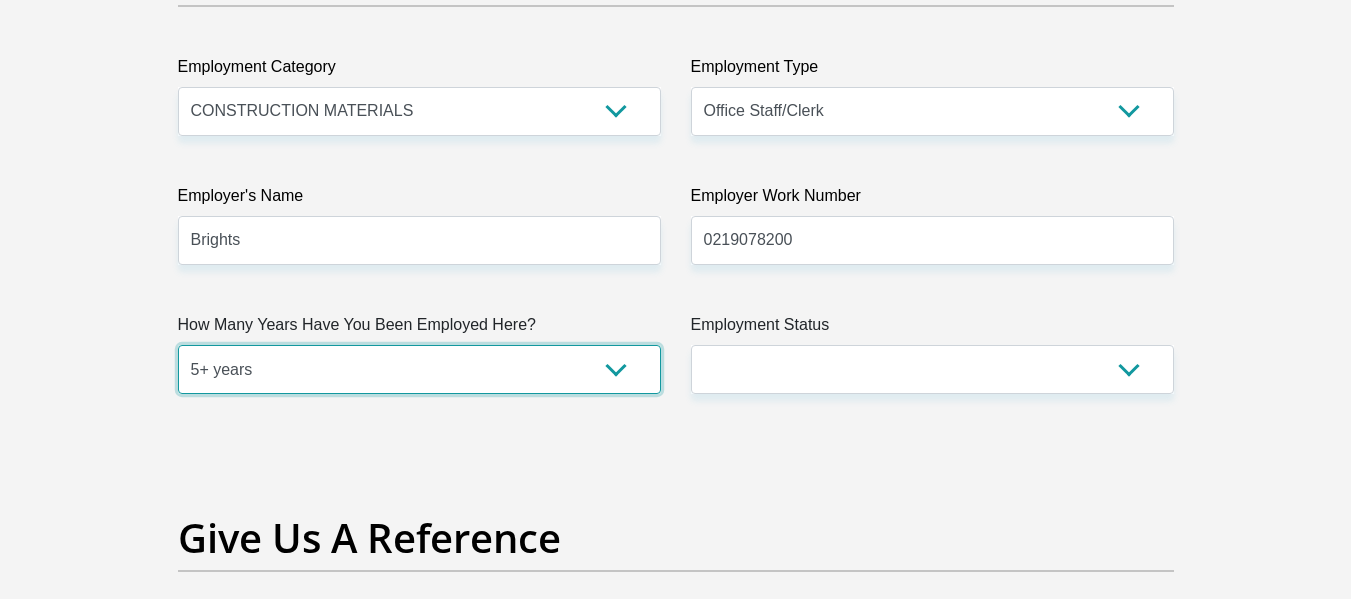 click on "less than 1 year
1-3 years
3-5 years
5+ years" at bounding box center (419, 369) 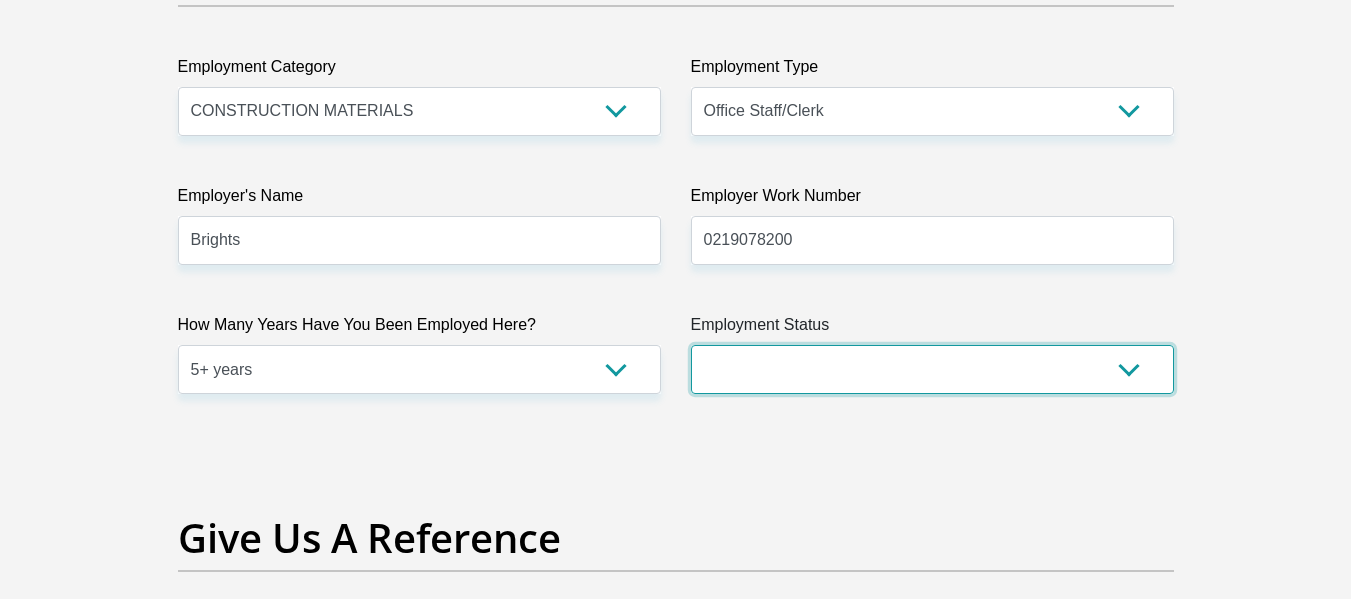 click on "Permanent/Full-time
Part-time/Casual
[DEMOGRAPHIC_DATA] Worker
Self-Employed
Housewife
Retired
Student
Medically Boarded
Disability
Unemployed" at bounding box center [932, 369] 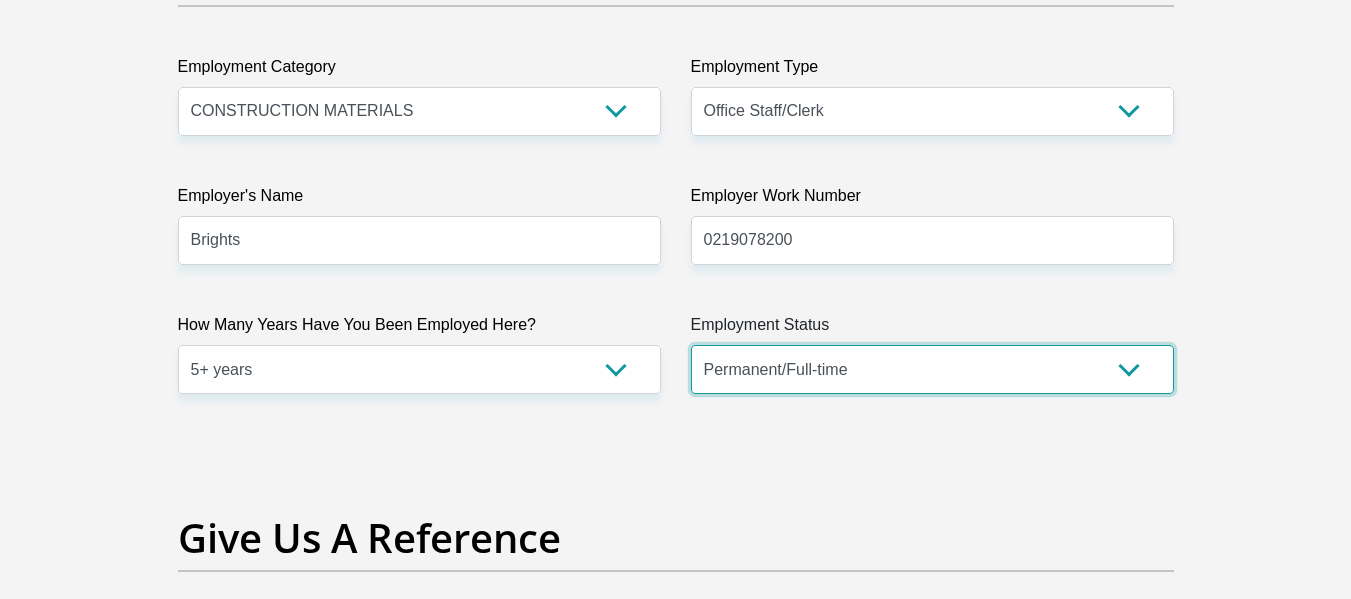 click on "Permanent/Full-time
Part-time/Casual
[DEMOGRAPHIC_DATA] Worker
Self-Employed
Housewife
Retired
Student
Medically Boarded
Disability
Unemployed" at bounding box center (932, 369) 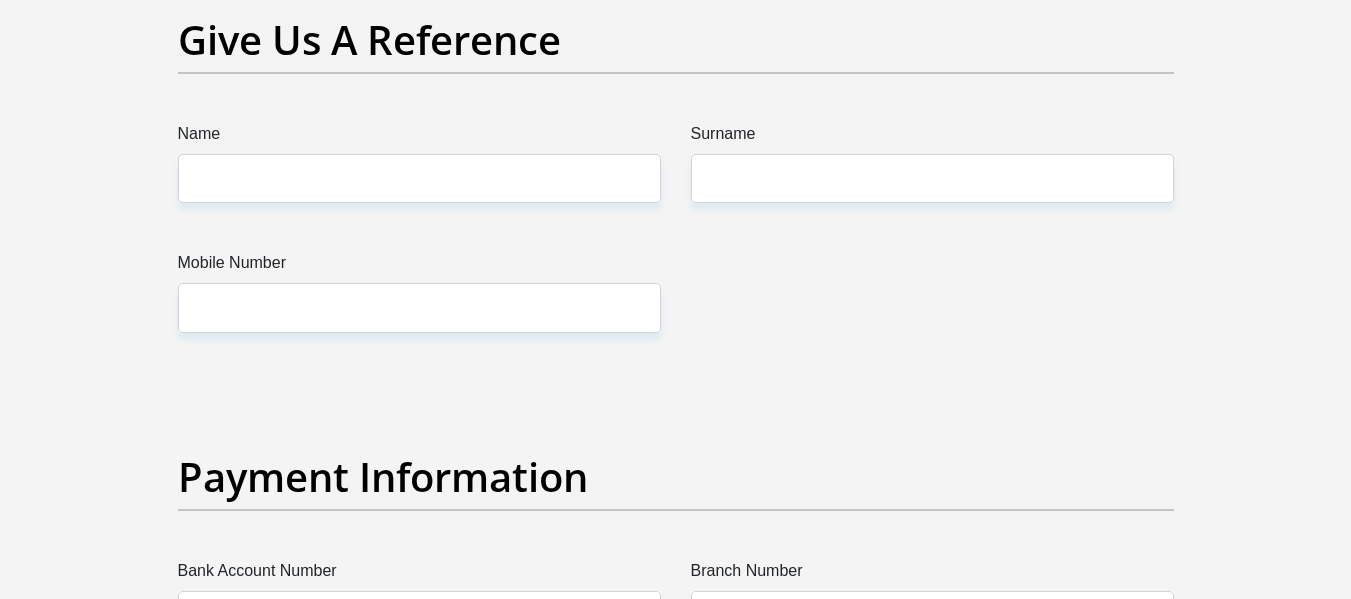 scroll, scrollTop: 4200, scrollLeft: 0, axis: vertical 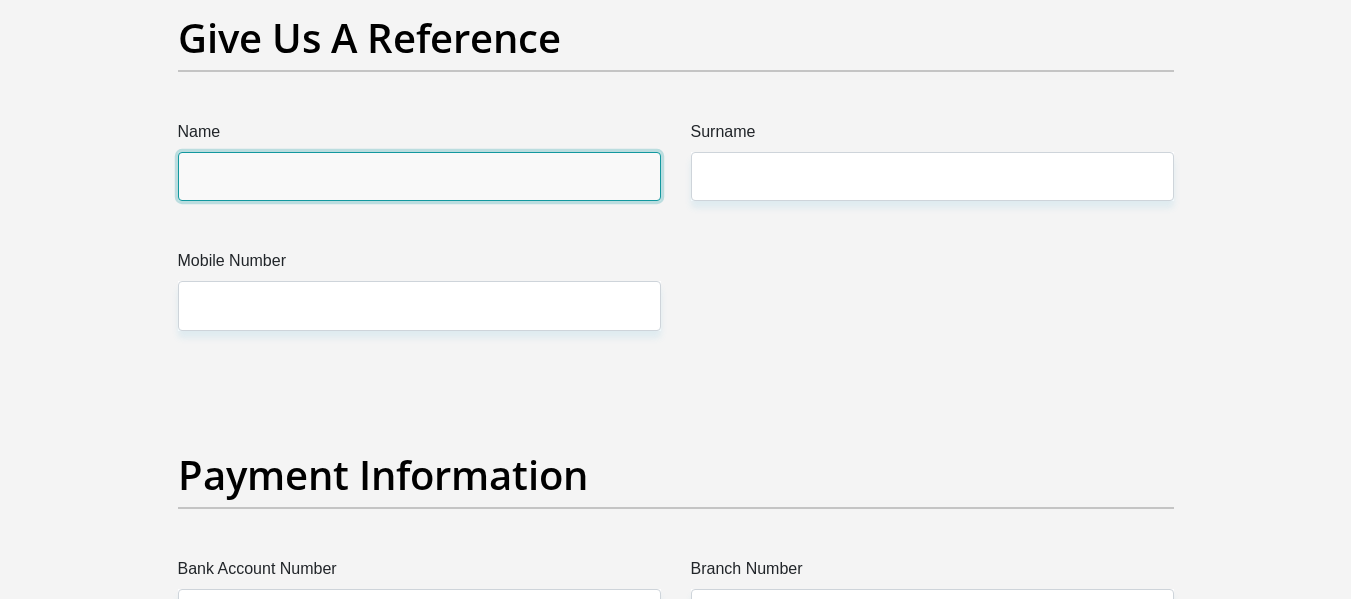 click on "Name" at bounding box center (419, 176) 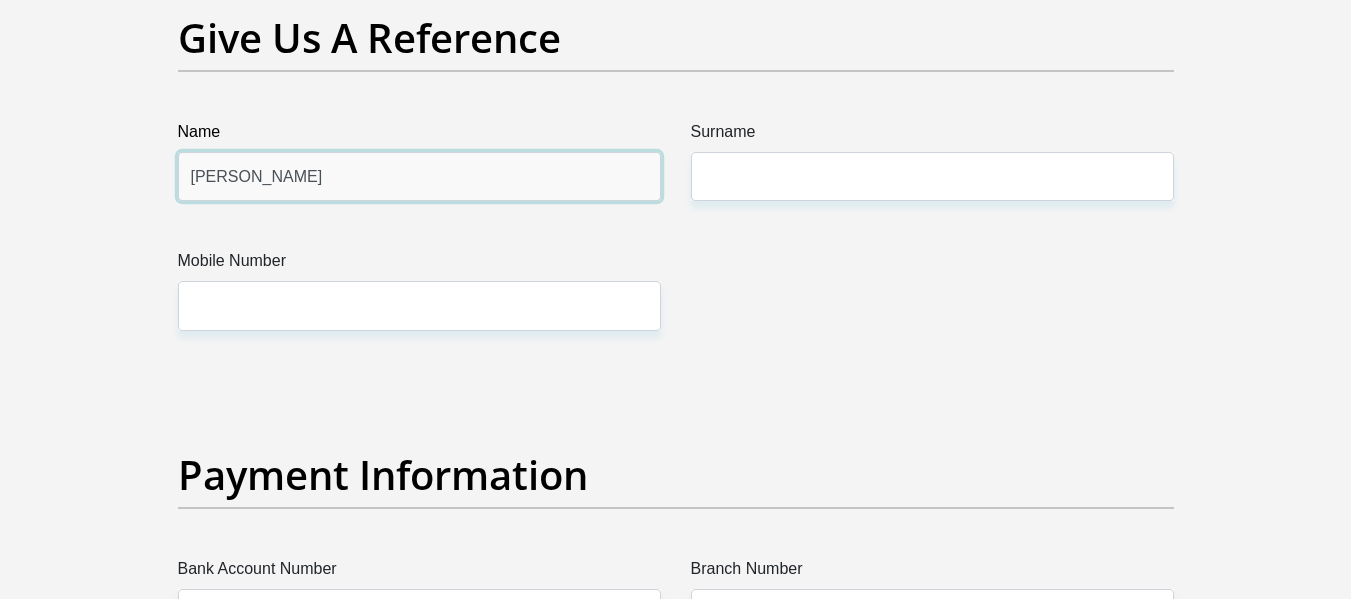type on "[PERSON_NAME]" 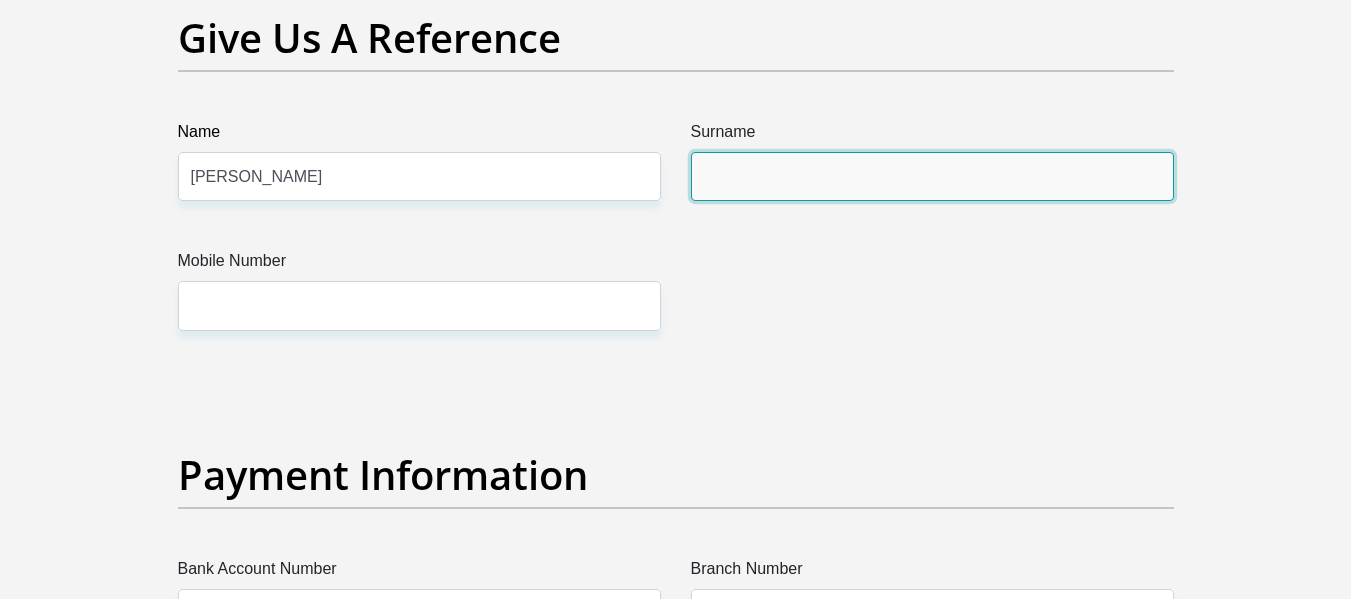 click on "Surname" at bounding box center [932, 176] 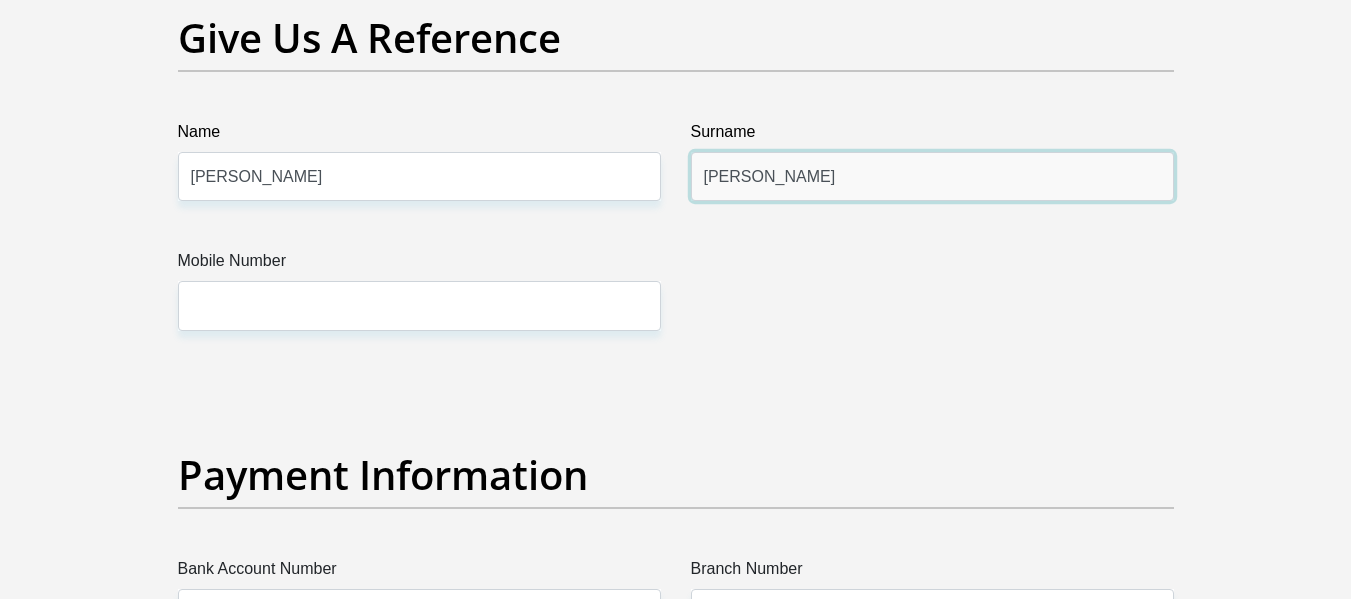 type on "[PERSON_NAME]" 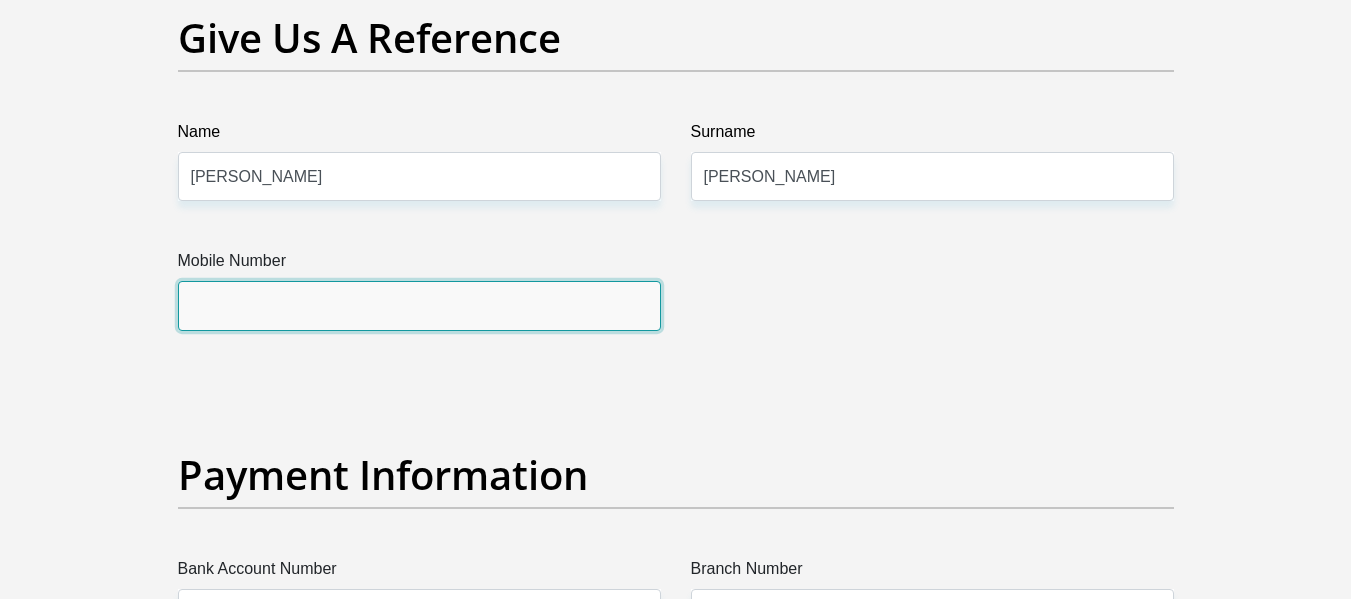 click on "Mobile Number" at bounding box center (419, 305) 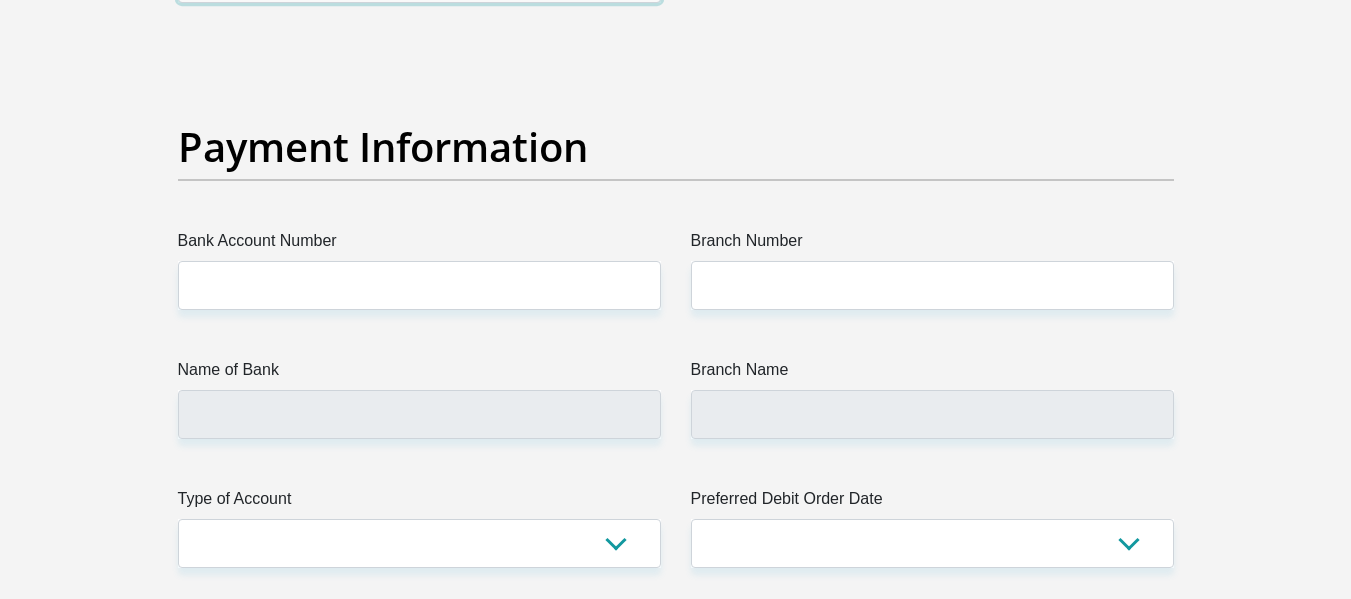 scroll, scrollTop: 4576, scrollLeft: 0, axis: vertical 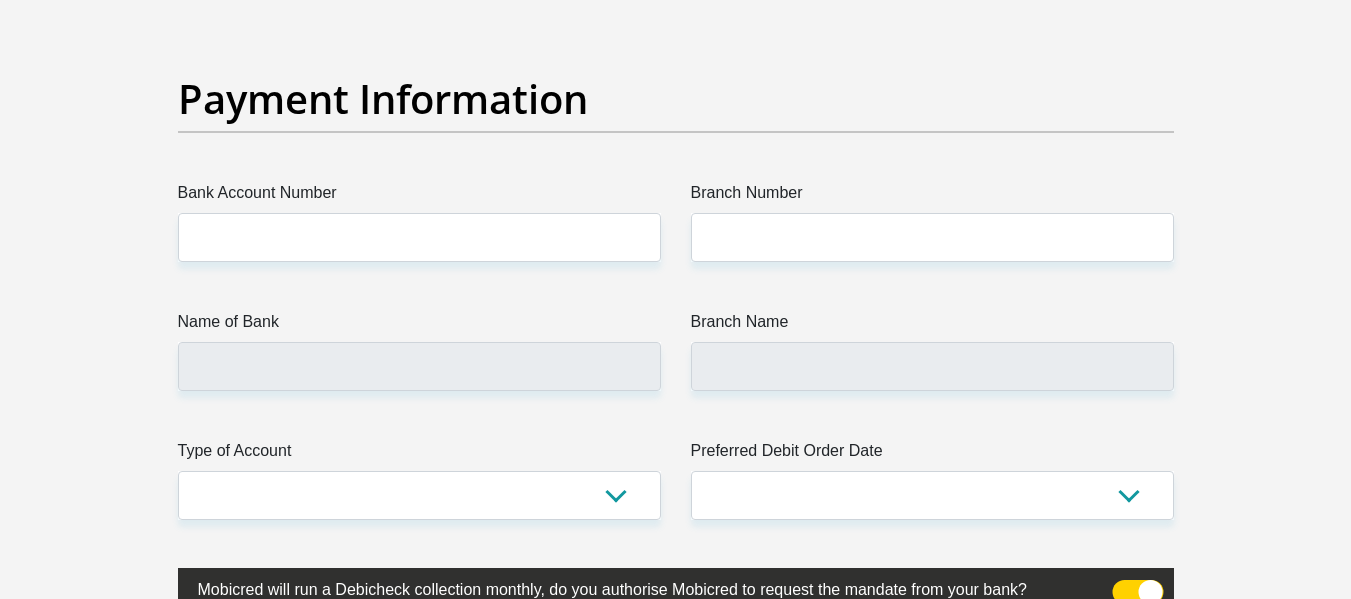 type on "0825614042" 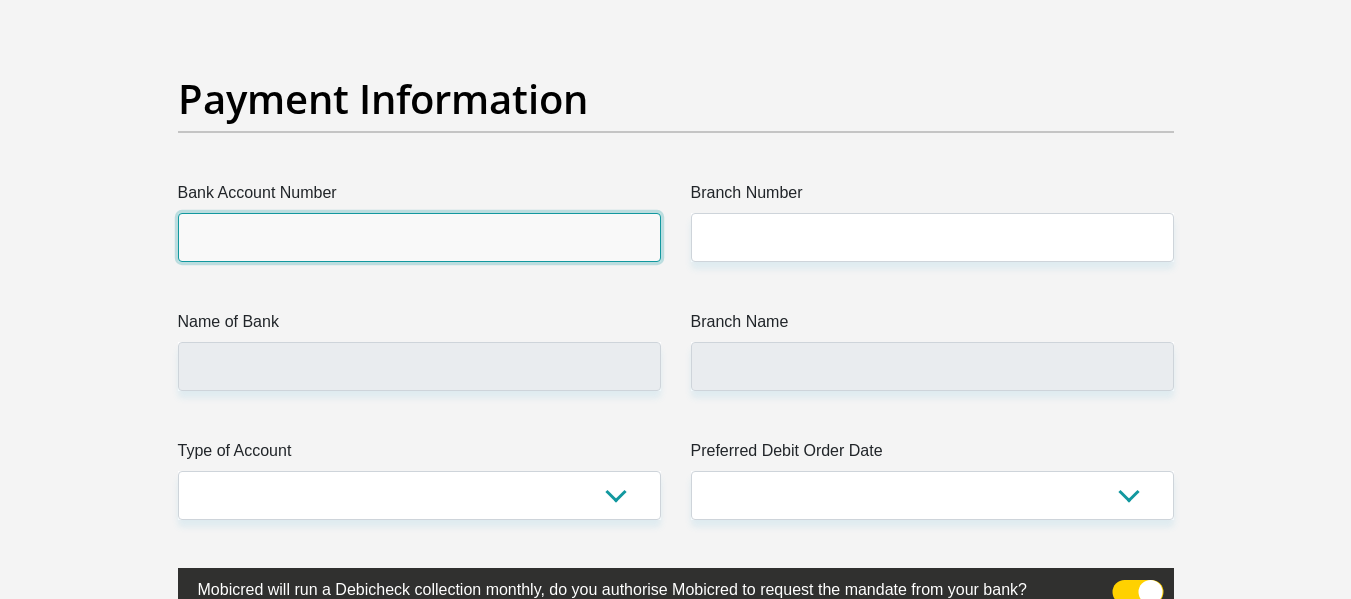 click on "Bank Account Number" at bounding box center [419, 237] 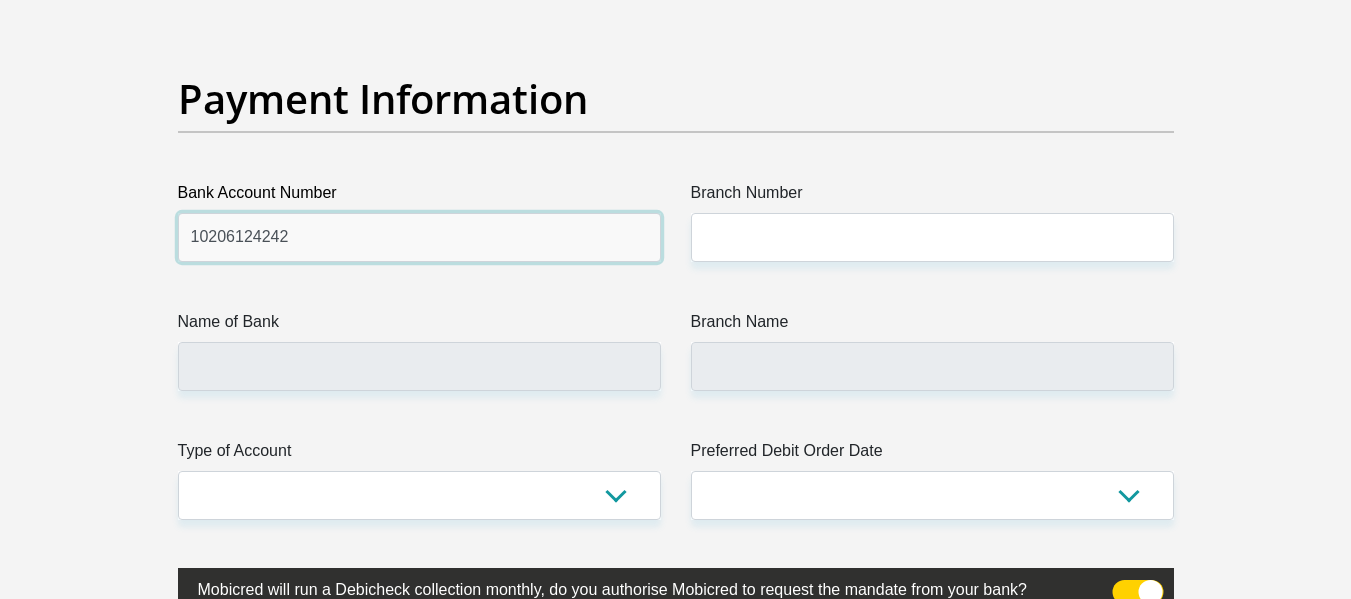 type on "10206124242" 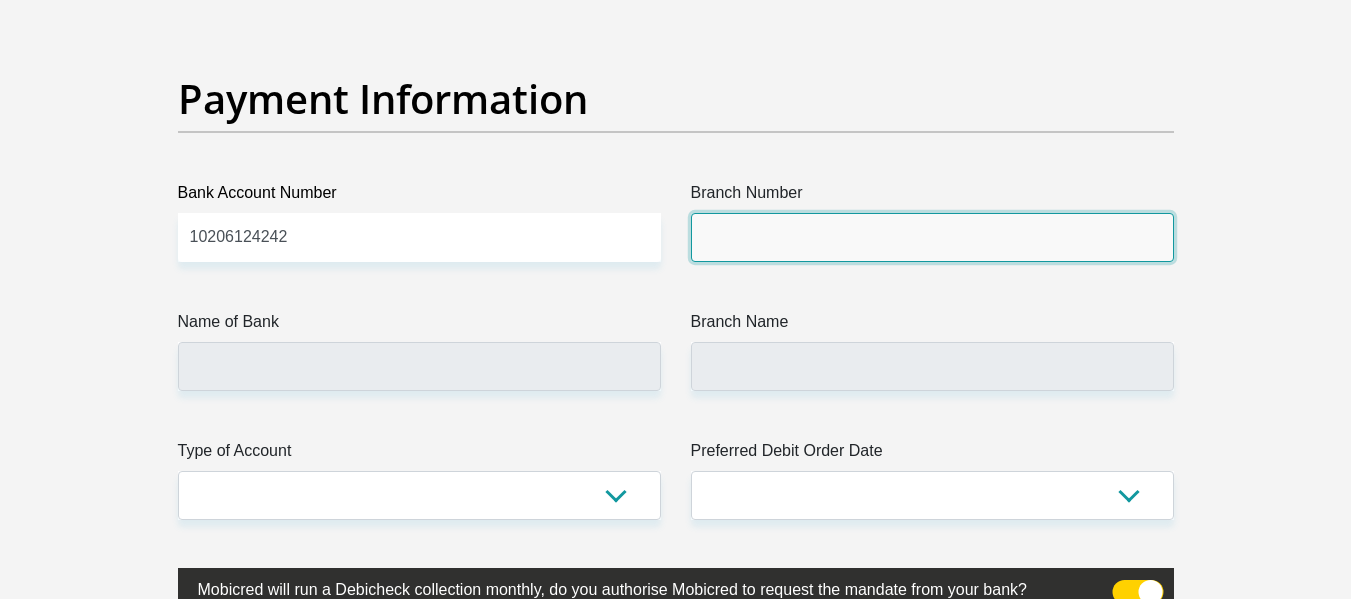 click on "Branch Number" at bounding box center [932, 237] 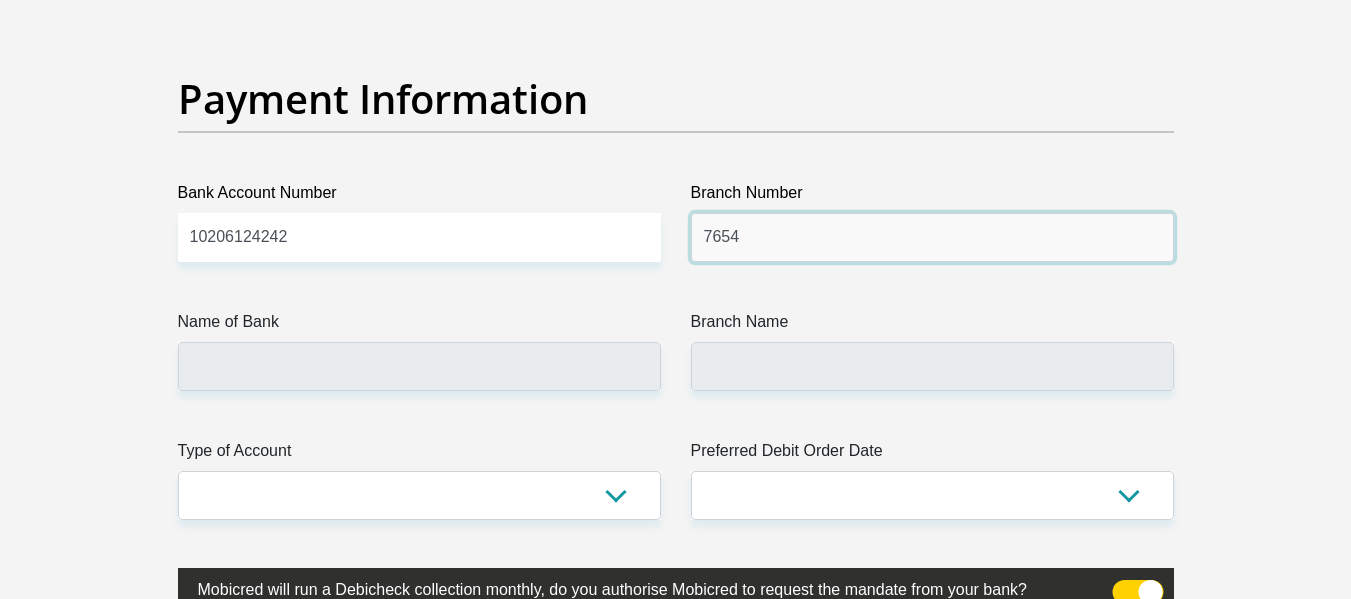 type on "7654" 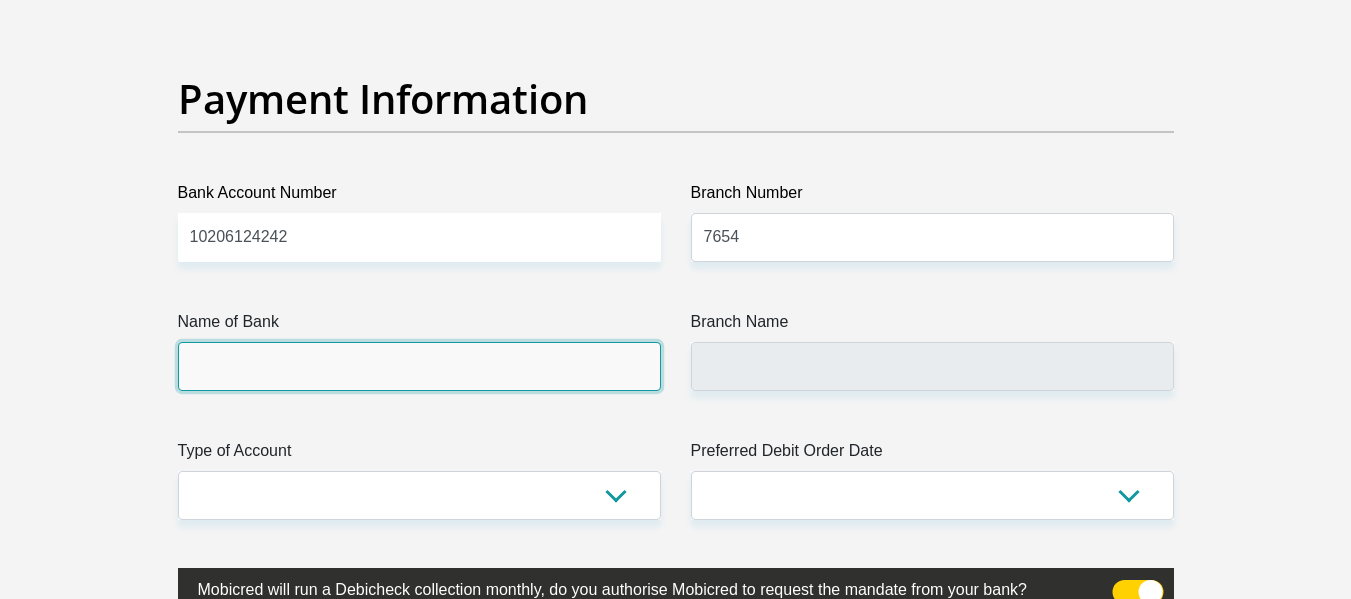 click on "Name of Bank" at bounding box center [419, 366] 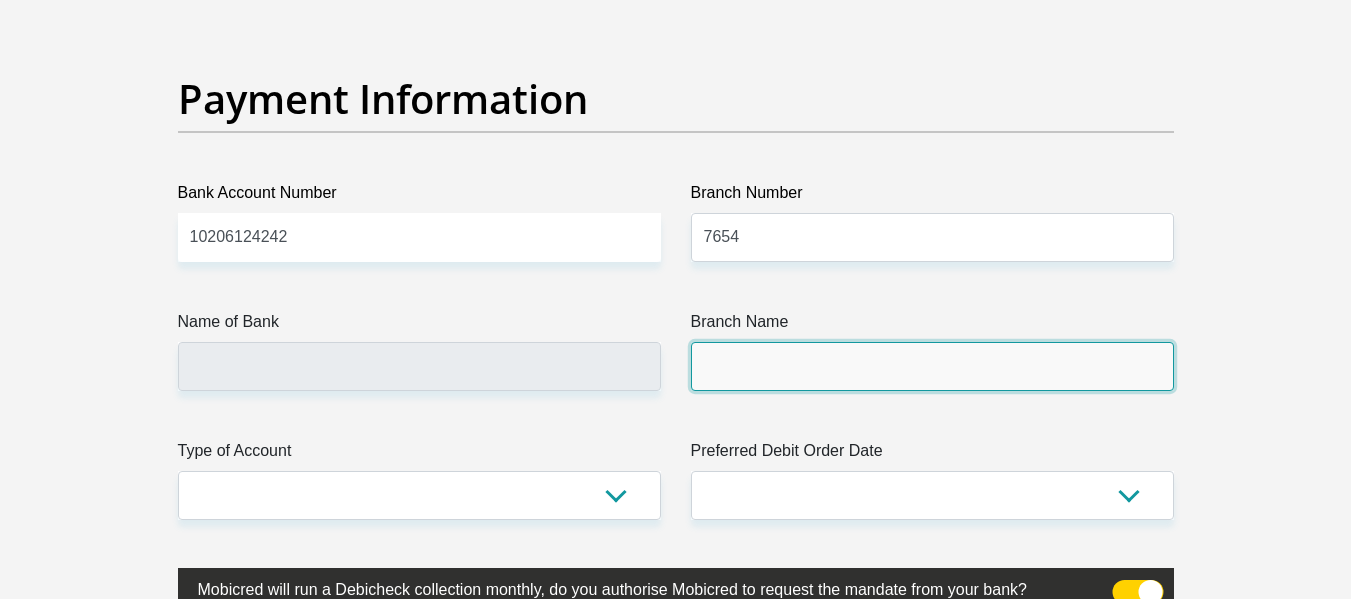 click on "Branch Name" at bounding box center [932, 366] 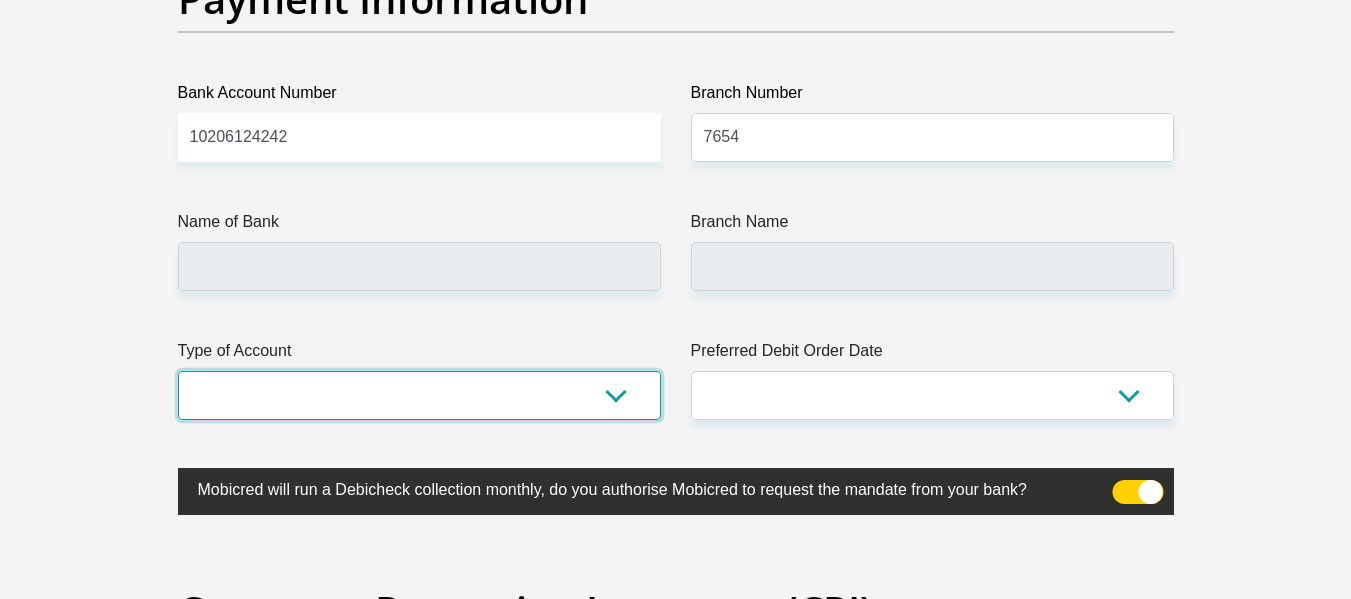 click on "Cheque
Savings" at bounding box center [419, 395] 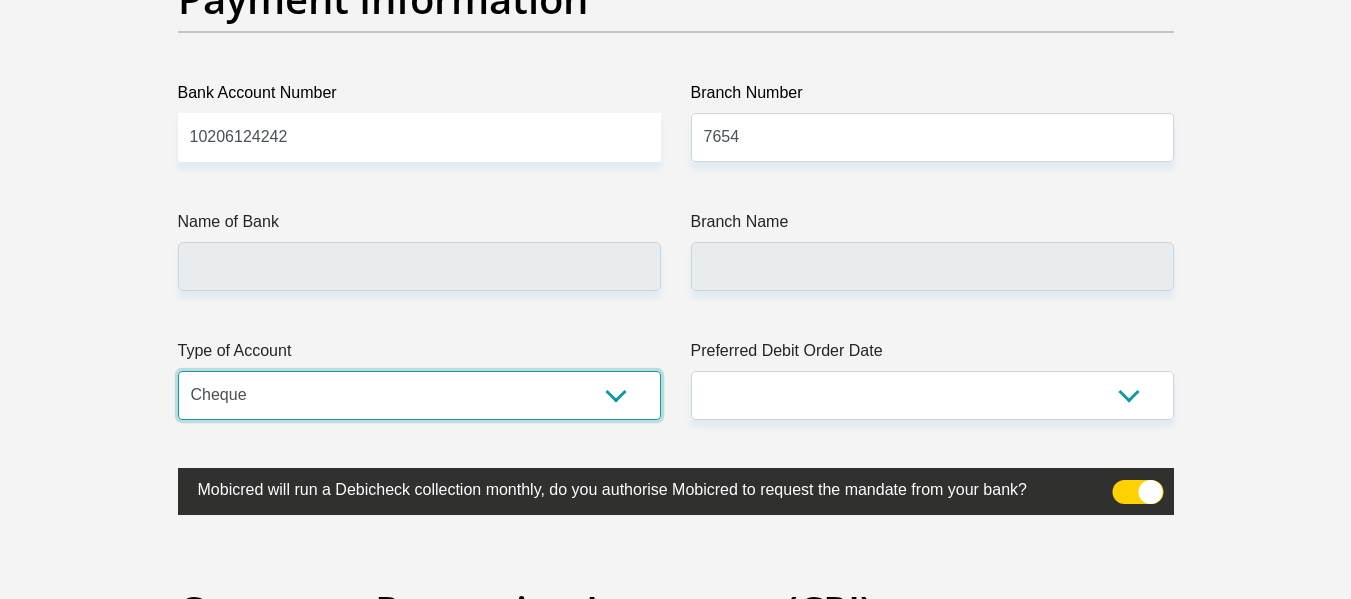 click on "Cheque
Savings" at bounding box center (419, 395) 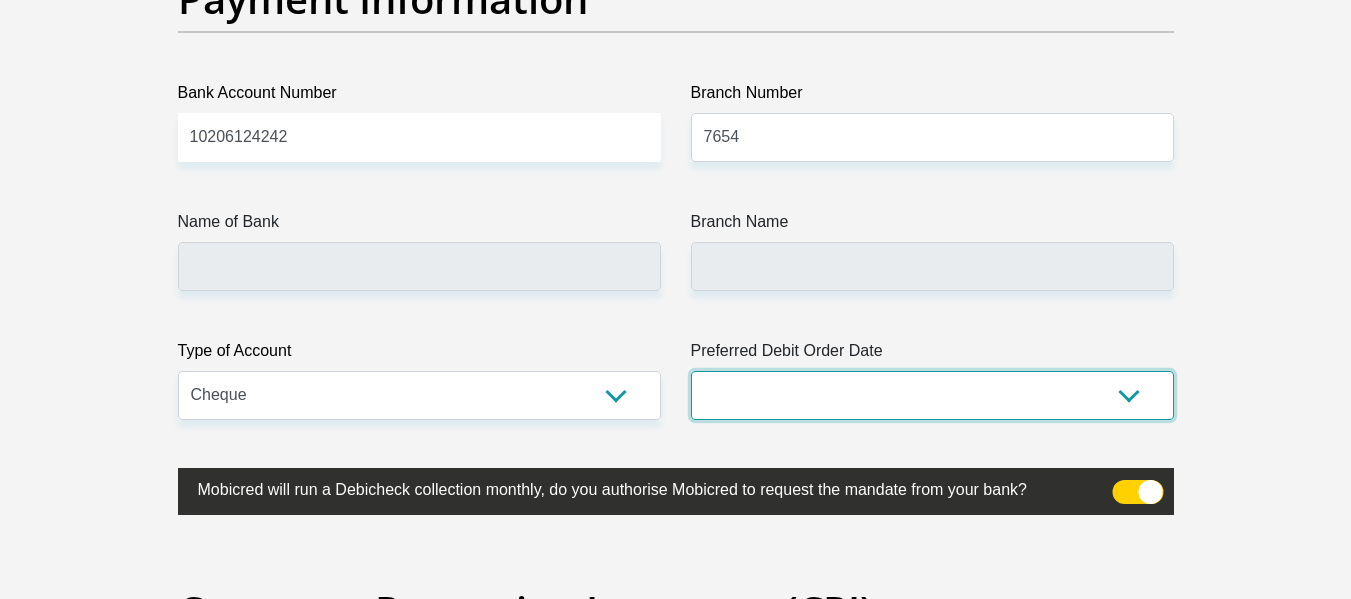 click on "1st
2nd
3rd
4th
5th
7th
18th
19th
20th
21st
22nd
23rd
24th
25th
26th
27th
28th
29th
30th" at bounding box center (932, 395) 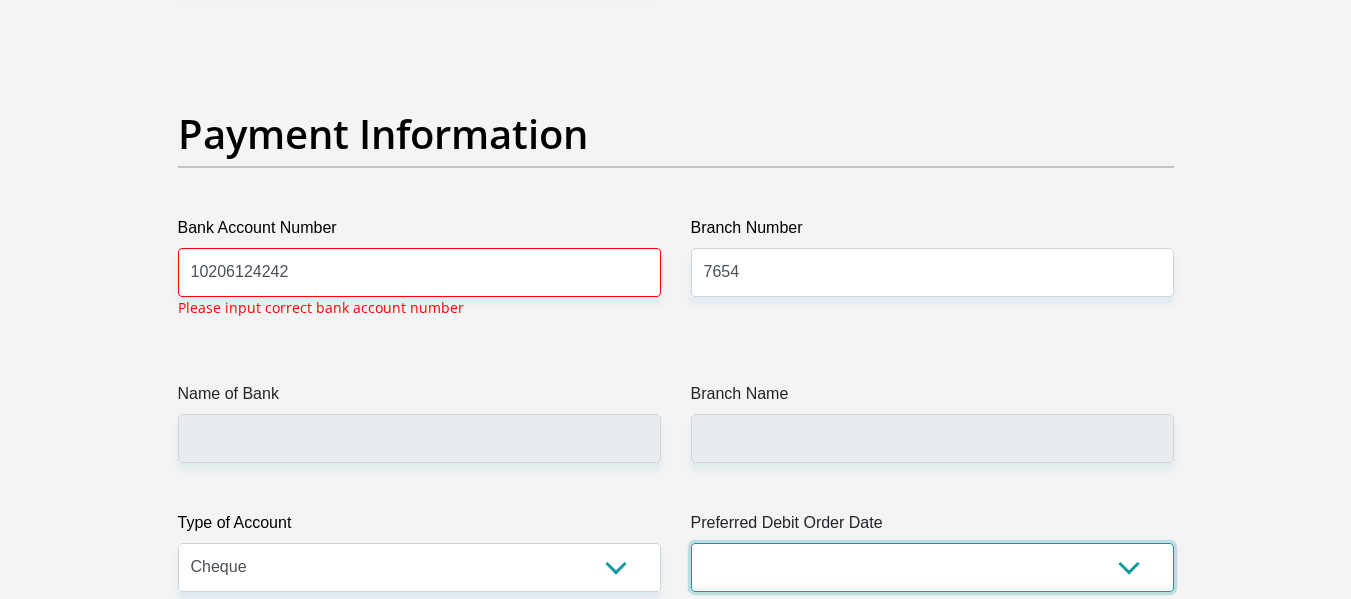 scroll, scrollTop: 4538, scrollLeft: 0, axis: vertical 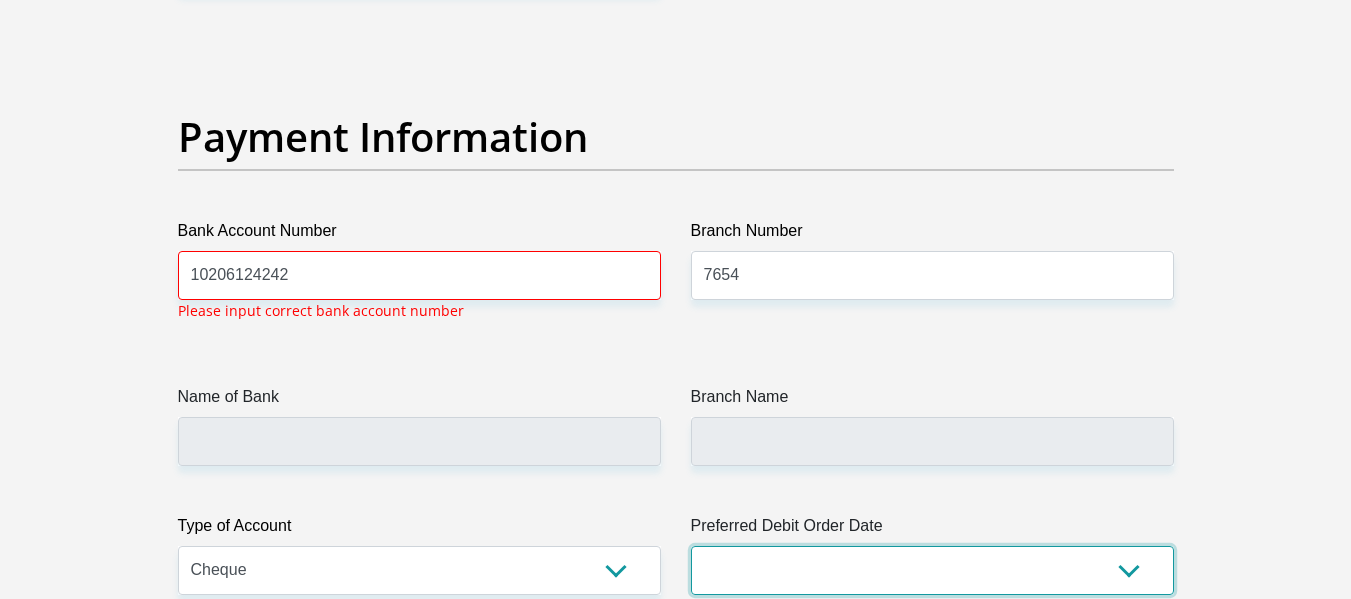 select on "26" 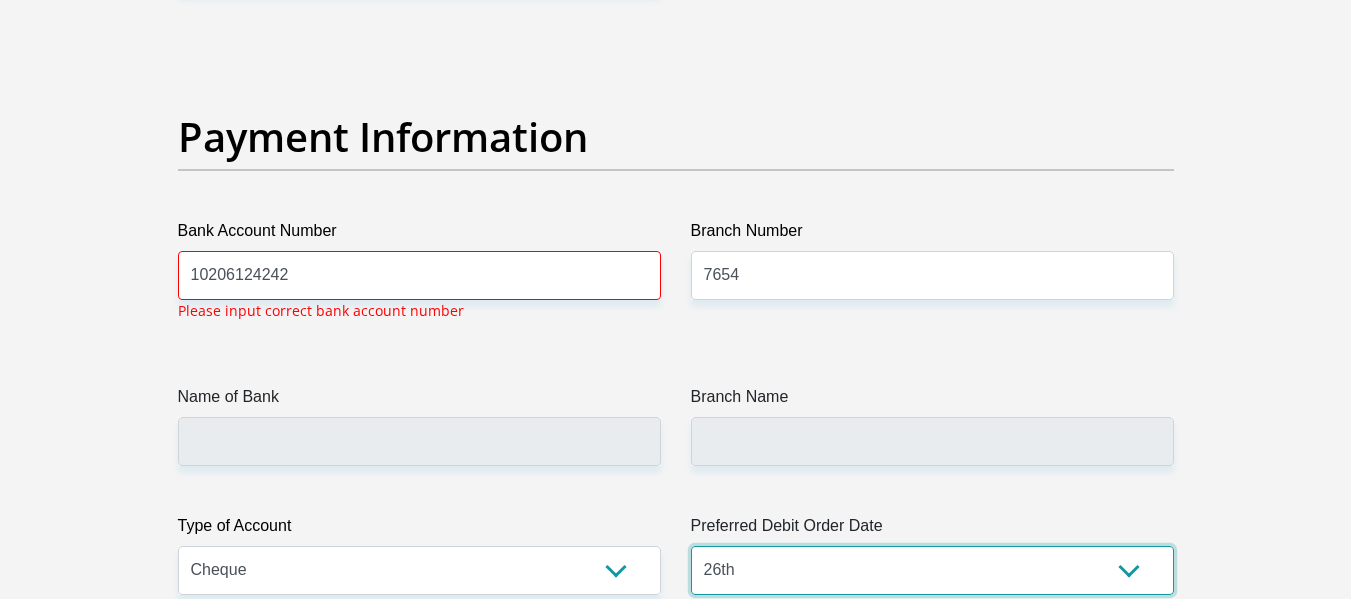 click on "1st
2nd
3rd
4th
5th
7th
18th
19th
20th
21st
22nd
23rd
24th
25th
26th
27th
28th
29th
30th" at bounding box center [932, 570] 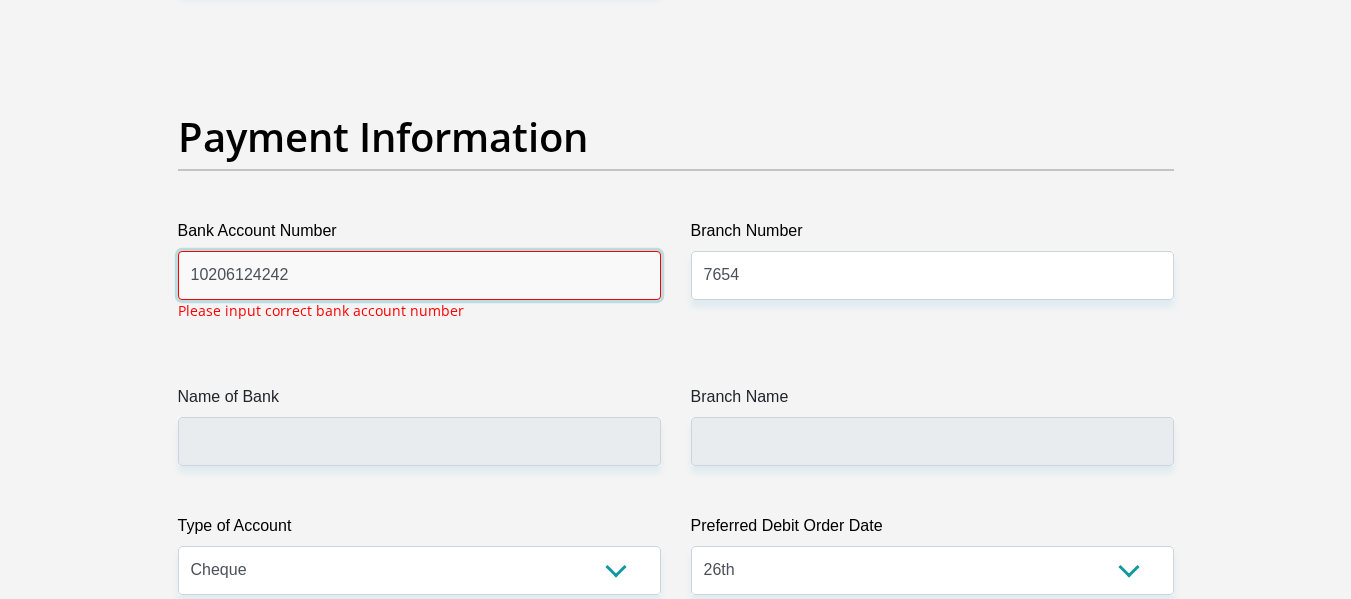 click on "10206124242" at bounding box center (419, 275) 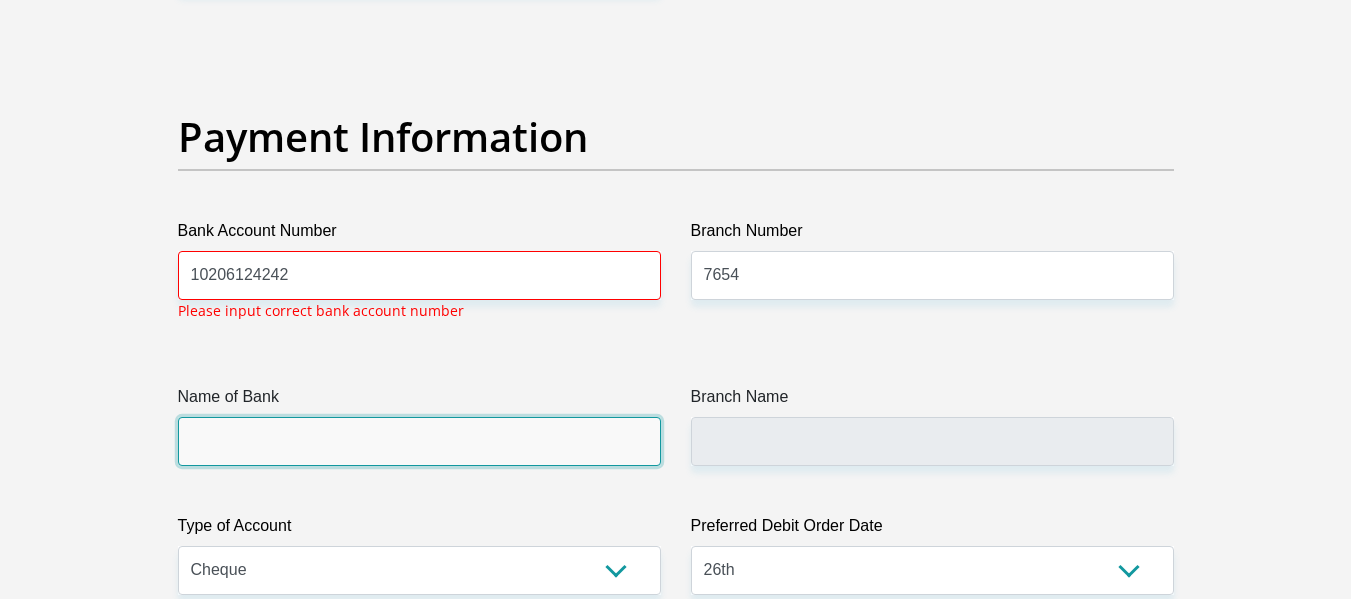 click on "Title
Mr
Ms
Mrs
Dr
[PERSON_NAME]
First Name
[PERSON_NAME]
Surname
[PERSON_NAME]
ID Number
8009165285084
Please input valid ID number
Race
Black
Coloured
Indian
White
Other
Contact Number
0638964886
Please input valid contact number
Nationality
[GEOGRAPHIC_DATA]
[GEOGRAPHIC_DATA]
[GEOGRAPHIC_DATA]  [GEOGRAPHIC_DATA]  [GEOGRAPHIC_DATA]" at bounding box center (676, -952) 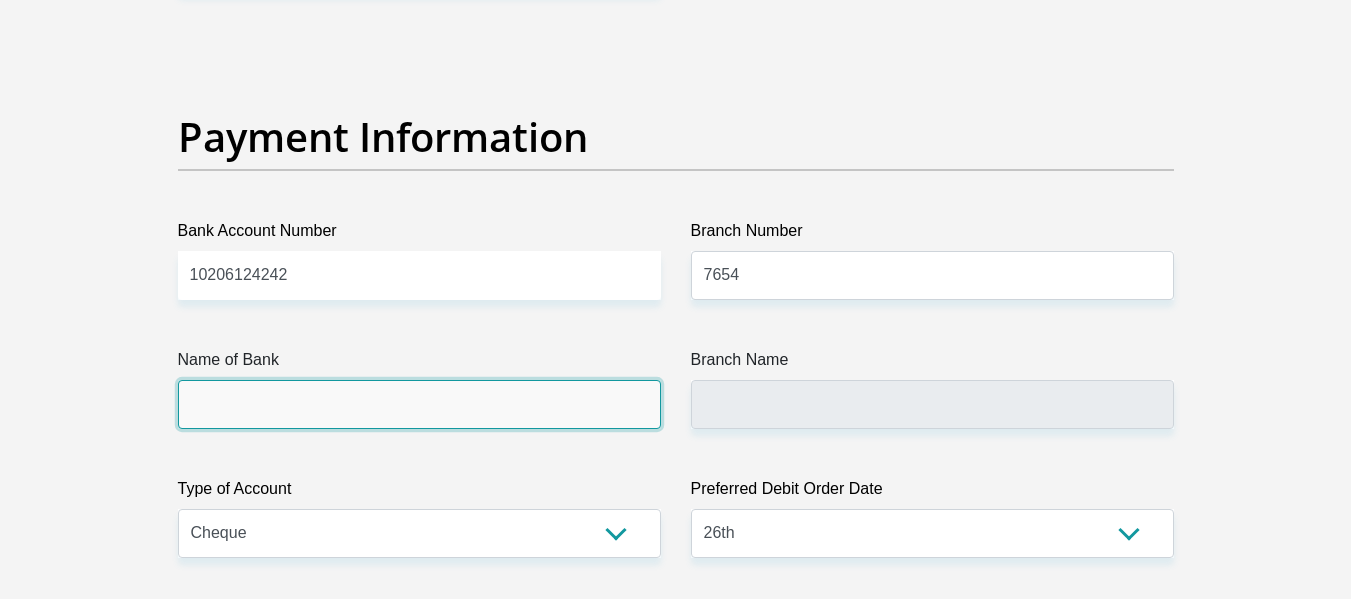 click on "Name of Bank" at bounding box center [419, 388] 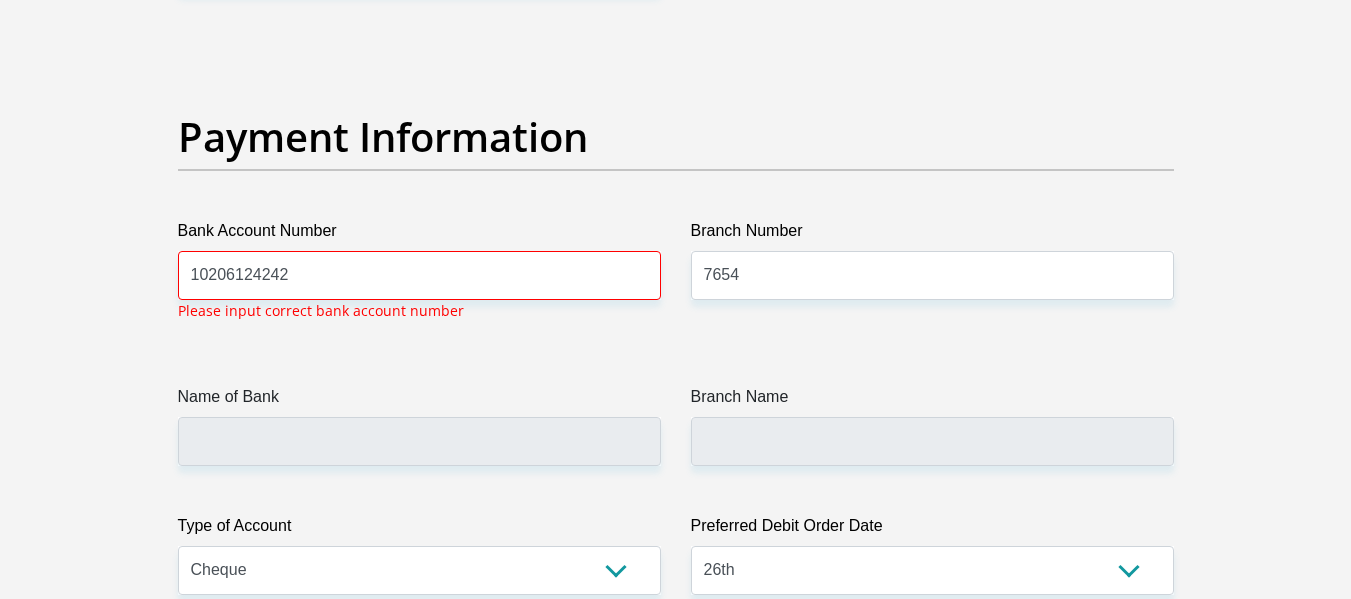 click on "Name of Bank" at bounding box center [419, 401] 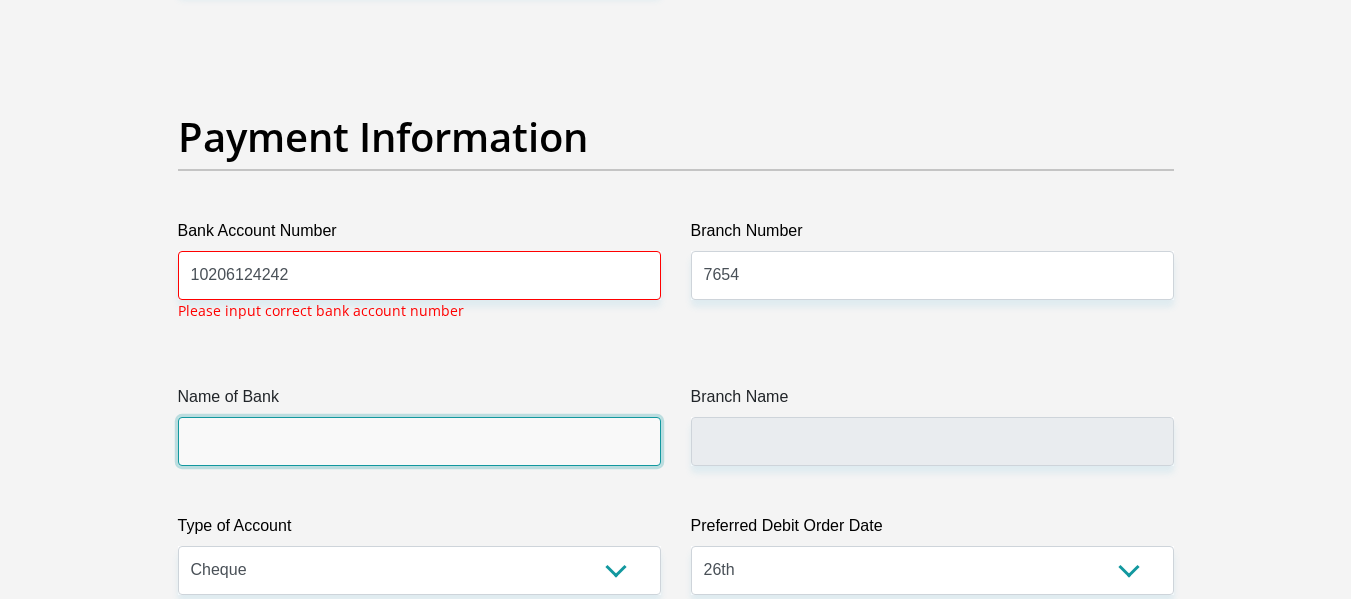 click on "Name of Bank" at bounding box center [419, 441] 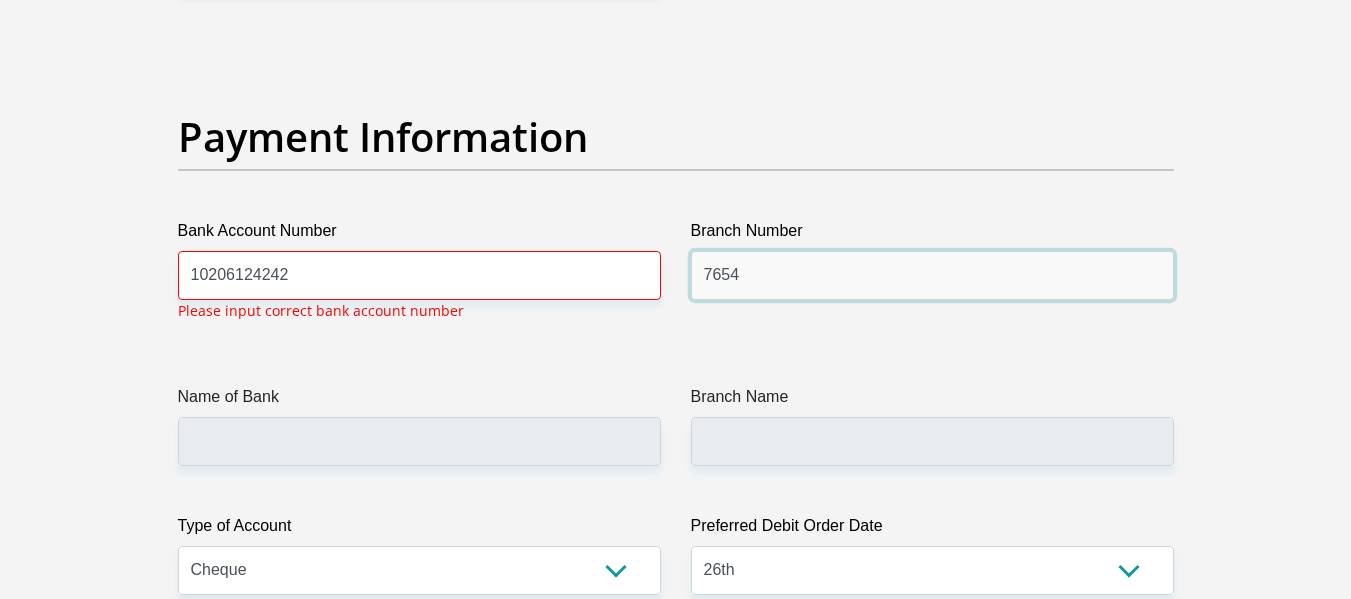 click on "7654" at bounding box center [932, 275] 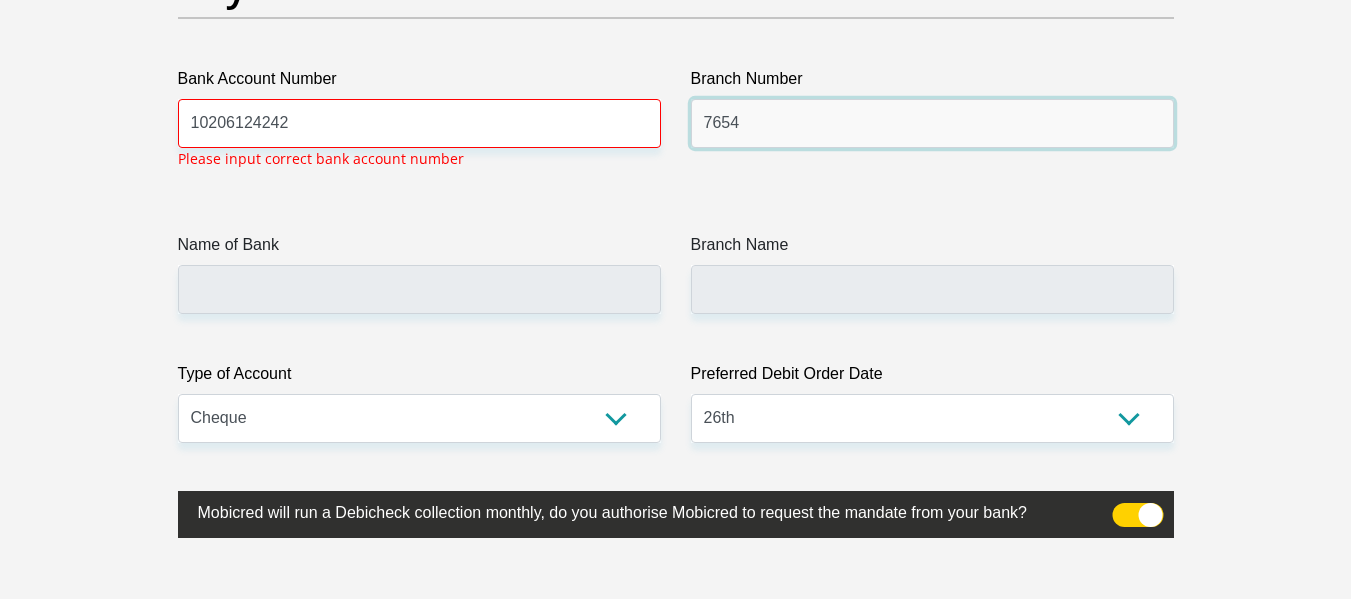 scroll, scrollTop: 4638, scrollLeft: 0, axis: vertical 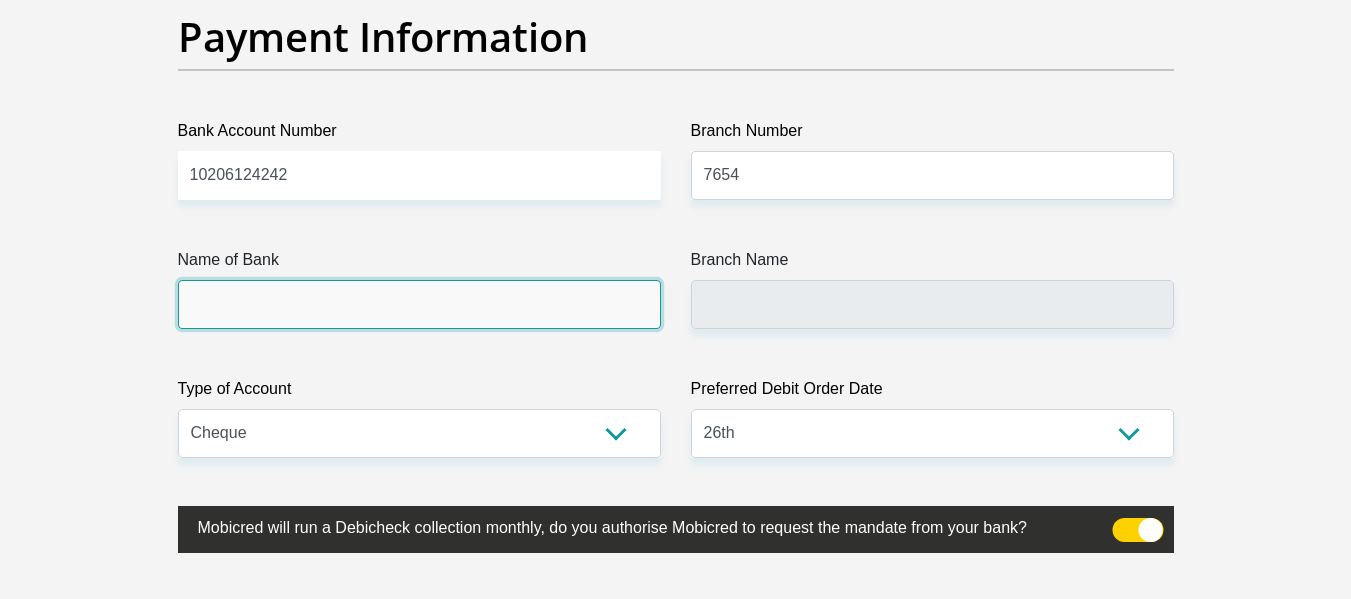 click on "Title
Mr
Ms
Mrs
Dr
[PERSON_NAME]
First Name
[PERSON_NAME]
Surname
[PERSON_NAME]
ID Number
8009165285084
Please input valid ID number
Race
Black
Coloured
Indian
White
Other
Contact Number
0638964886
Please input valid contact number
Nationality
[GEOGRAPHIC_DATA]
[GEOGRAPHIC_DATA]
[GEOGRAPHIC_DATA]  [GEOGRAPHIC_DATA]  [GEOGRAPHIC_DATA]" at bounding box center [676, -1071] 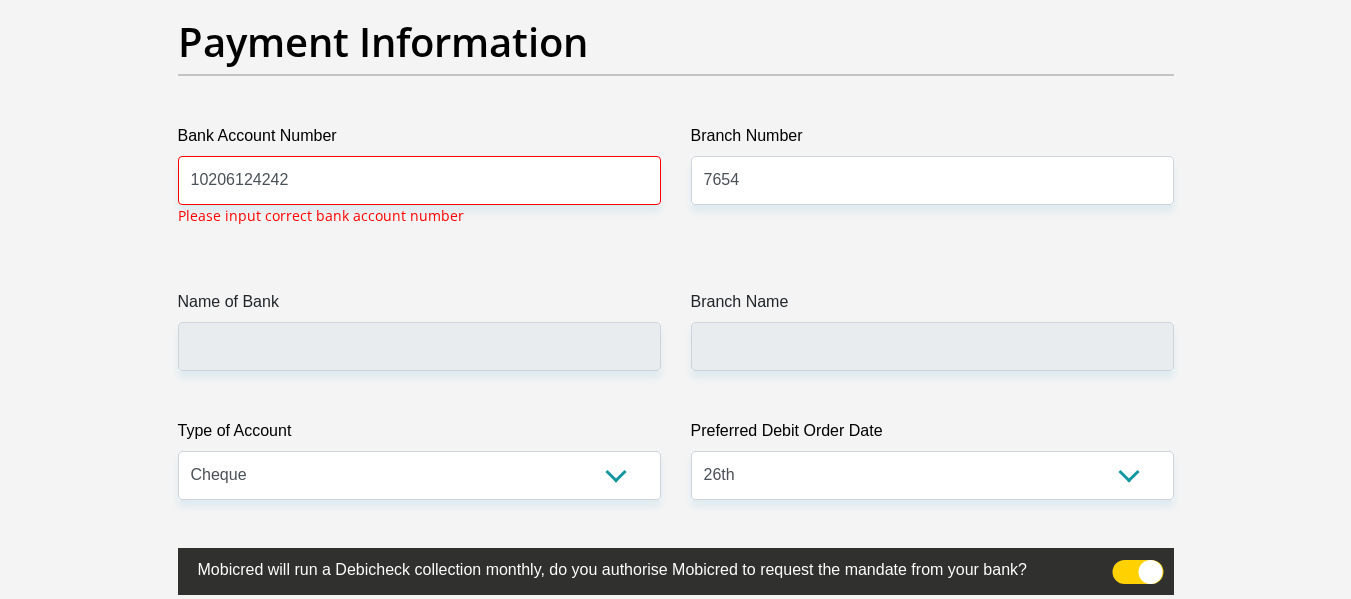 click on "Name of Bank" at bounding box center [419, 306] 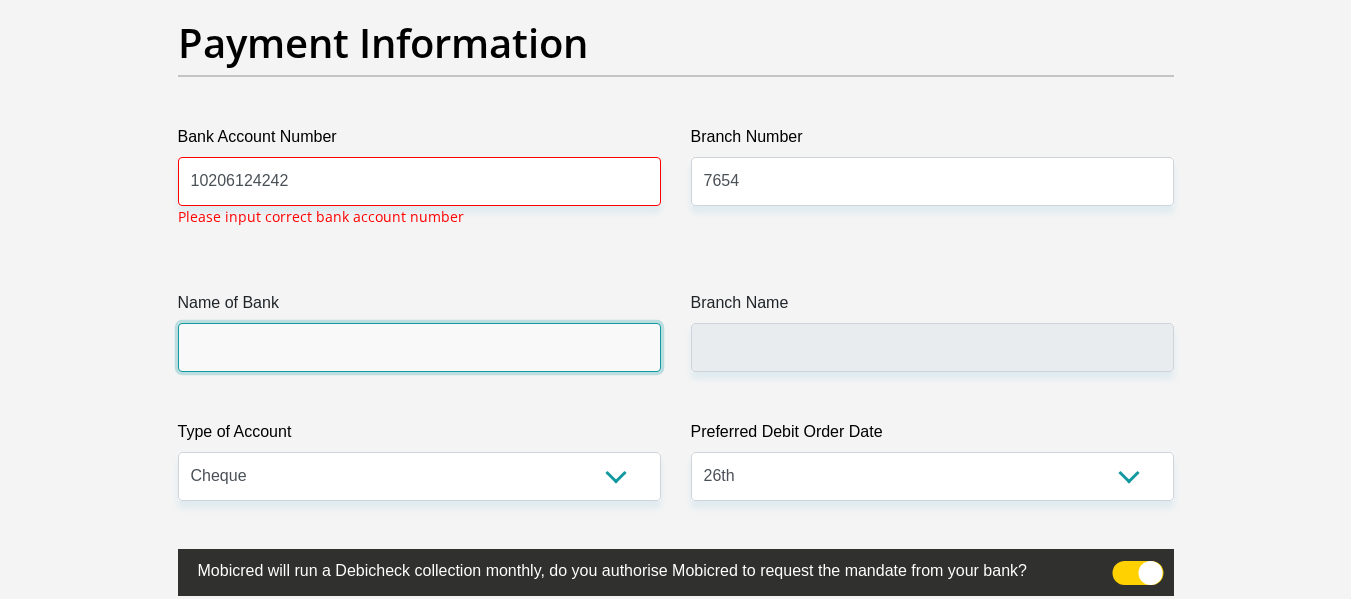 click on "Name of Bank" at bounding box center [419, 347] 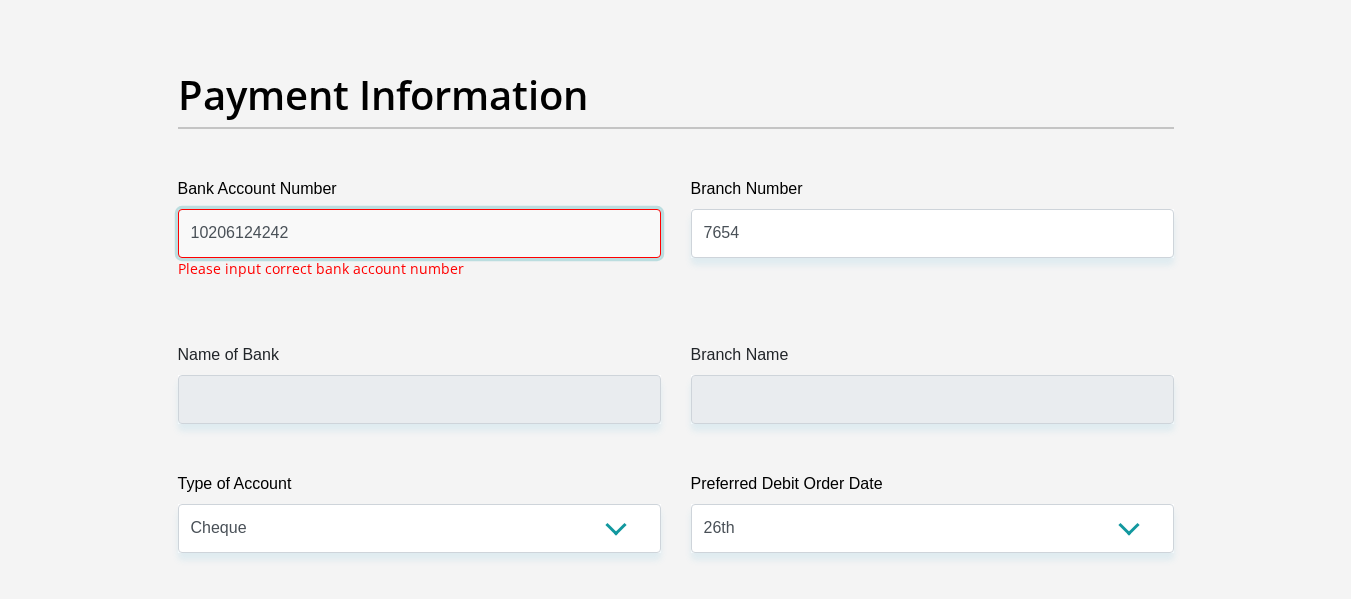 click on "10206124242" at bounding box center [419, 233] 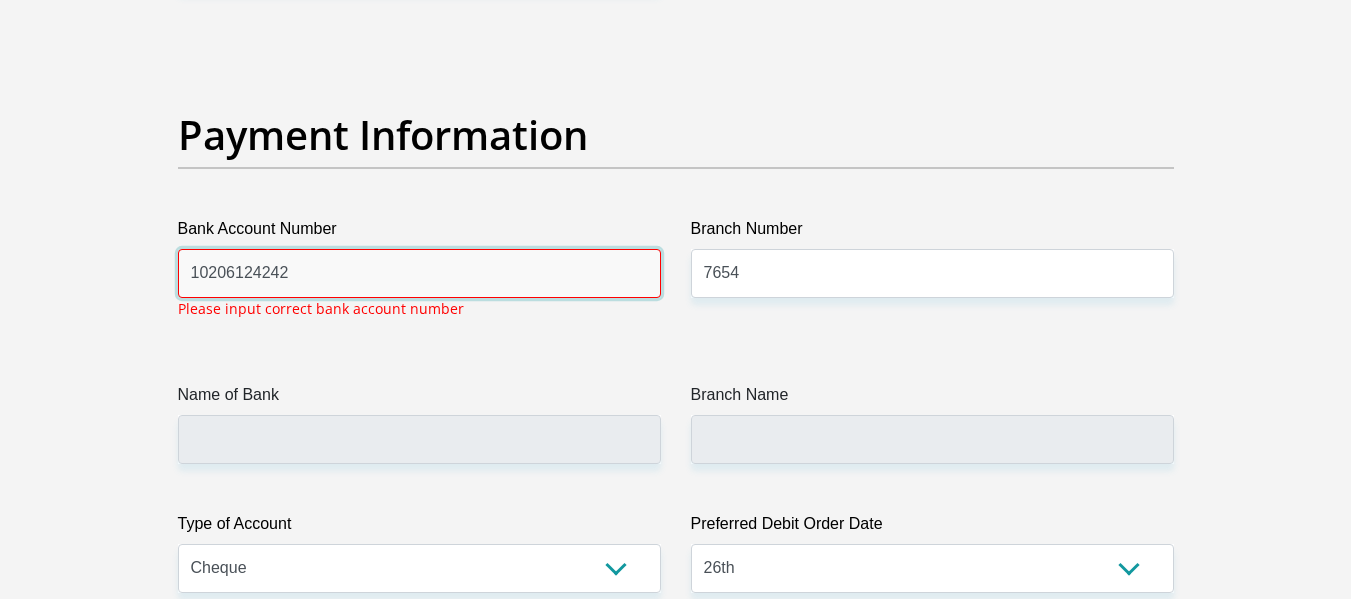scroll, scrollTop: 4538, scrollLeft: 0, axis: vertical 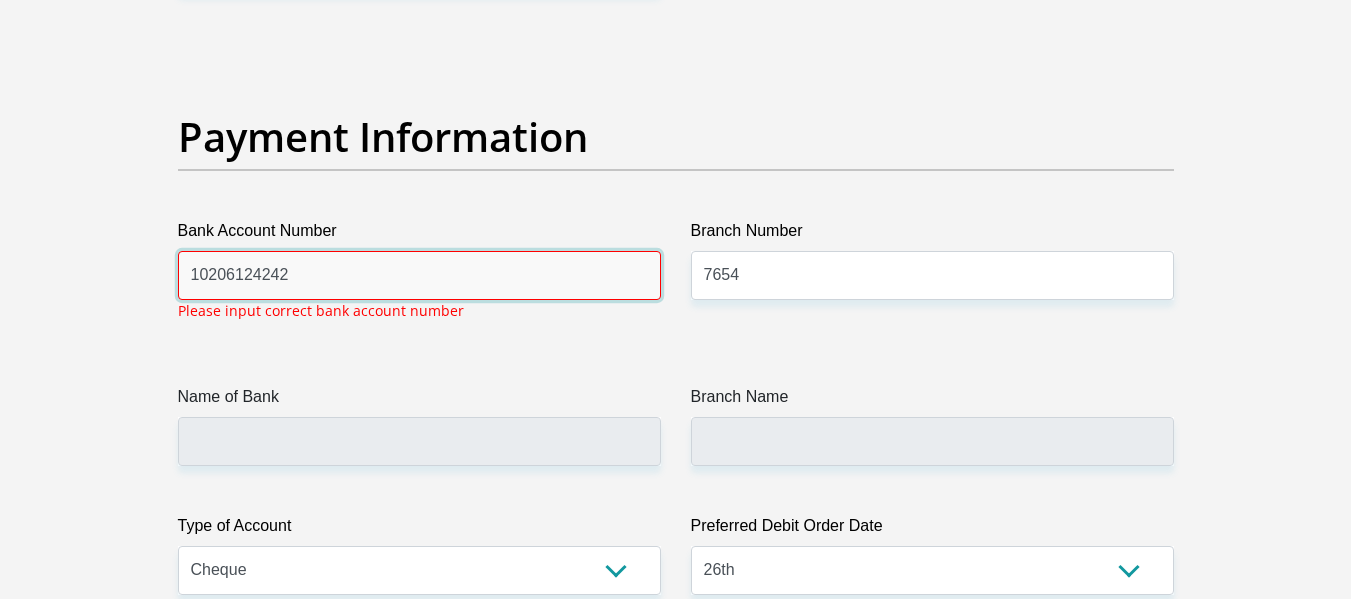 click on "10206124242" at bounding box center (419, 275) 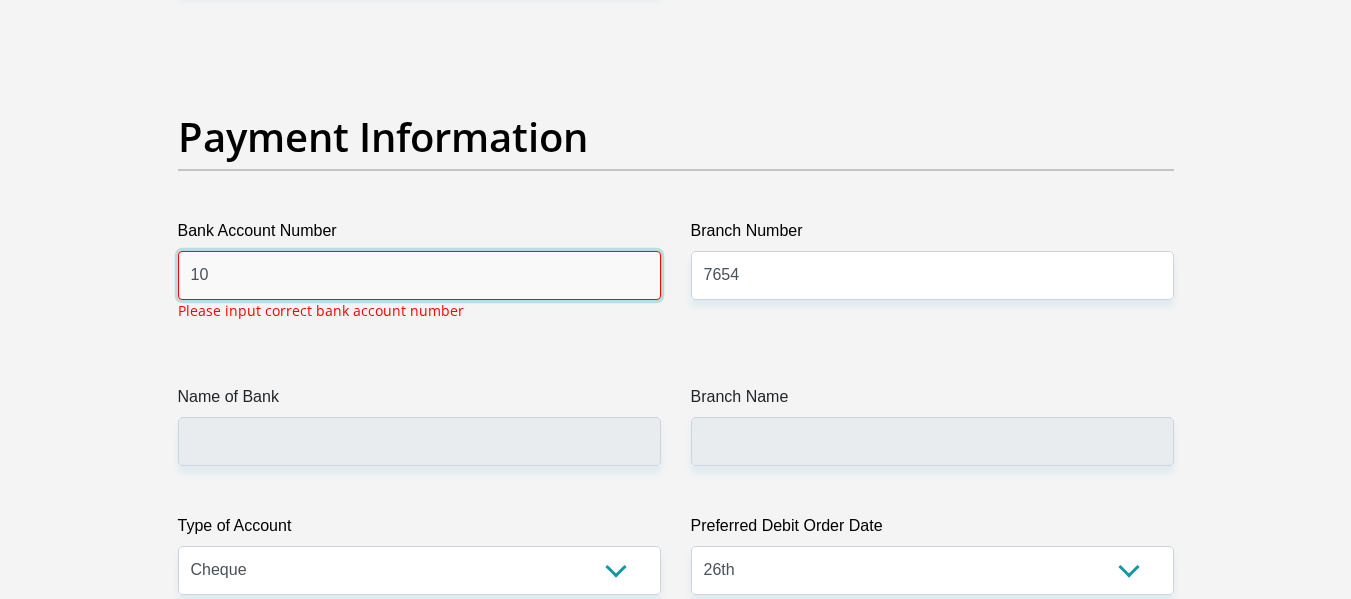 type on "1" 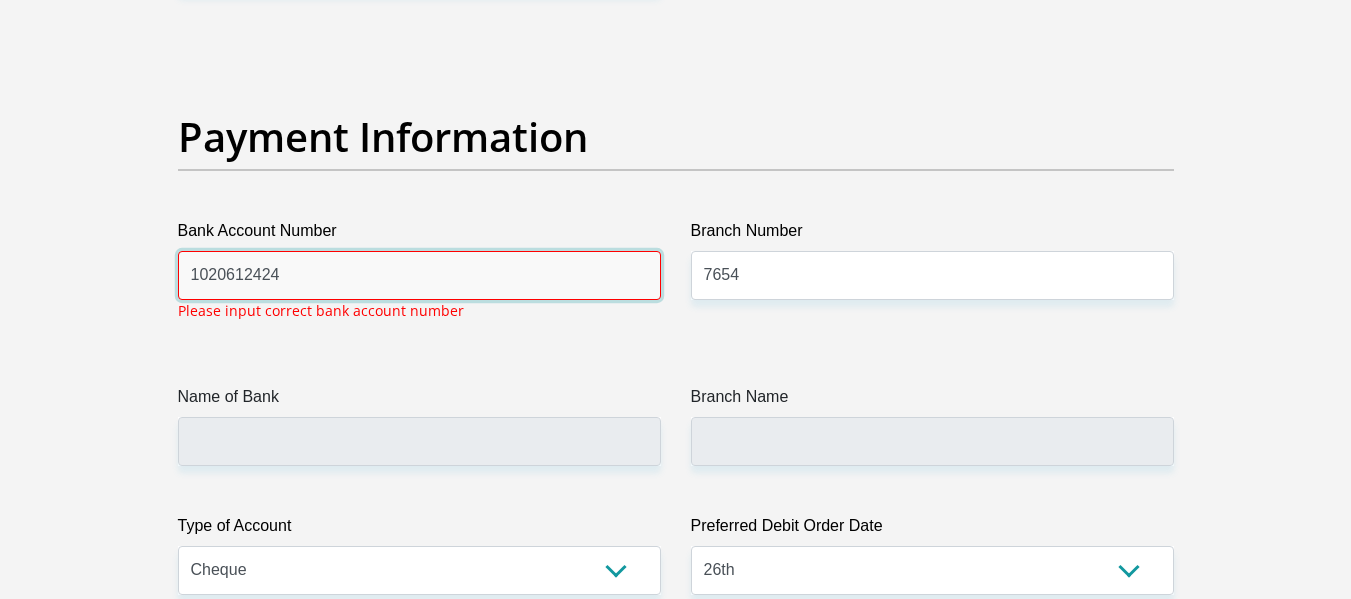 type on "10206124242" 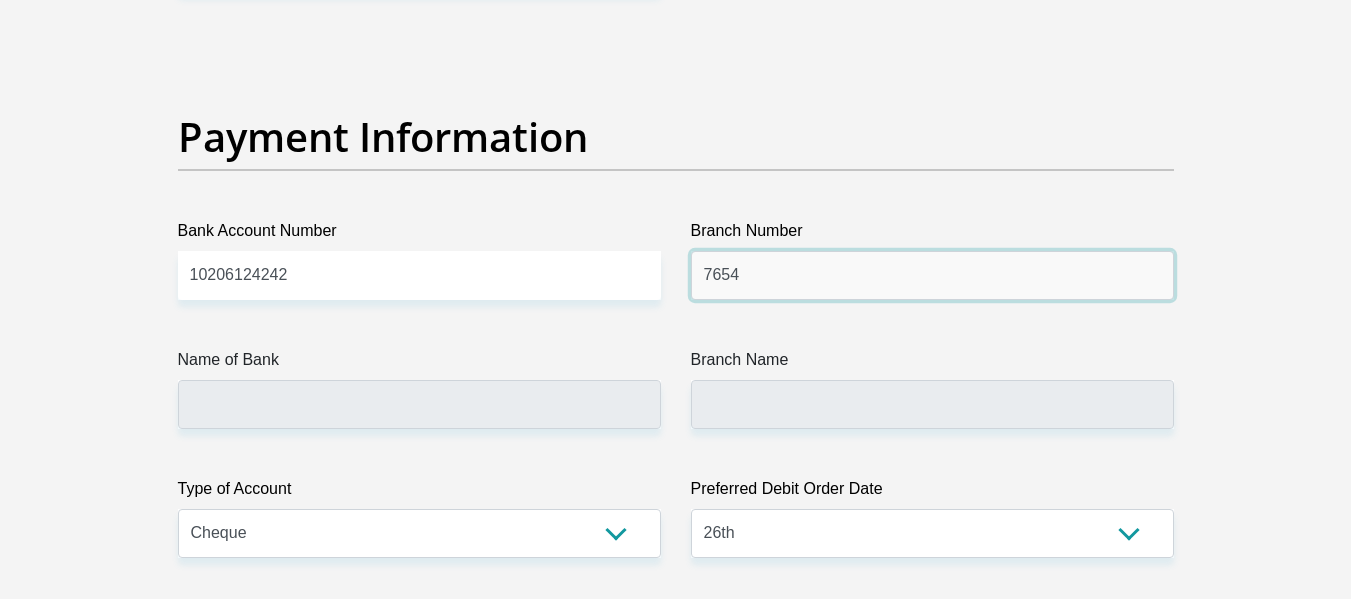 click on "7654" at bounding box center (932, 275) 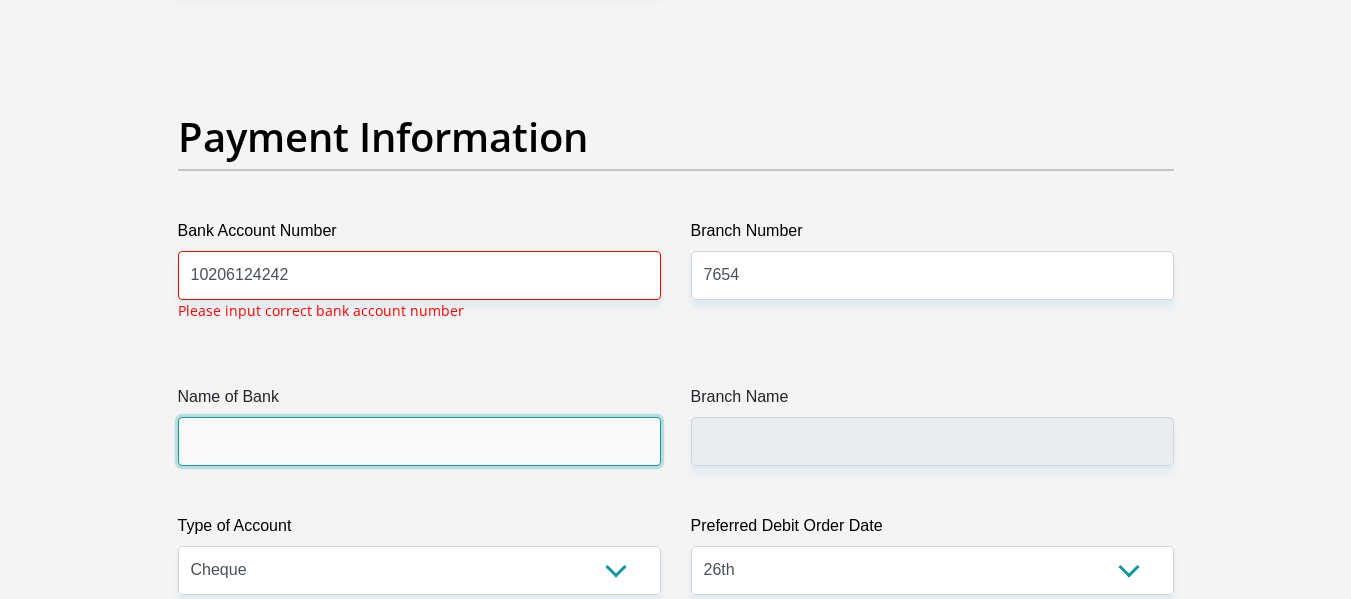 click on "Title
Mr
Ms
Mrs
Dr
[PERSON_NAME]
First Name
[PERSON_NAME]
Surname
[PERSON_NAME]
ID Number
8009165285084
Please input valid ID number
Race
Black
Coloured
Indian
White
Other
Contact Number
0638964886
Please input valid contact number
Nationality
[GEOGRAPHIC_DATA]
[GEOGRAPHIC_DATA]
[GEOGRAPHIC_DATA]  [GEOGRAPHIC_DATA]  [GEOGRAPHIC_DATA]" at bounding box center (676, -952) 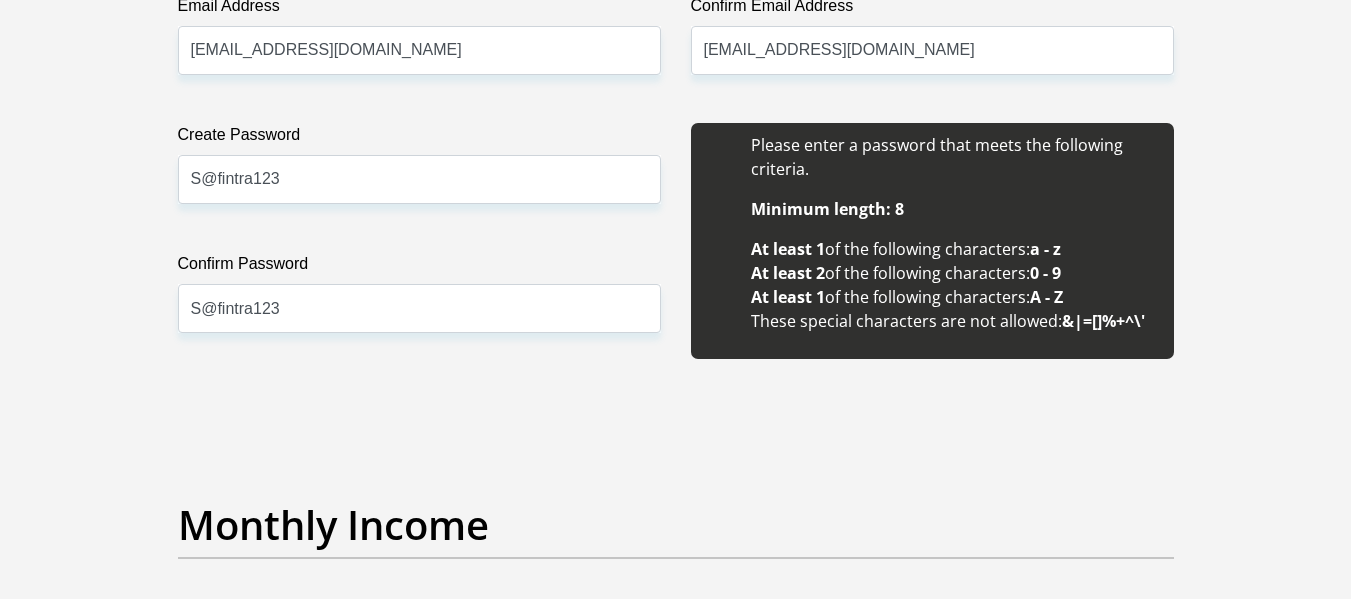 scroll, scrollTop: 1838, scrollLeft: 0, axis: vertical 